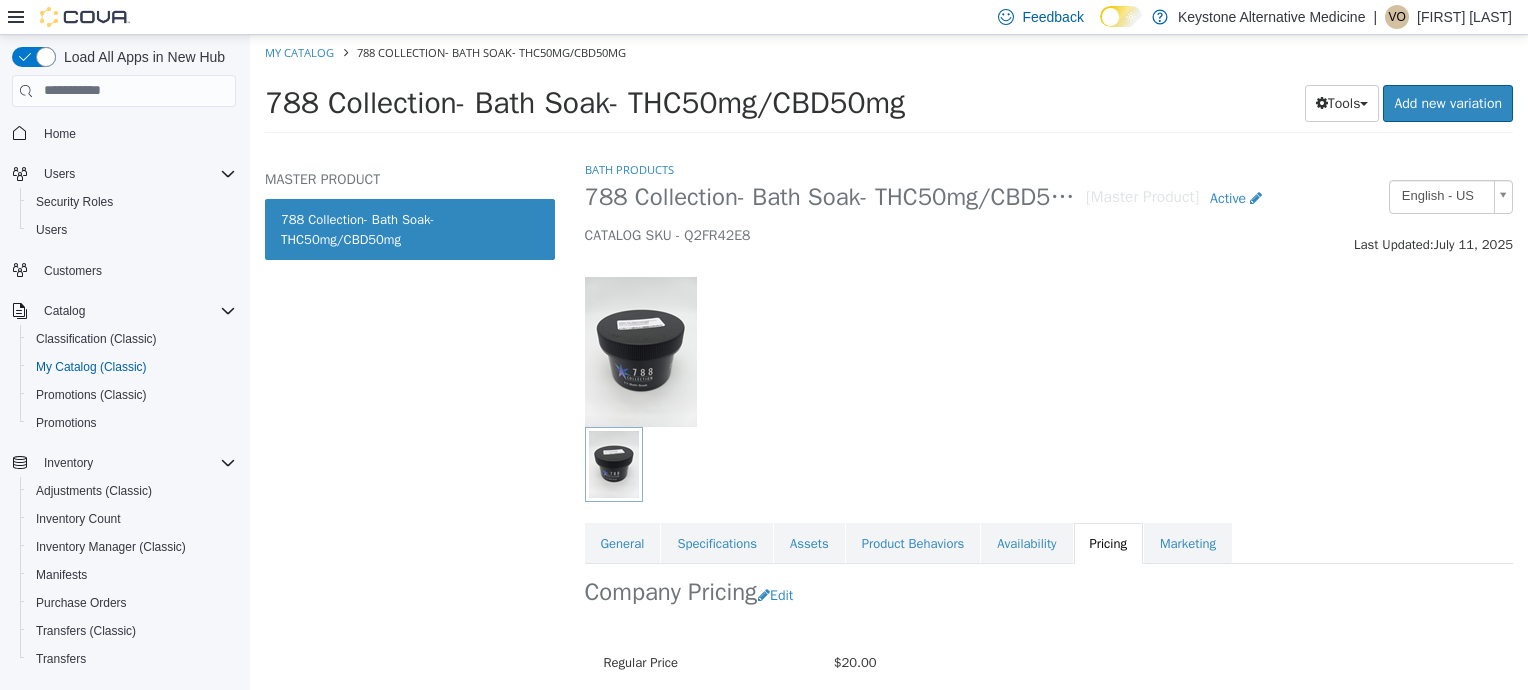 scroll, scrollTop: 0, scrollLeft: 0, axis: both 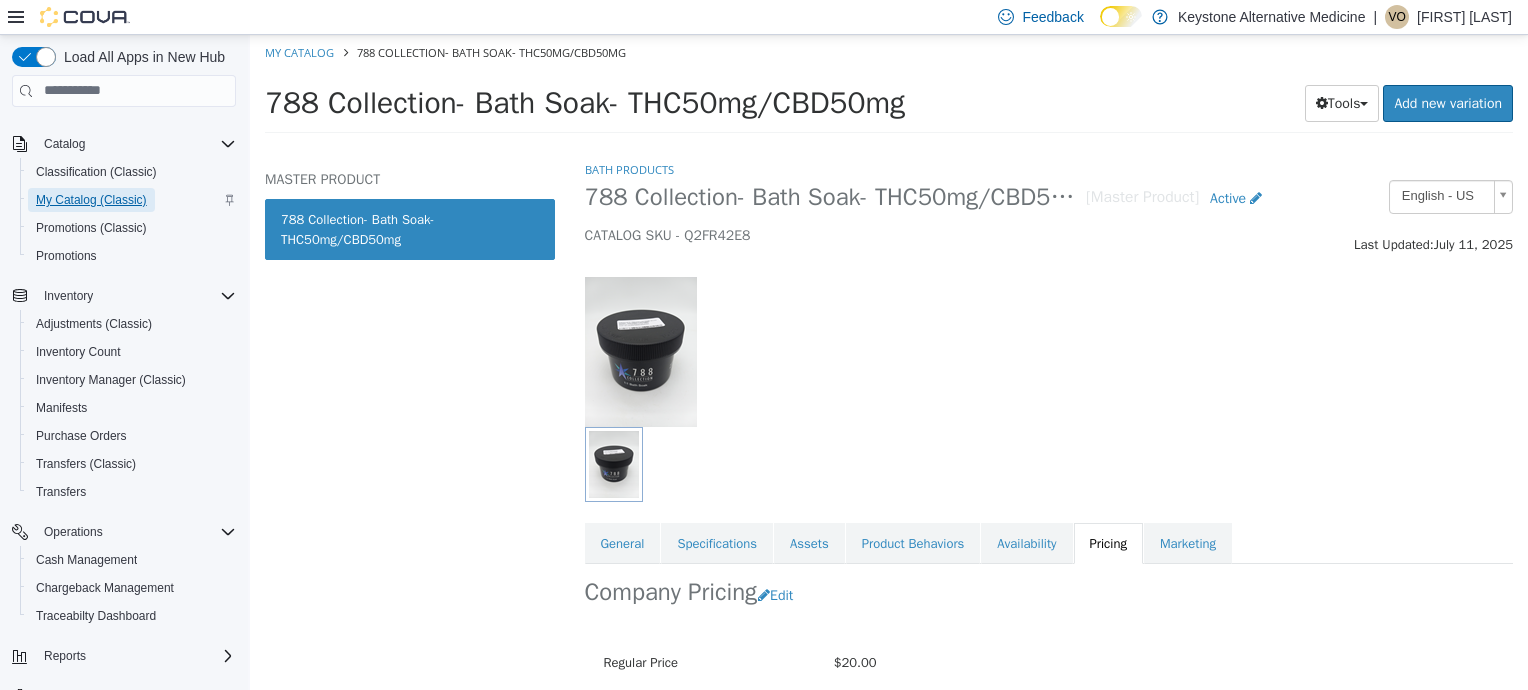 click on "My Catalog (Classic)" at bounding box center (91, 200) 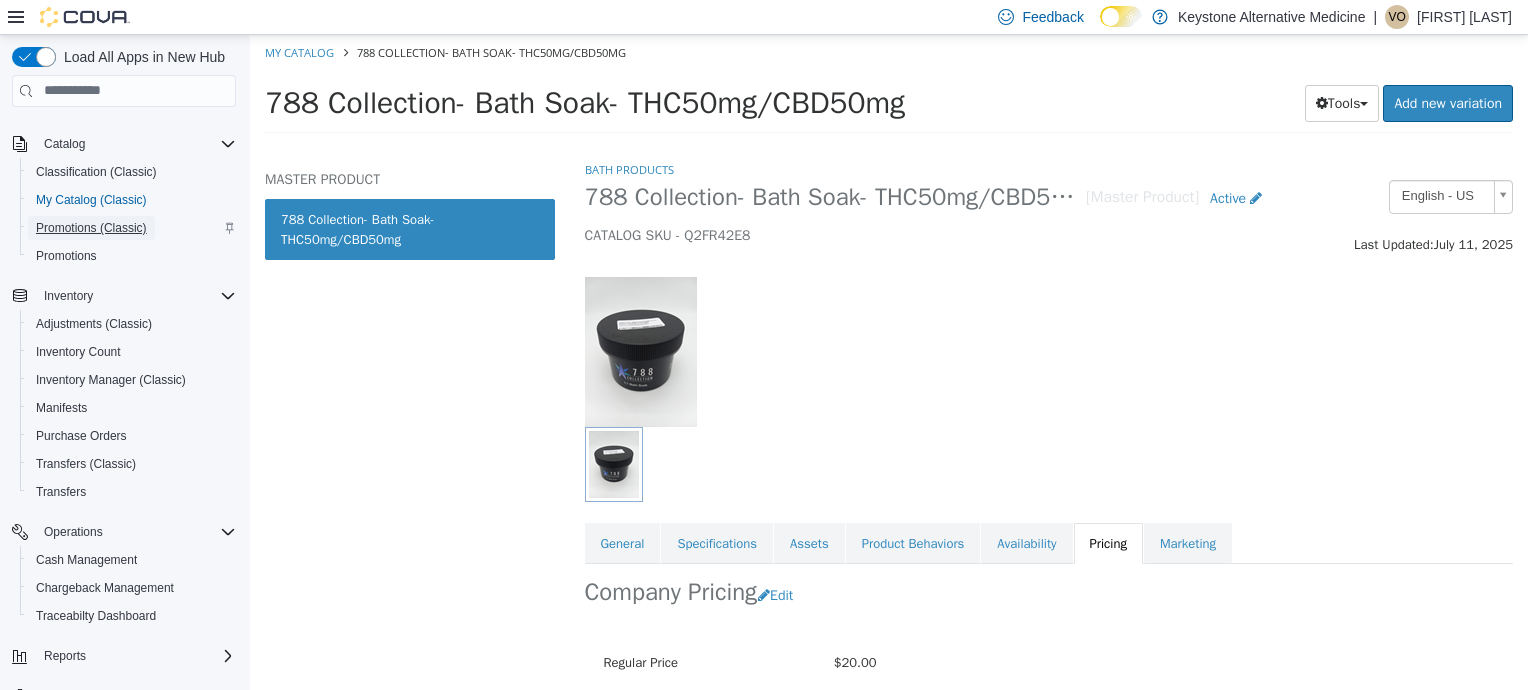 click on "Promotions (Classic)" at bounding box center (91, 228) 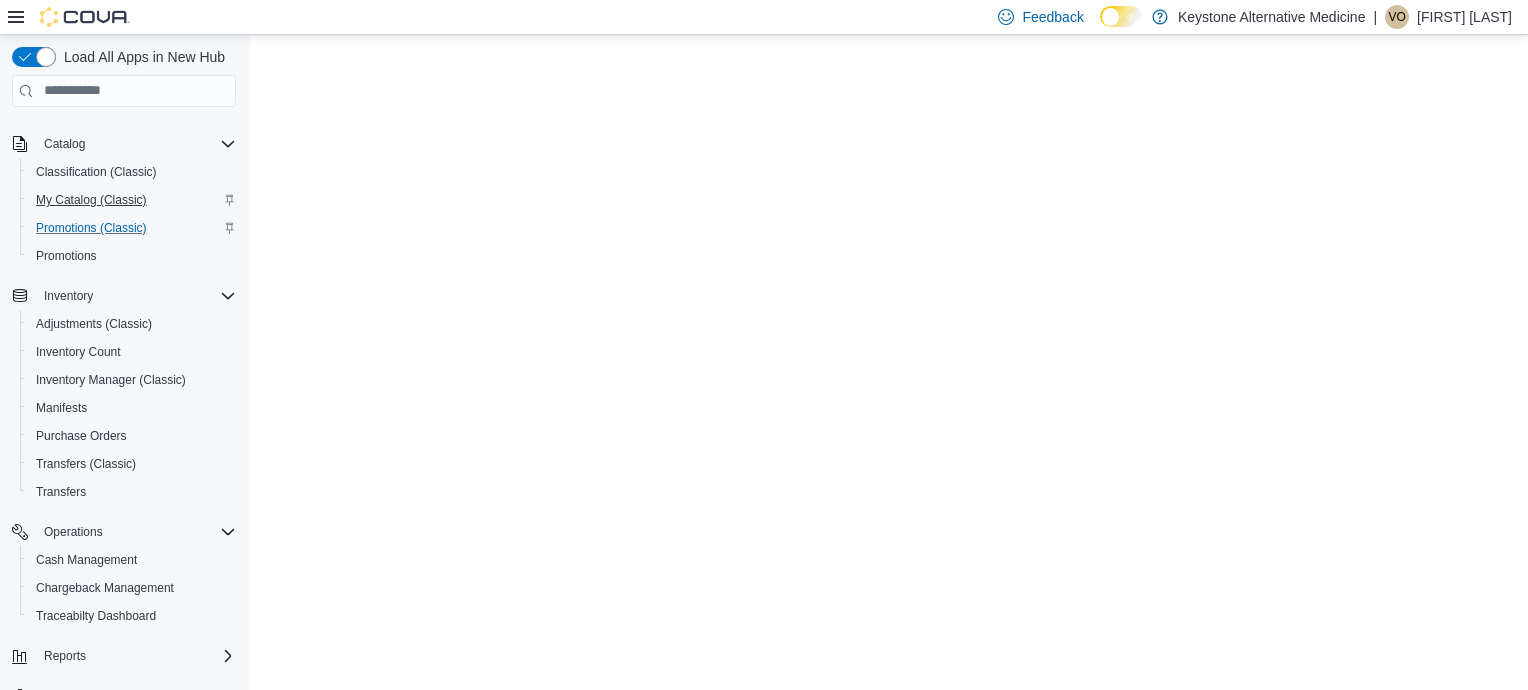 scroll, scrollTop: 0, scrollLeft: 0, axis: both 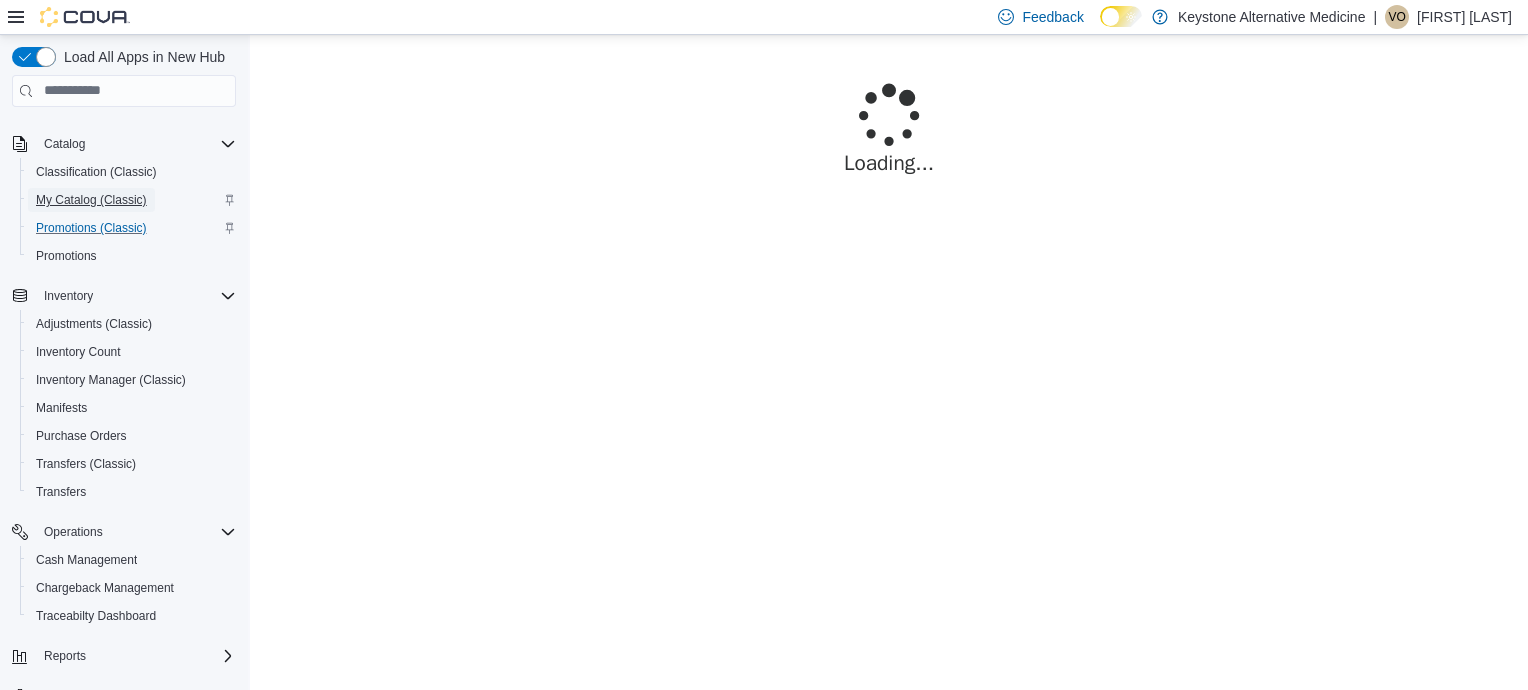 click on "My Catalog (Classic)" at bounding box center (91, 200) 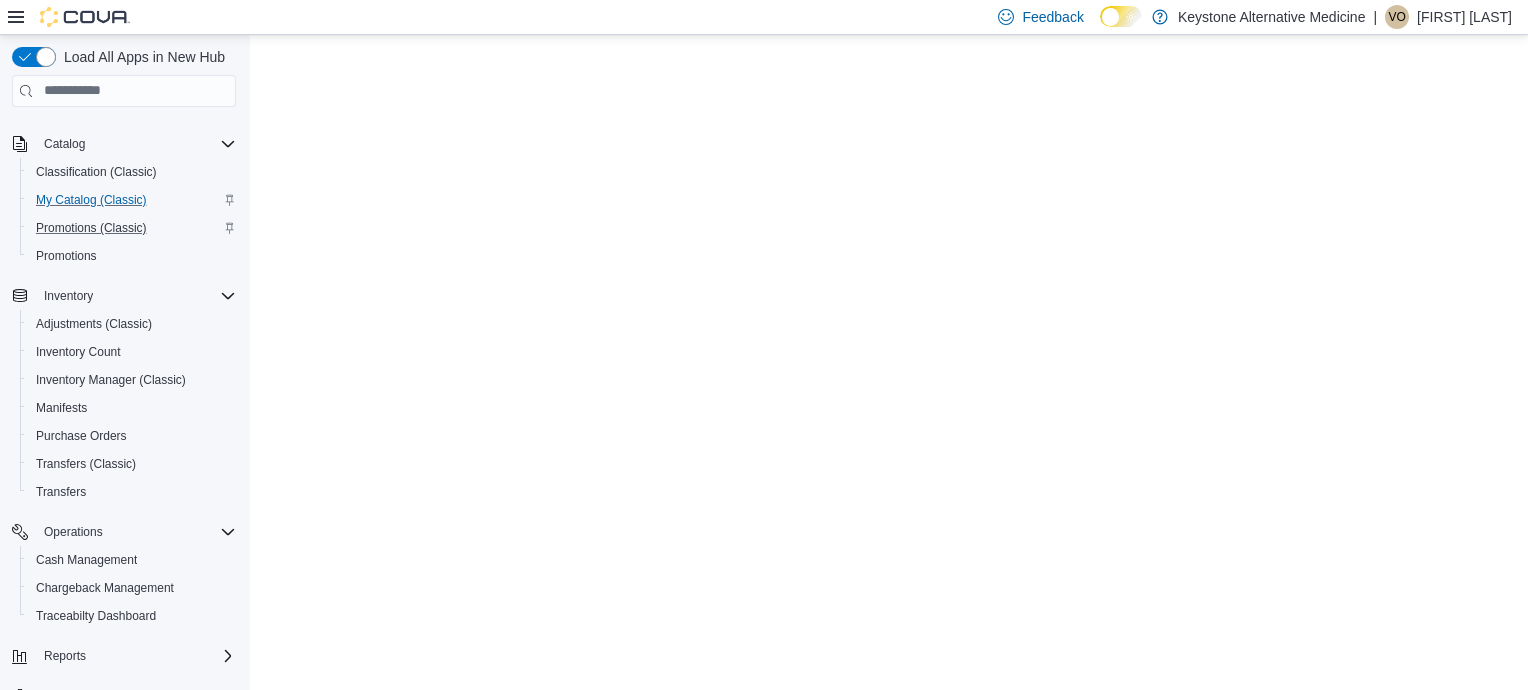 scroll, scrollTop: 0, scrollLeft: 0, axis: both 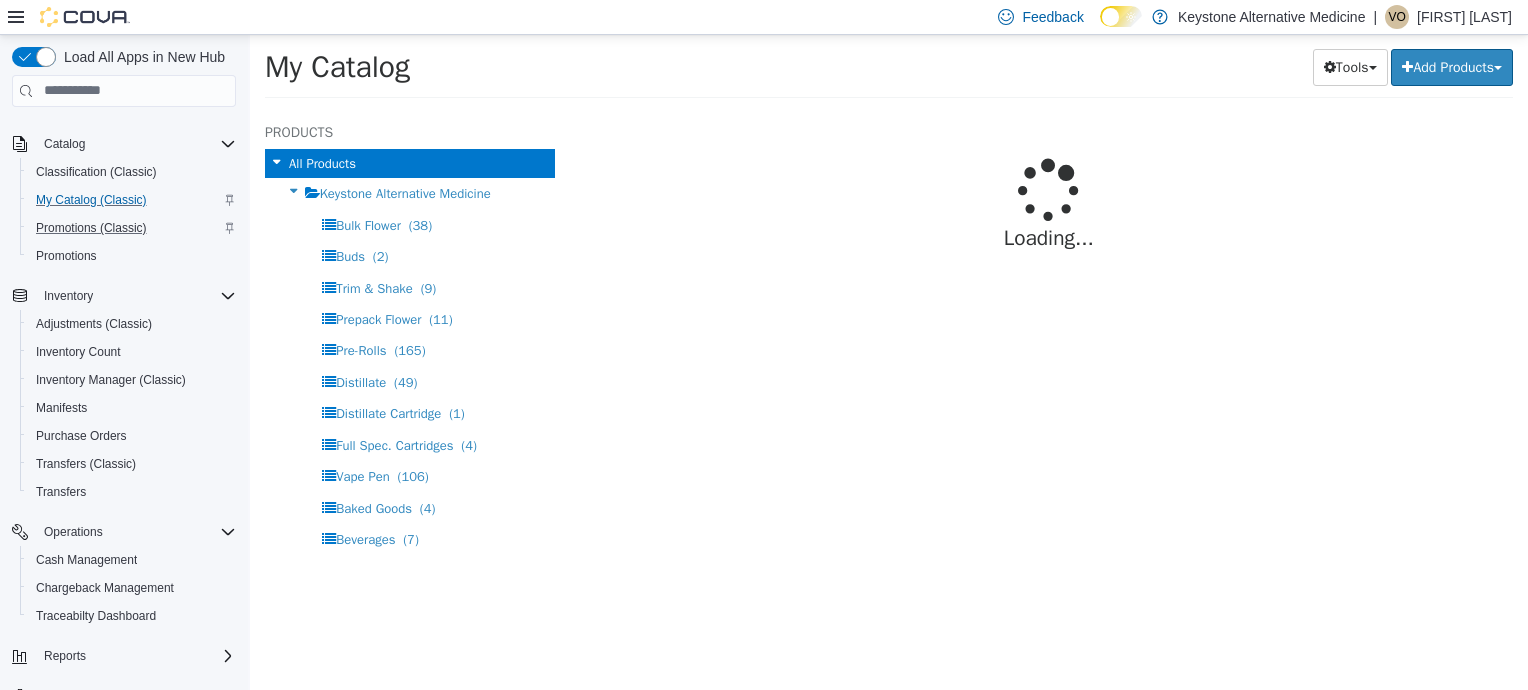 select on "**********" 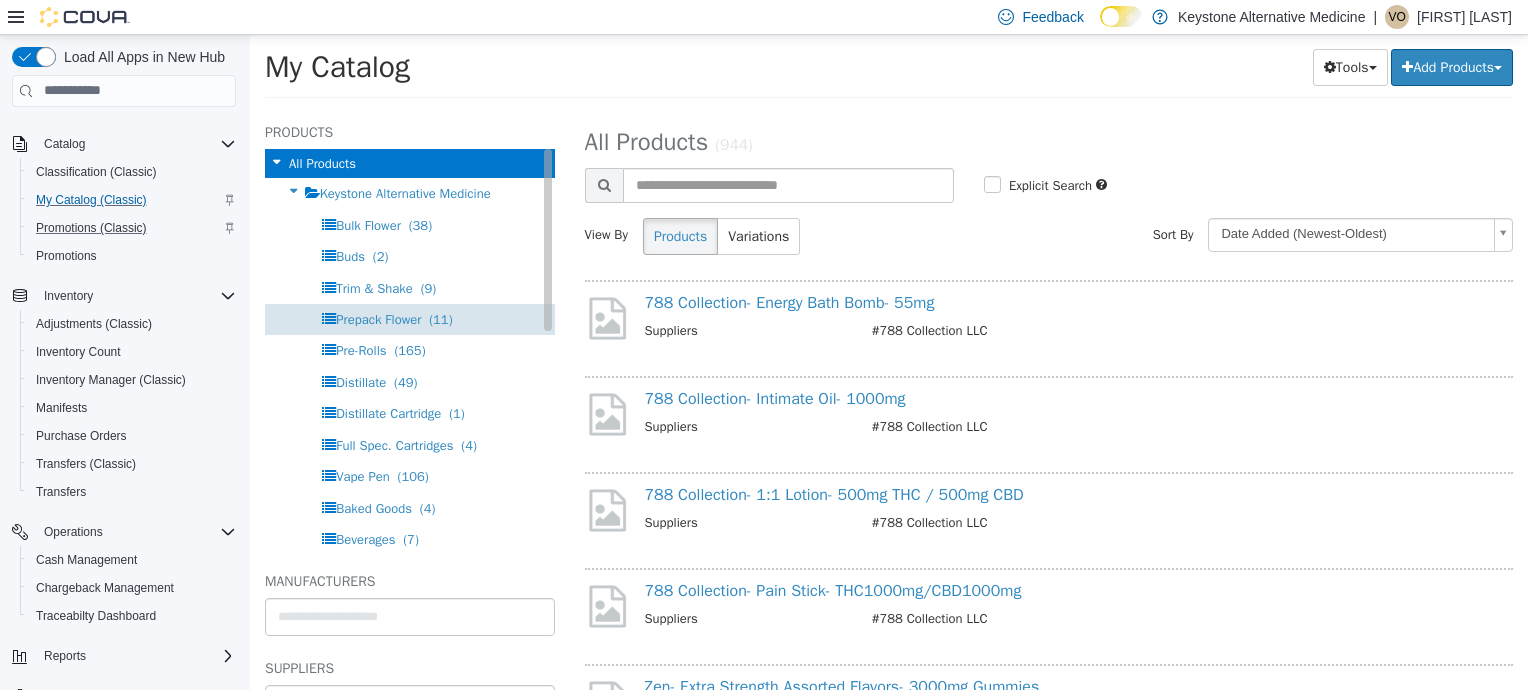 click on "Prepack Flower" at bounding box center (378, 318) 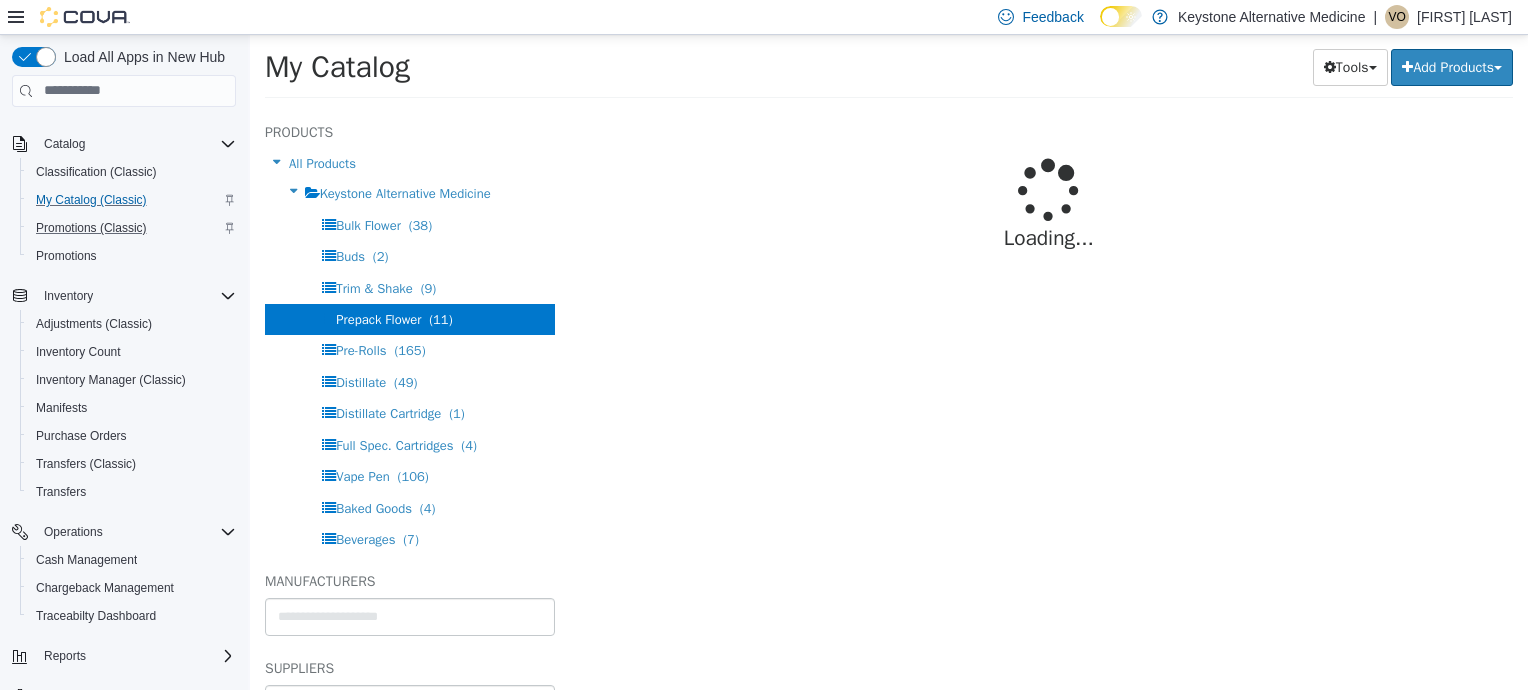 select on "**********" 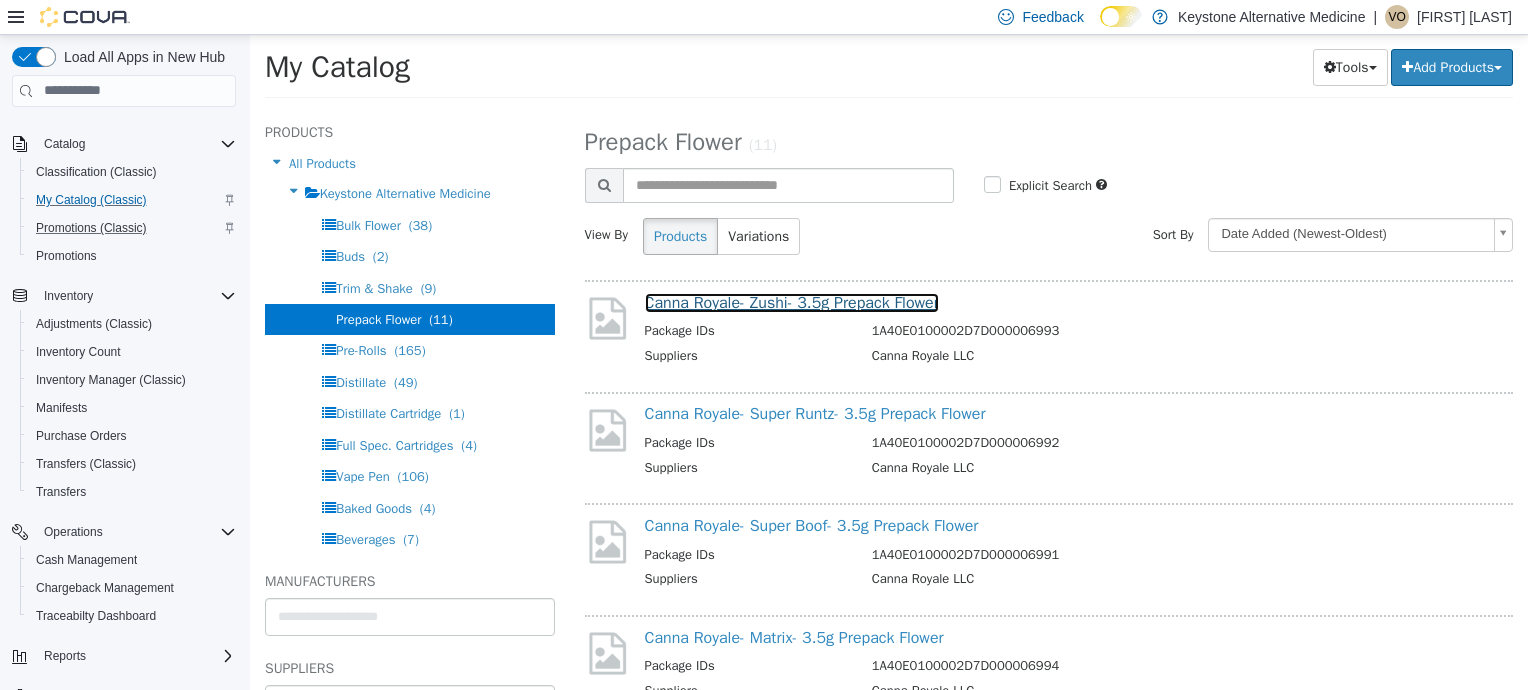 click on "Canna Royale- Zushi- 3.5g Prepack Flower" at bounding box center [792, 302] 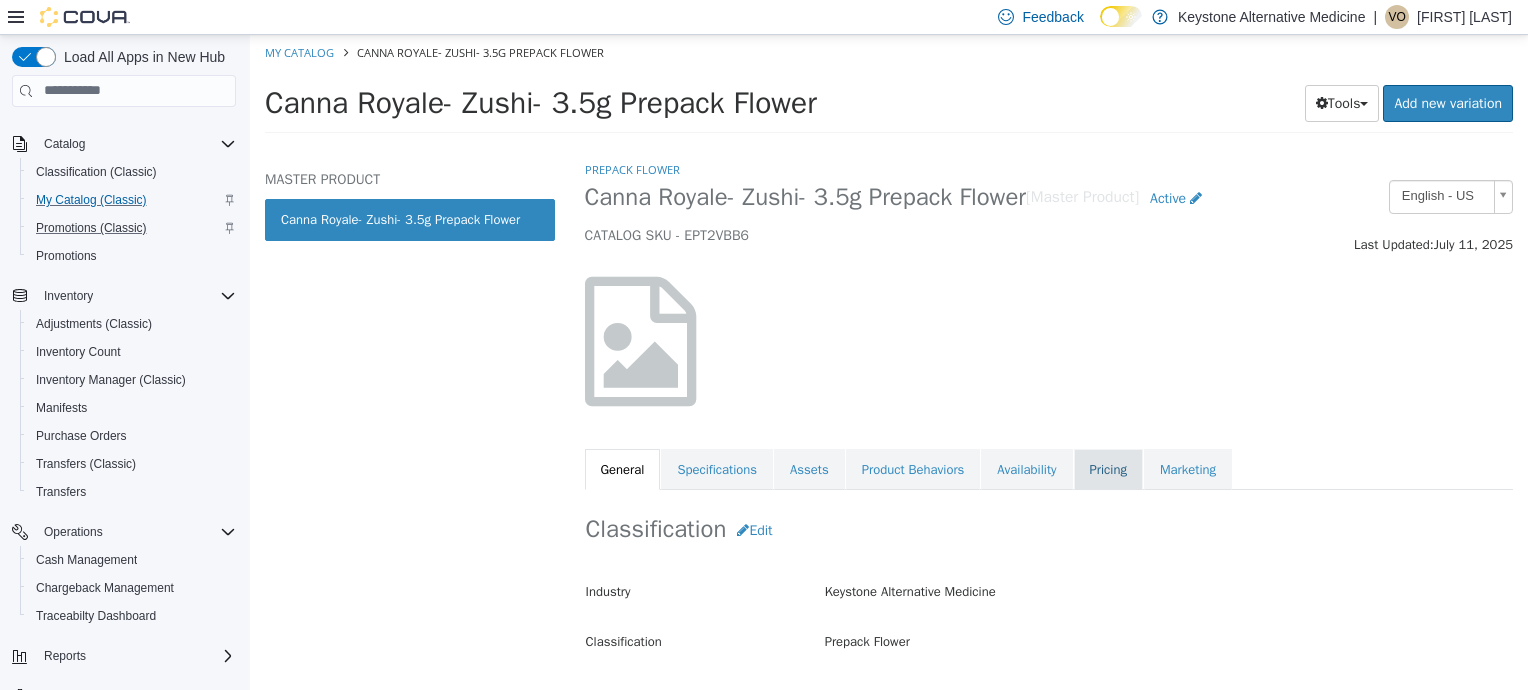 click on "Pricing" at bounding box center [1108, 469] 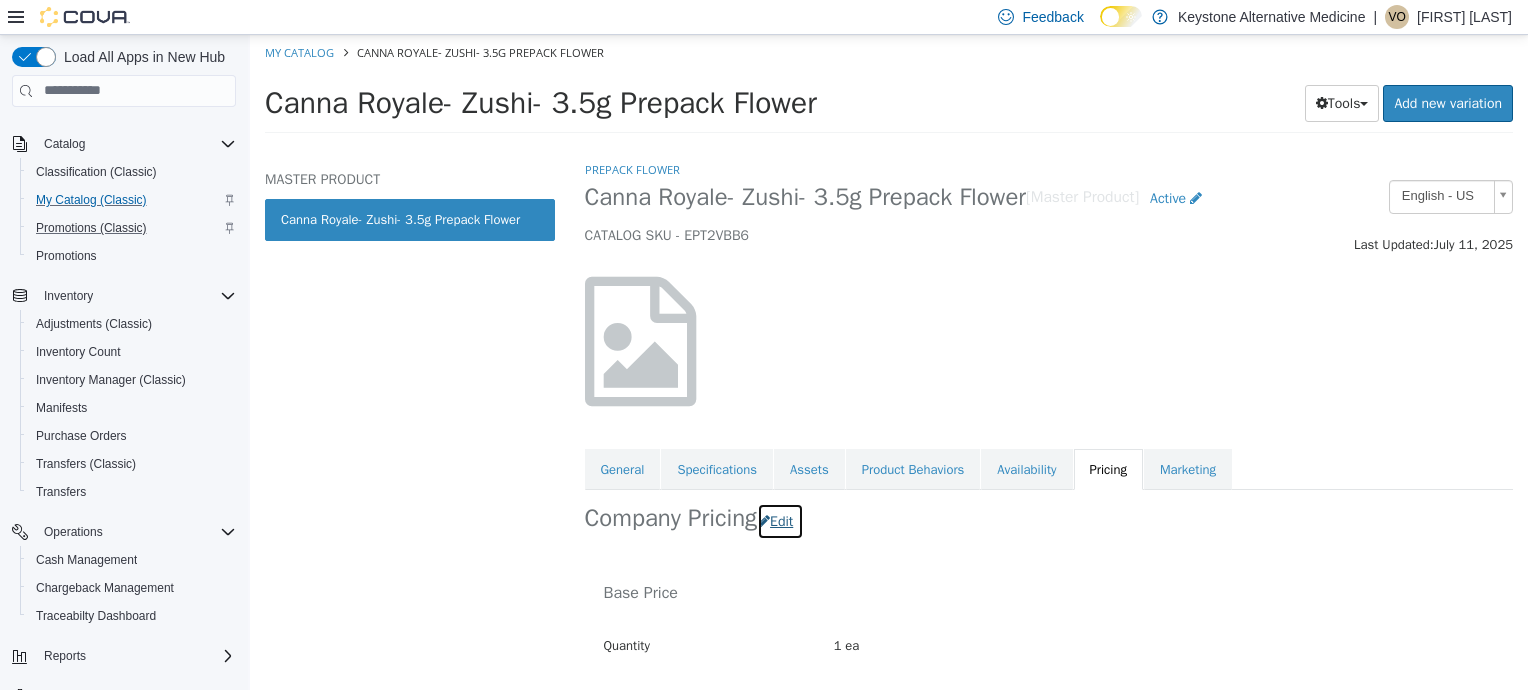 click on "Edit" at bounding box center (780, 520) 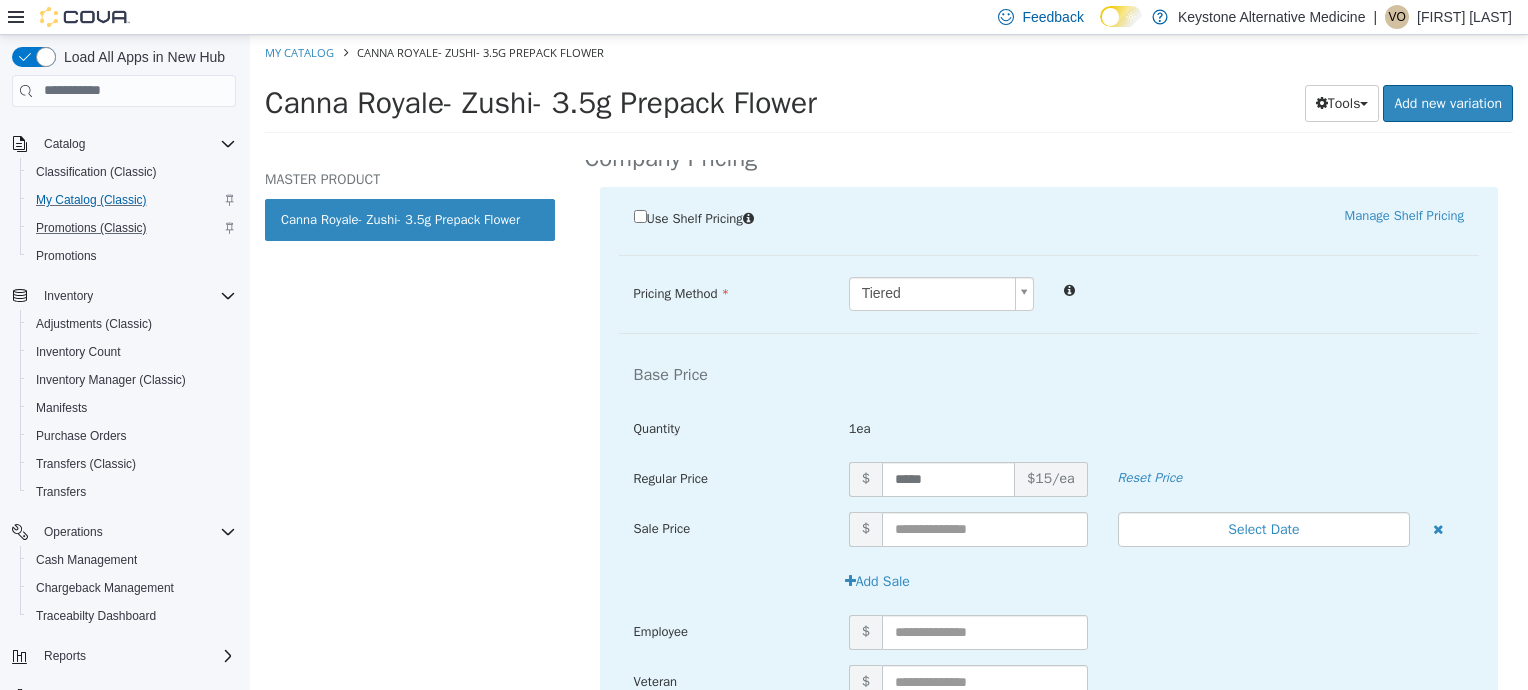 scroll, scrollTop: 400, scrollLeft: 0, axis: vertical 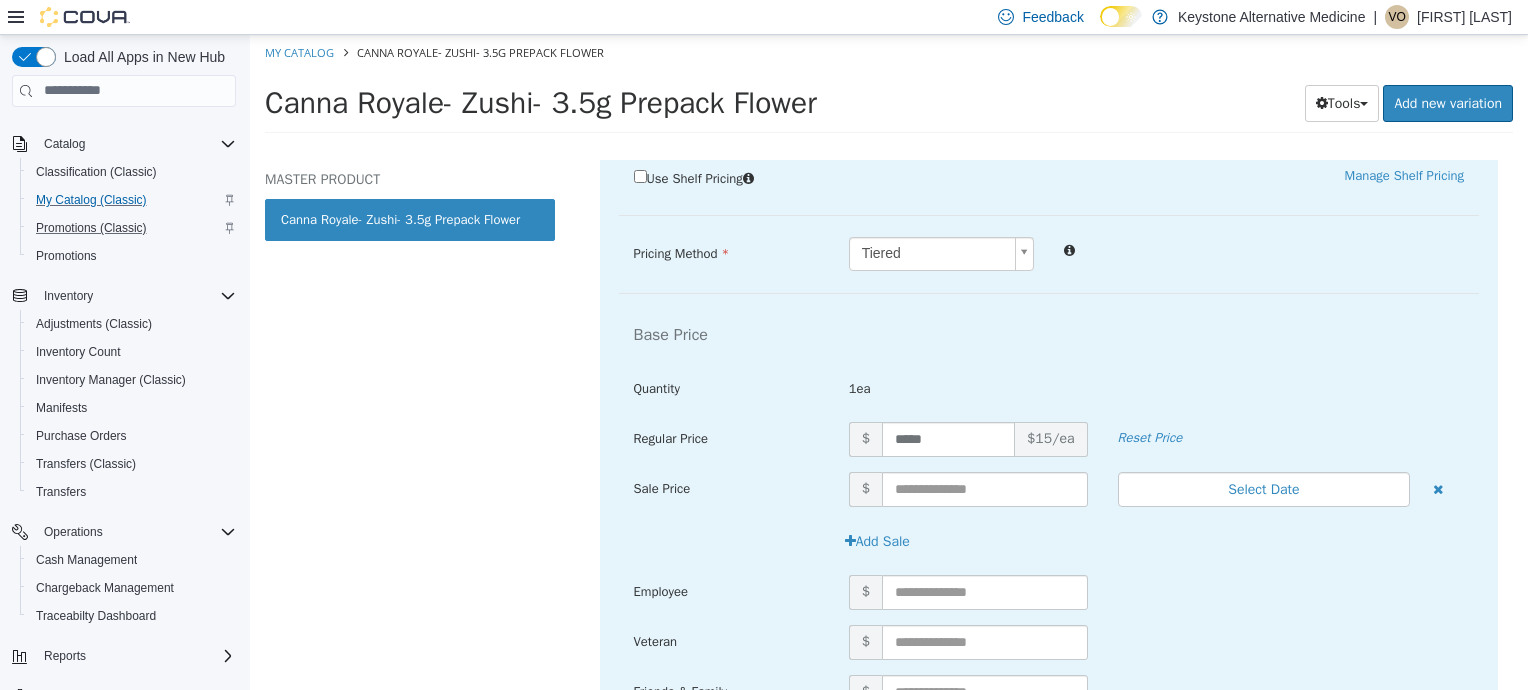 click on "Saving Bulk Changes...
×
My Catalog
Canna Royale- Zushi- 3.5g Prepack Flower
Canna Royale- Zushi- 3.5g Prepack Flower
Tools
Clone Print Labels   Add new variation
MASTER PRODUCT
Canna Royale- Zushi- 3.5g Prepack Flower
Prepack Flower
Canna Royale- Zushi- 3.5g Prepack Flower
[Master Product] Active  CATALOG SKU - EPT2VBB6     English - US                             Last Updated:  [DATE]
General Specifications Assets Product Behaviors Availability Pricing
Marketing Company Pricing
Use Shelf Pricing    Manage Shelf Pricing Shelf Price     Select a Shelf Price                             Shelf Price is required Pricing Method     Tiered                             * Base Price Quantity 1ea Regular Price $ *****
$15/ea
Reset Price Sale Price $
Select Date     (UTC-5) [CITY]                                Add Sale Employee $
Veteran $
Friends & Family $
$" at bounding box center (889, 89) 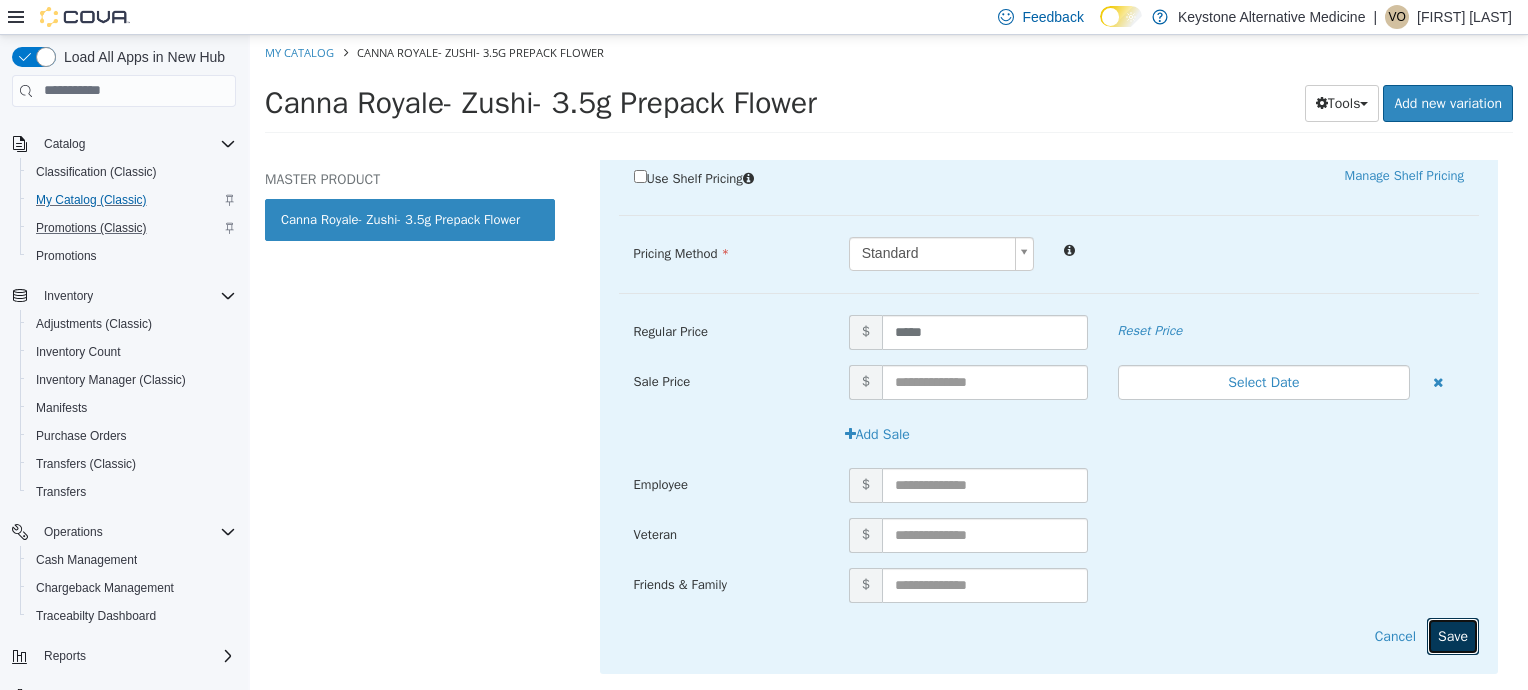 click on "Save" at bounding box center [1453, 635] 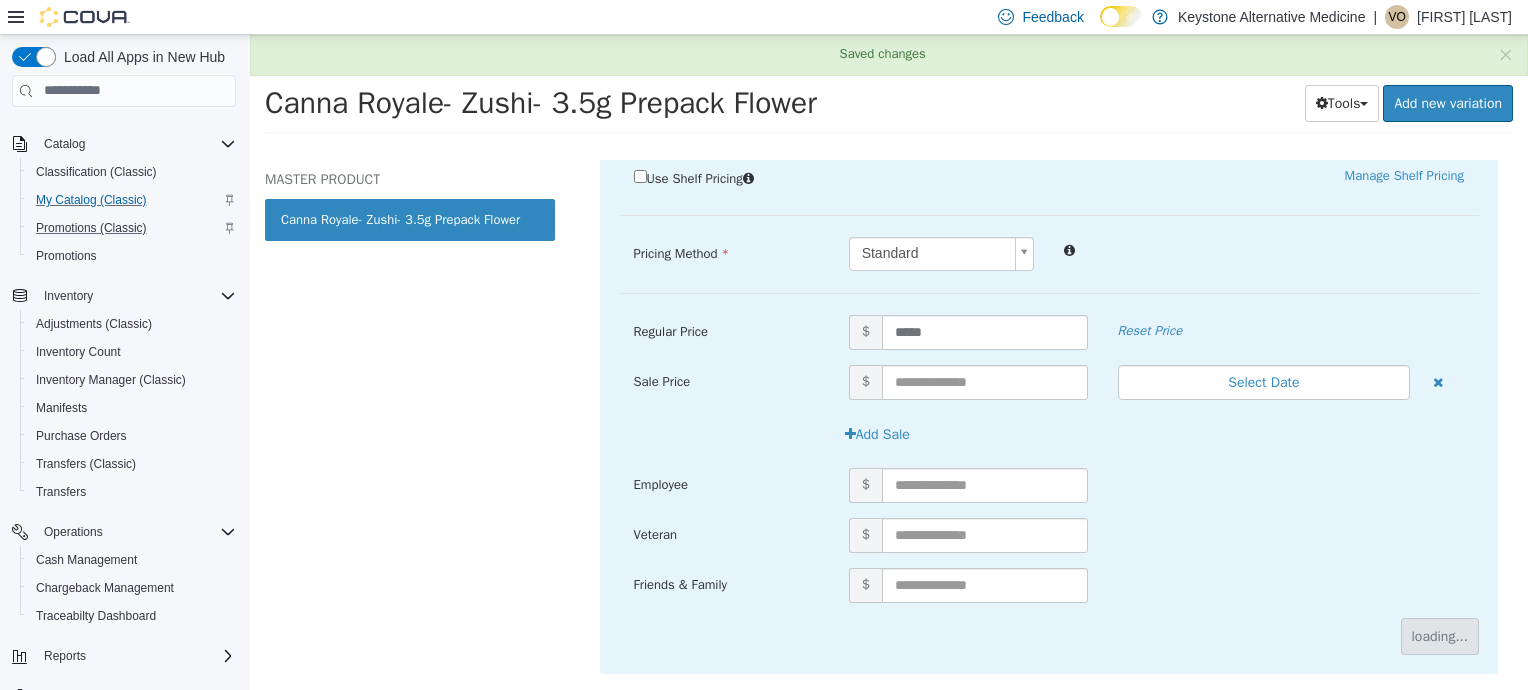 scroll, scrollTop: 110, scrollLeft: 0, axis: vertical 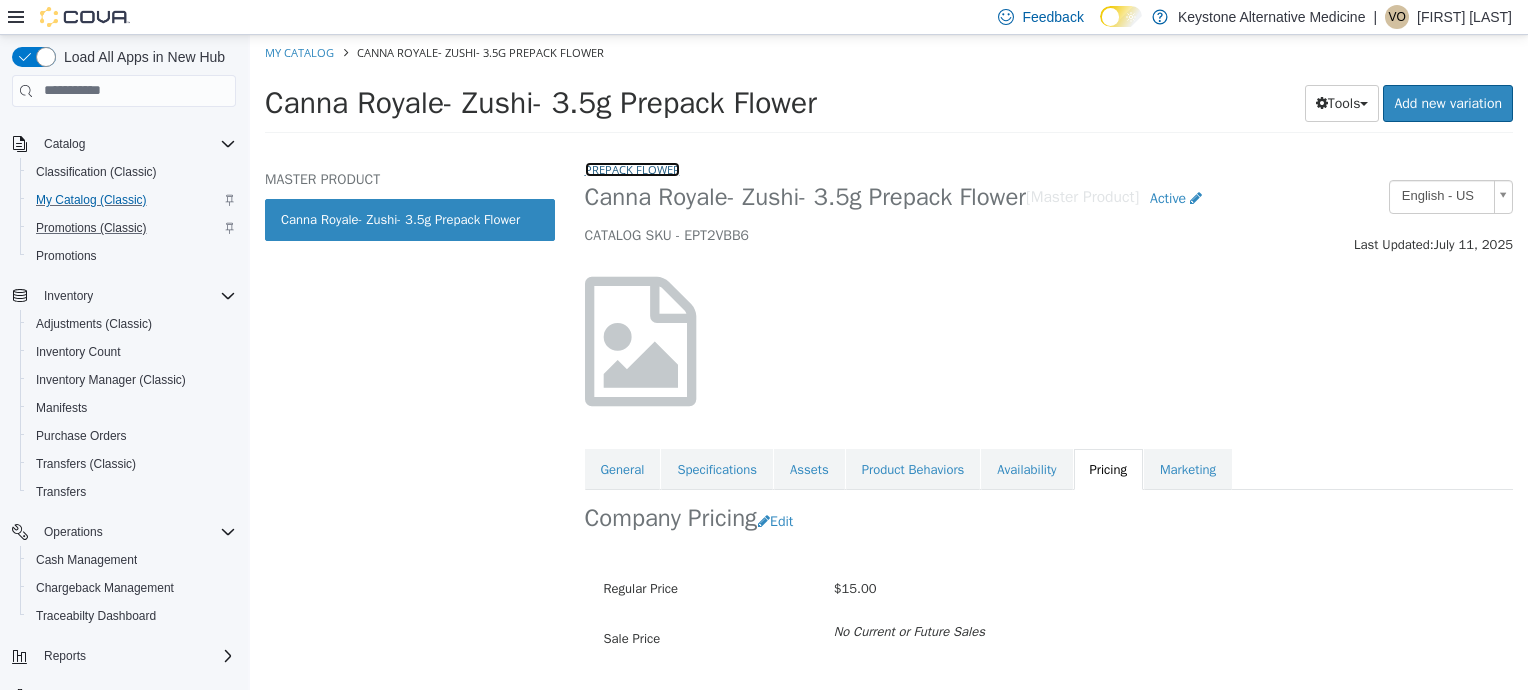click on "Prepack Flower" at bounding box center [632, 168] 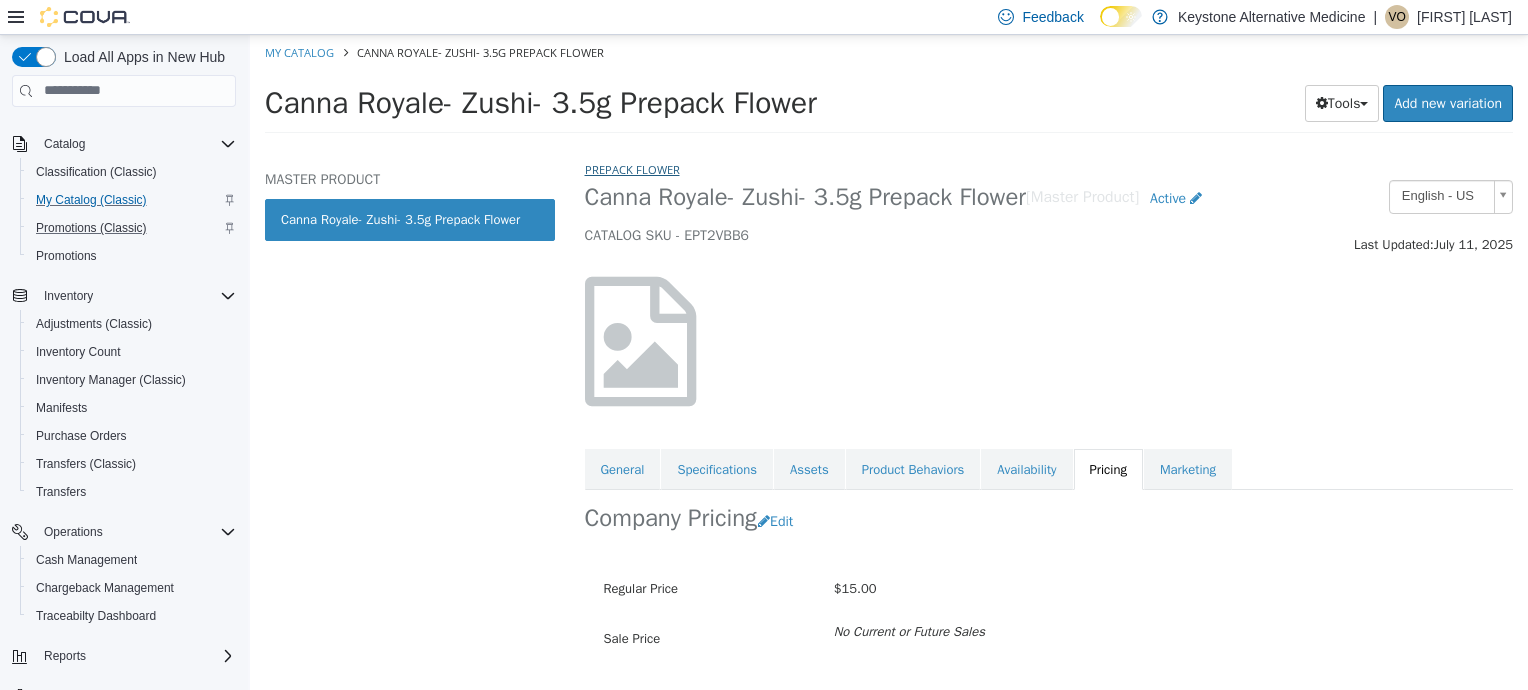 select on "**********" 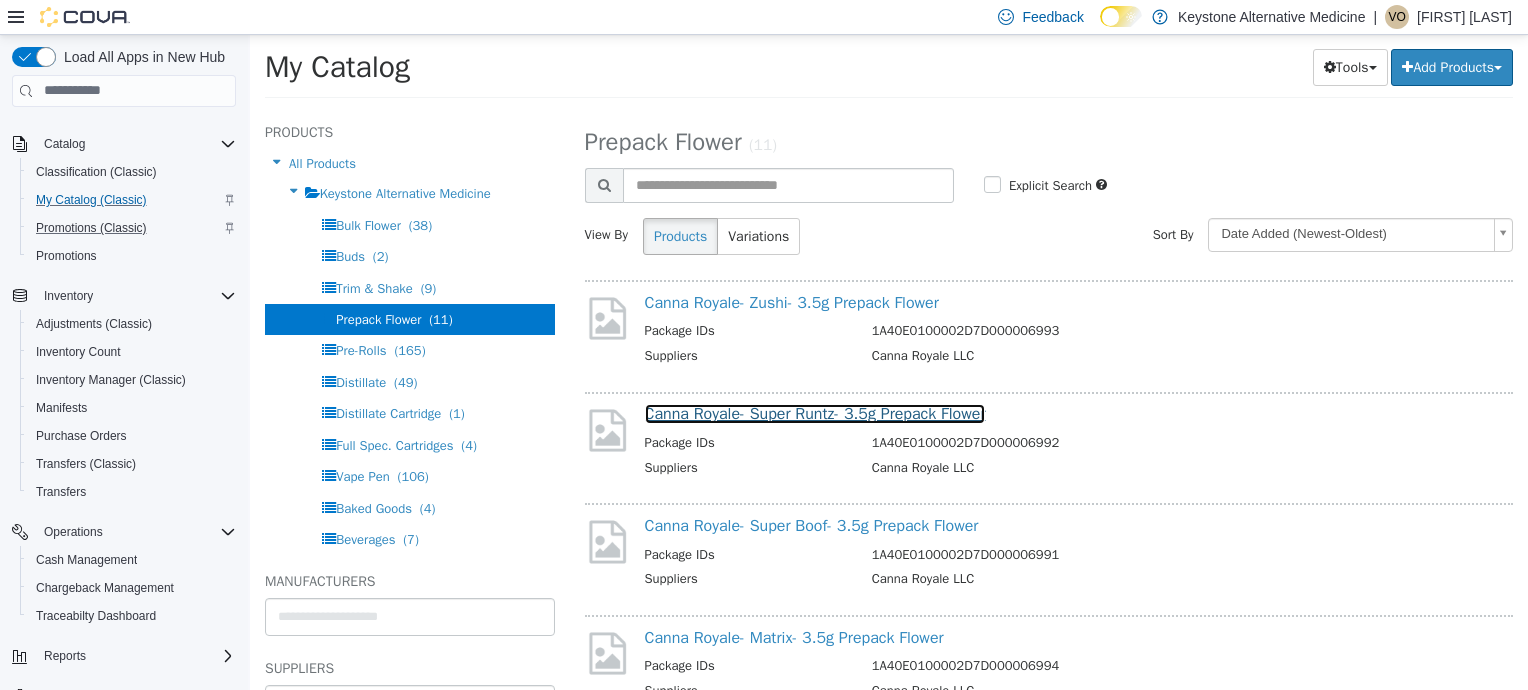 click on "Canna Royale- Super Runtz- 3.5g Prepack Flower" at bounding box center [815, 413] 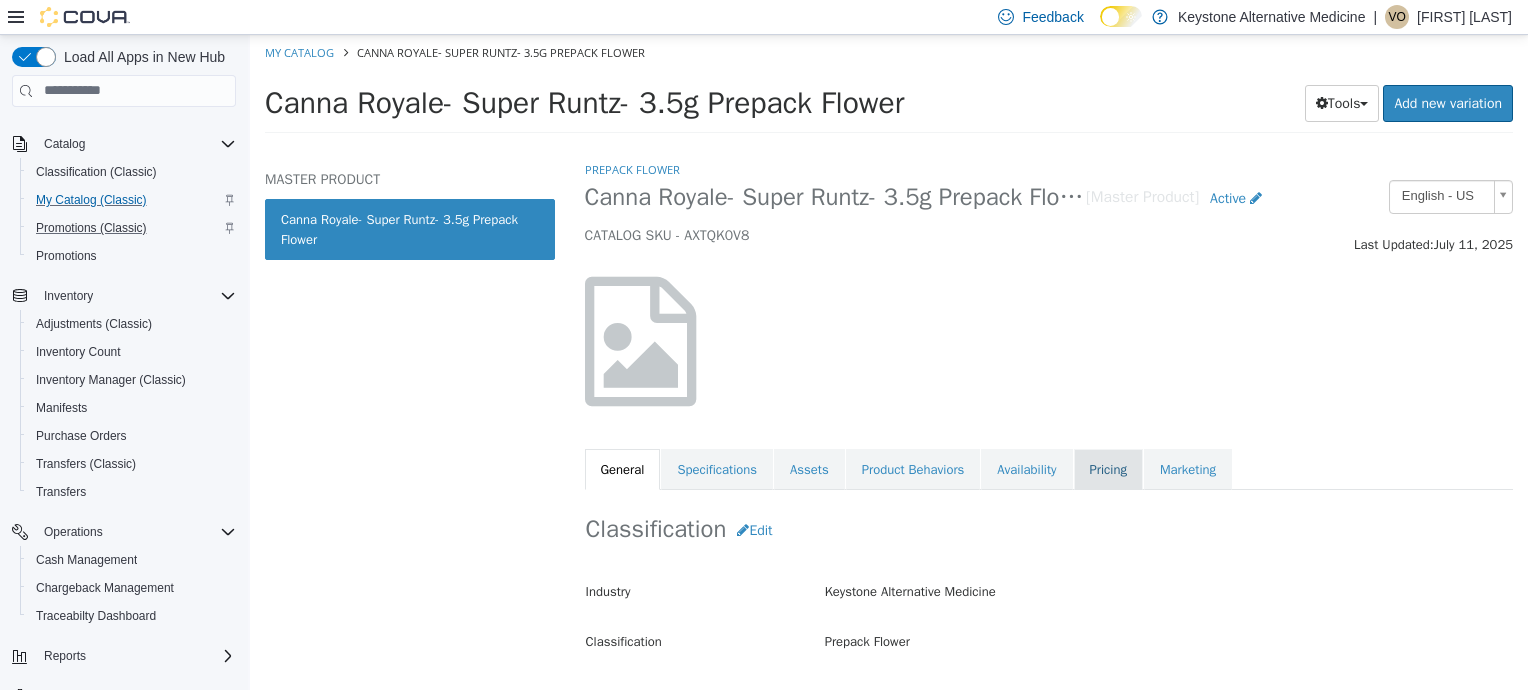 click on "Pricing" at bounding box center (1108, 469) 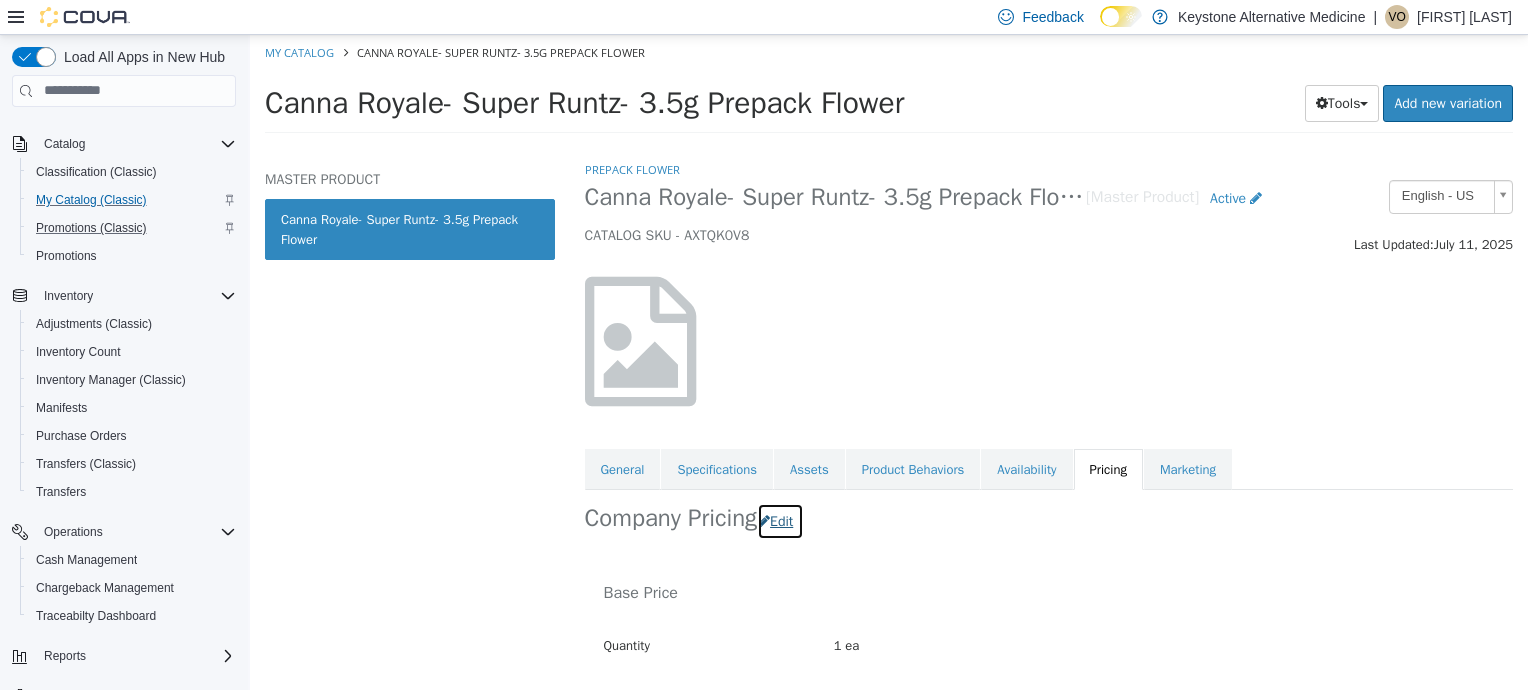 click on "Edit" at bounding box center (780, 520) 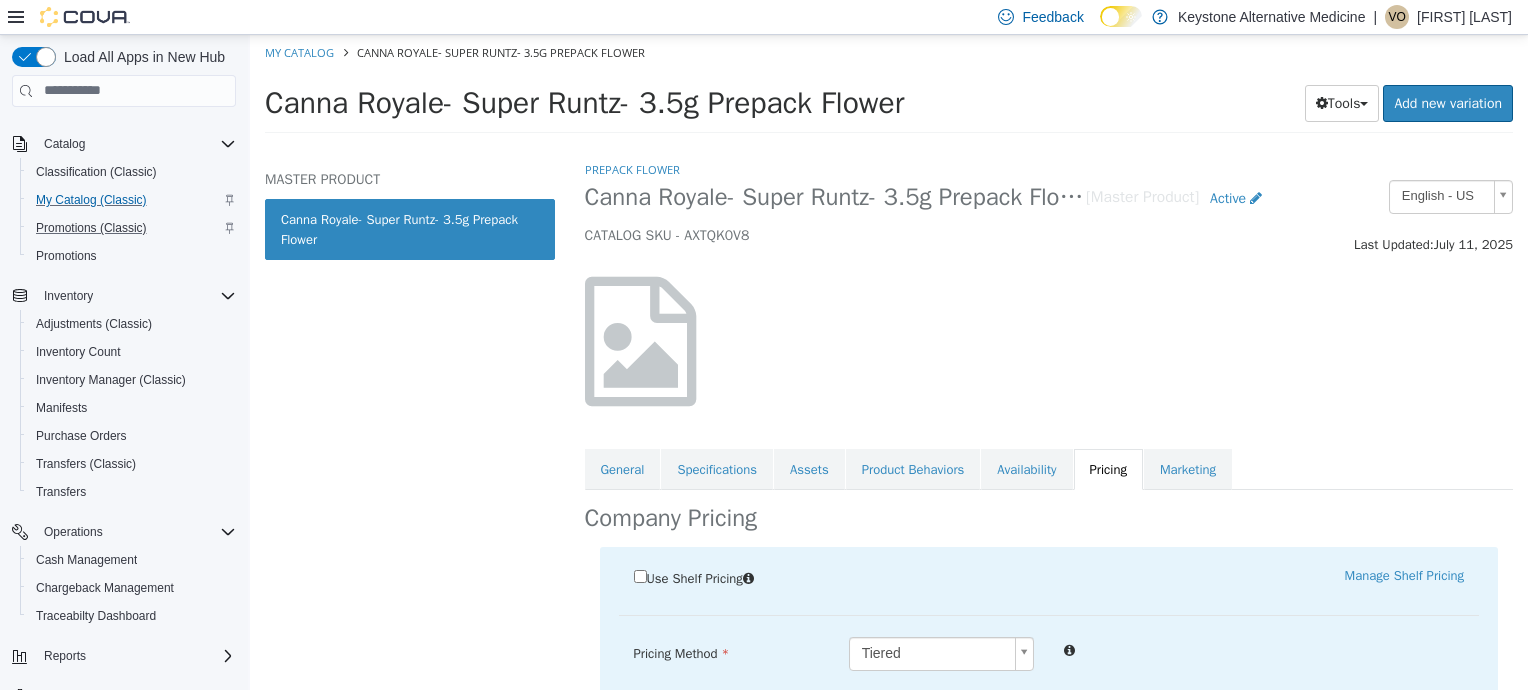 click on "Saving Bulk Changes...
×
Saved changes
My Catalog
Canna Royale- Super Runtz- 3.5g Prepack Flower
Canna Royale- Super Runtz- 3.5g Prepack Flower
Tools
Clone Print Labels   Add new variation
MASTER PRODUCT
Canna Royale- Super Runtz- 3.5g Prepack Flower
Prepack Flower
Canna Royale- Super Runtz- 3.5g Prepack Flower
[Master Product] Active   CATALOG SKU - AXTQK0V8     English - US                             Last Updated:  [DATE]
General Specifications Assets Product Behaviors Availability Pricing
Marketing Company Pricing
Use Shelf Pricing    Manage Shelf Pricing Shelf Price     Select a Shelf Price                             Shelf Price is required Pricing Method     Tiered                             * Base Price Quantity 1ea Regular Price $ *****
$15/ea
Reset Price Sale Price $
Select Date     (UTC-5) [CITY]                                Add Sale Employee $
$" at bounding box center [889, 89] 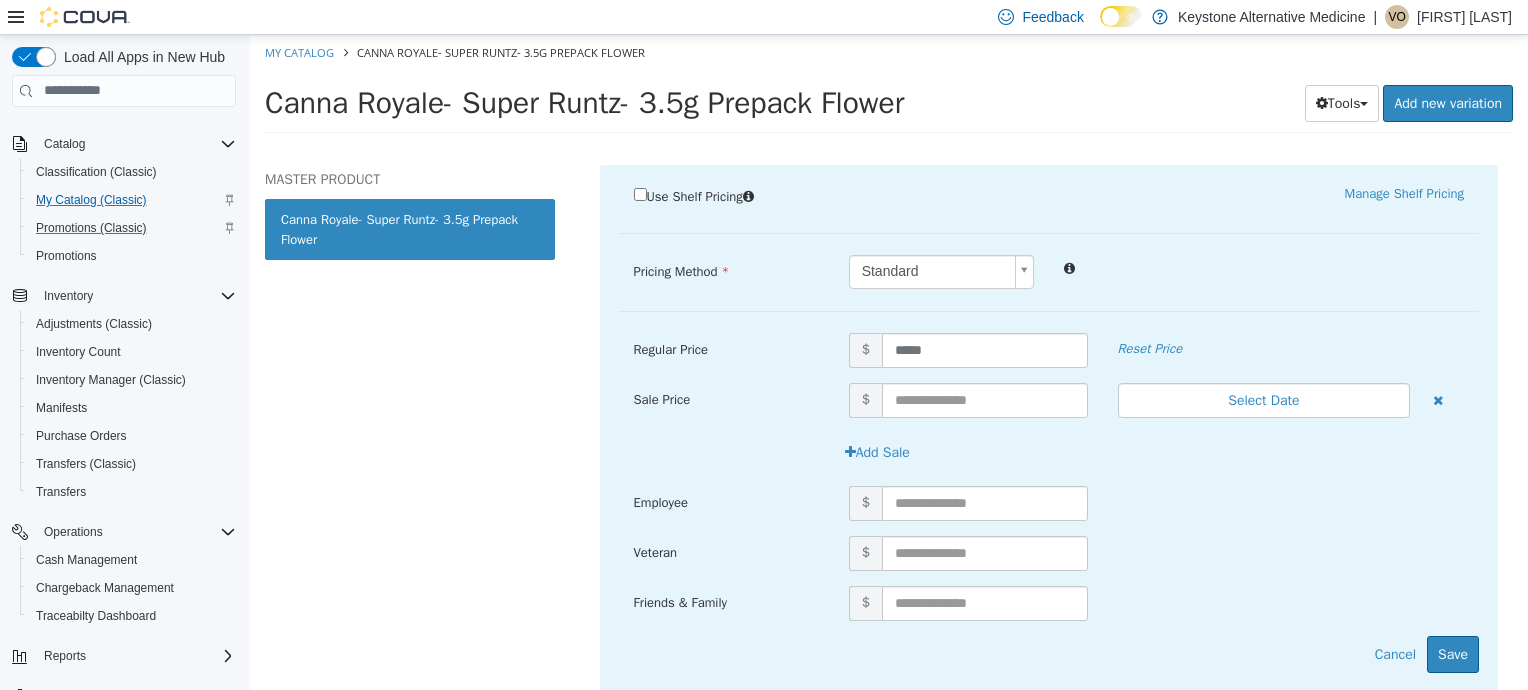 scroll, scrollTop: 434, scrollLeft: 0, axis: vertical 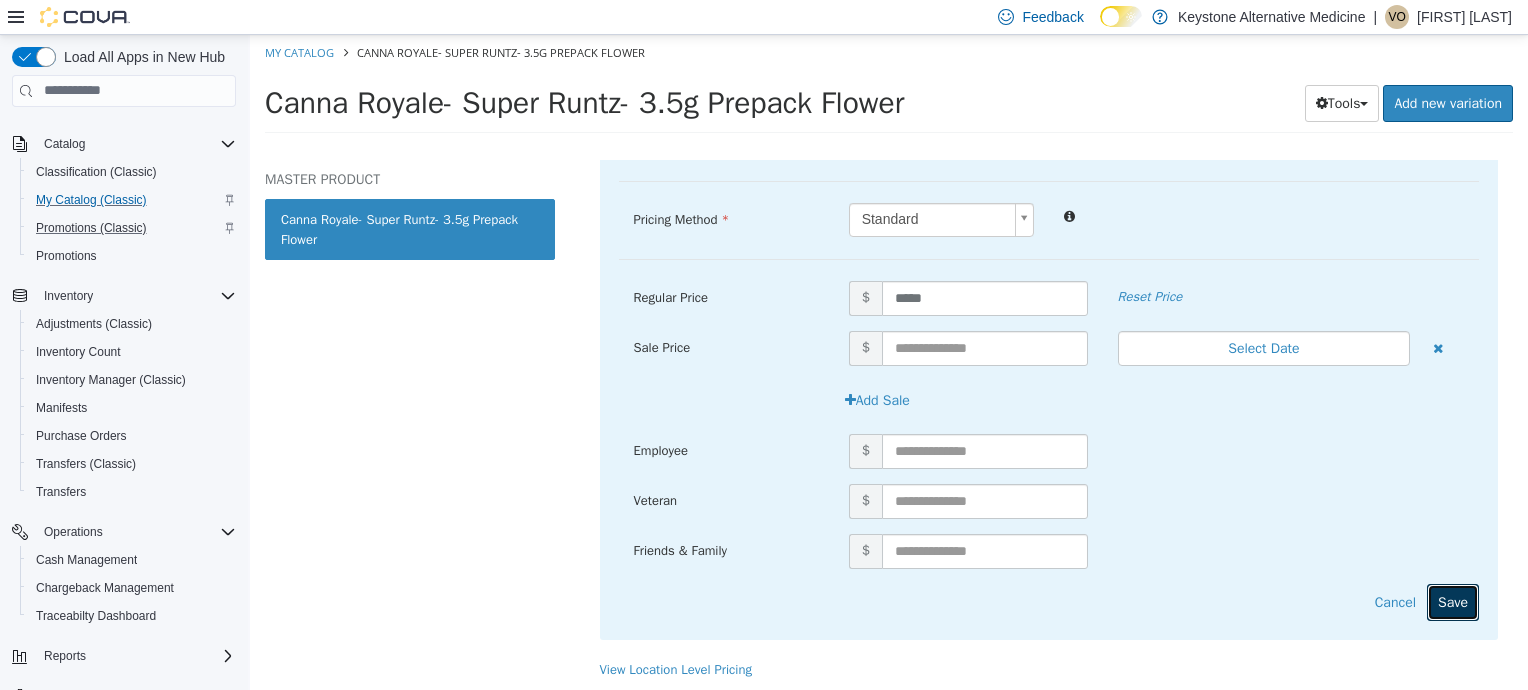 click on "Save" at bounding box center (1453, 601) 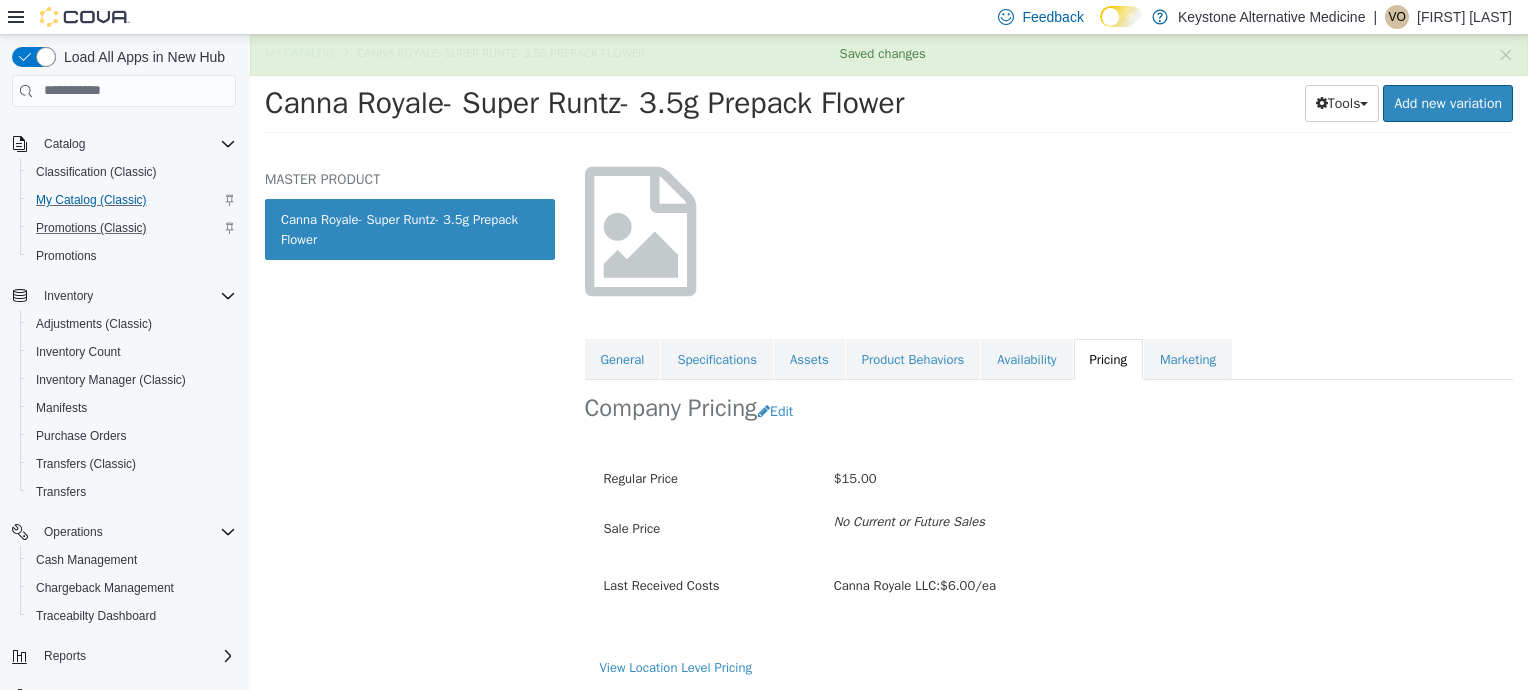 scroll, scrollTop: 0, scrollLeft: 0, axis: both 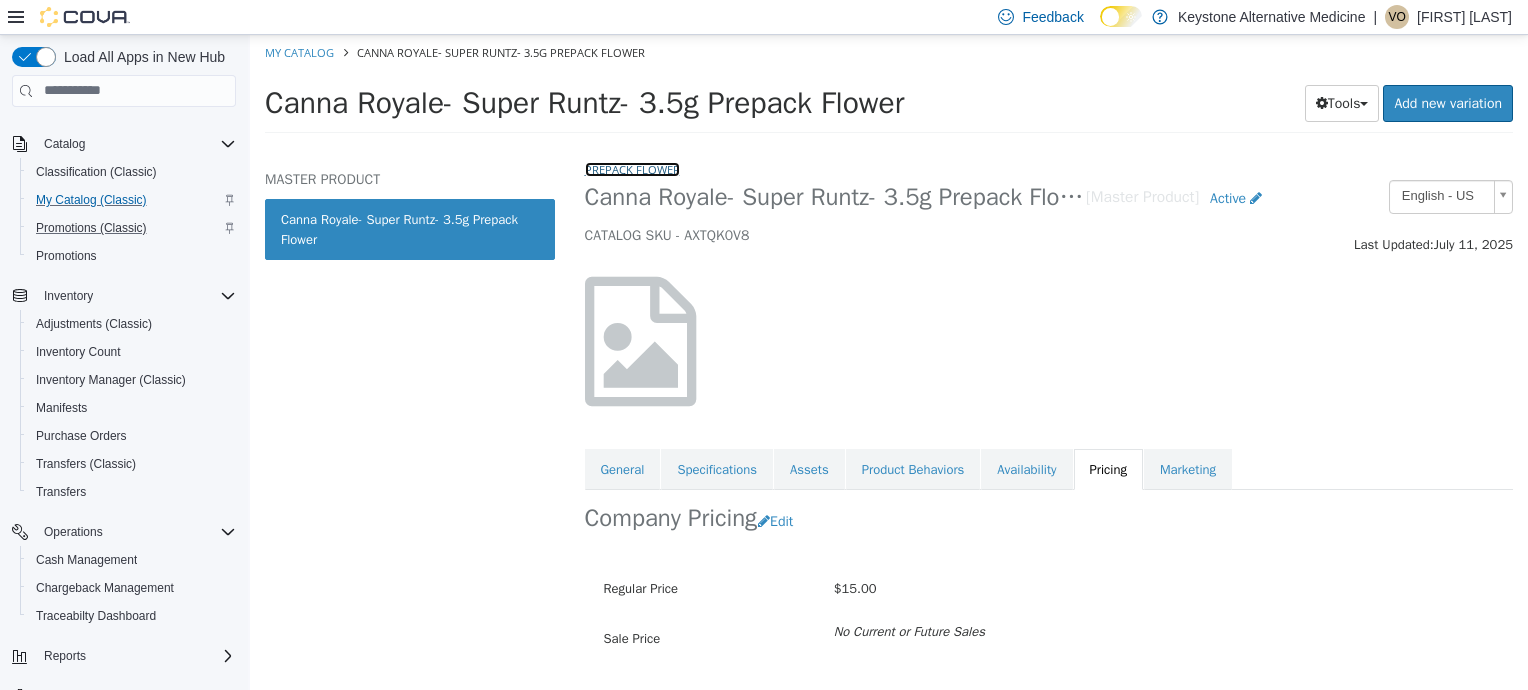 click on "Prepack Flower" at bounding box center [632, 168] 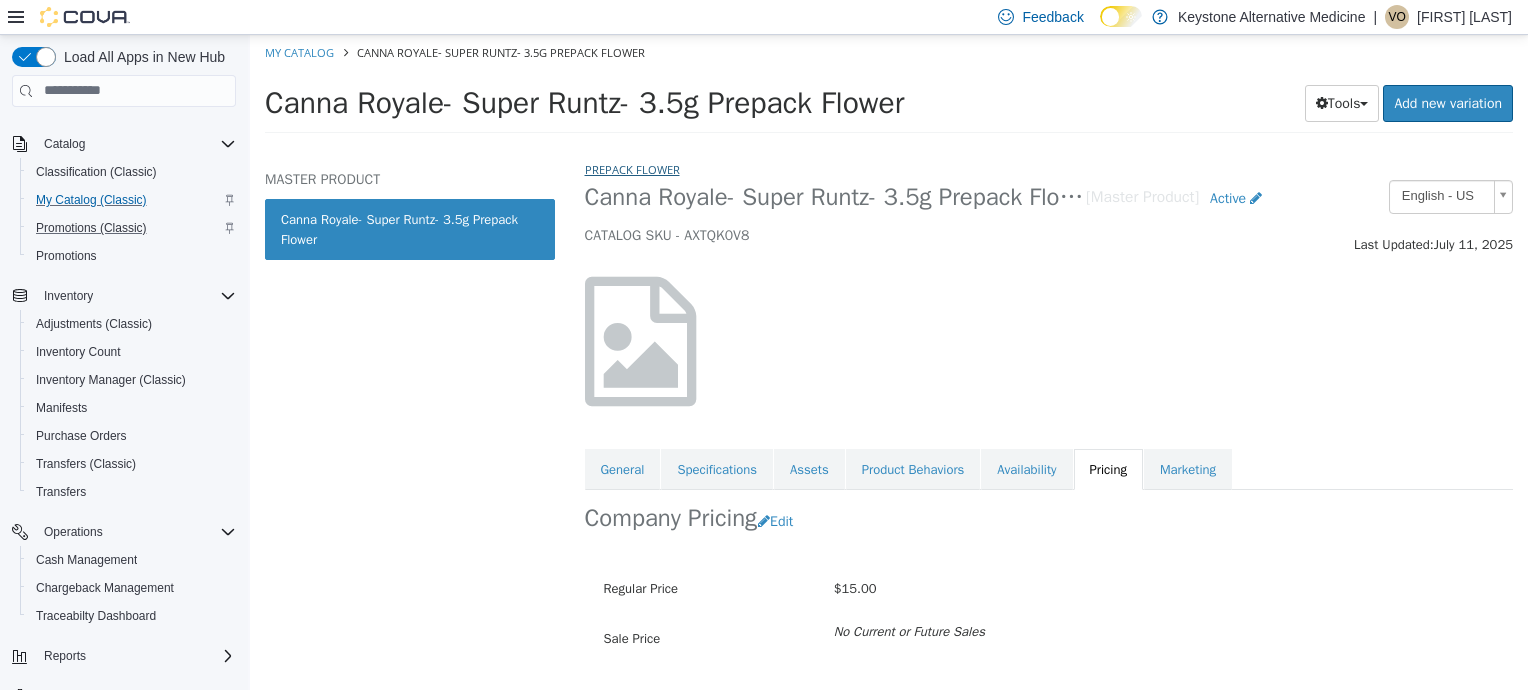 select on "**********" 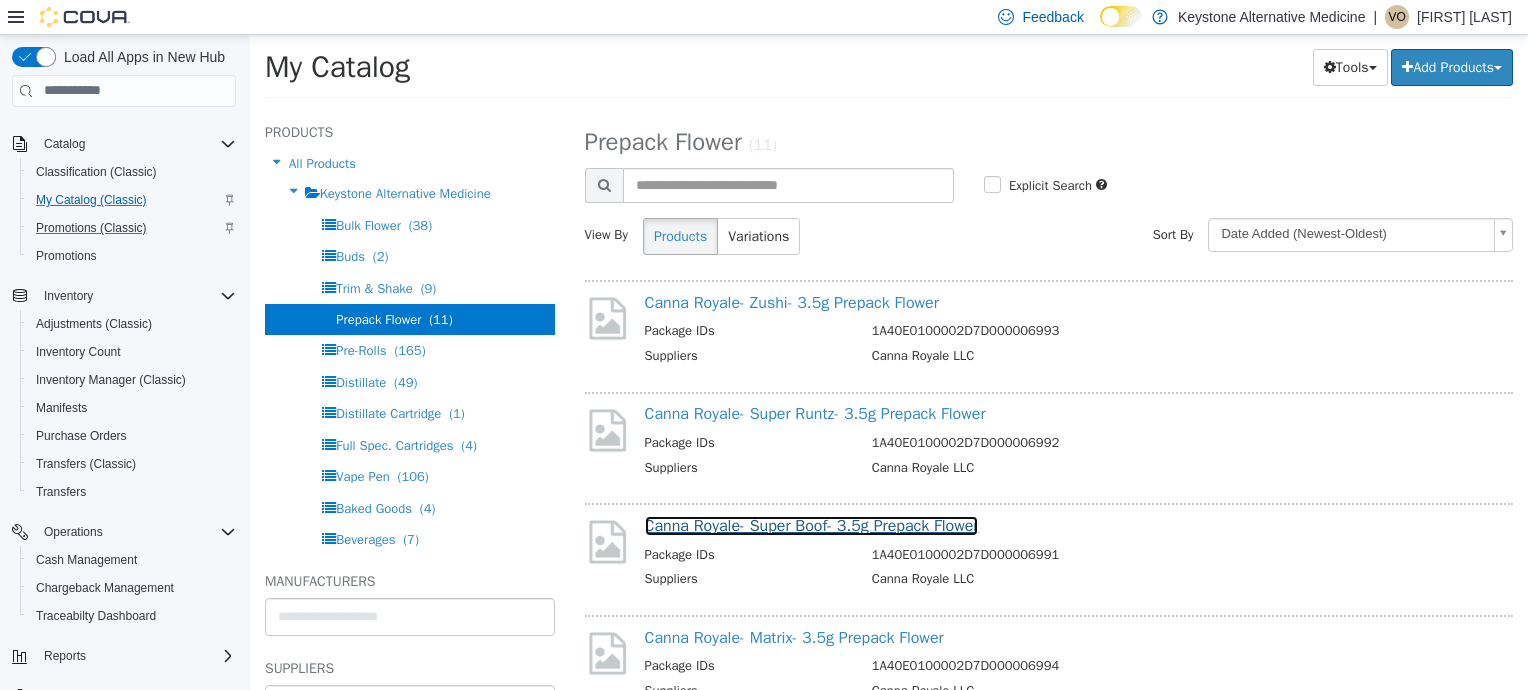 click on "Canna Royale- Super Boof- 3.5g Prepack Flower" at bounding box center [812, 525] 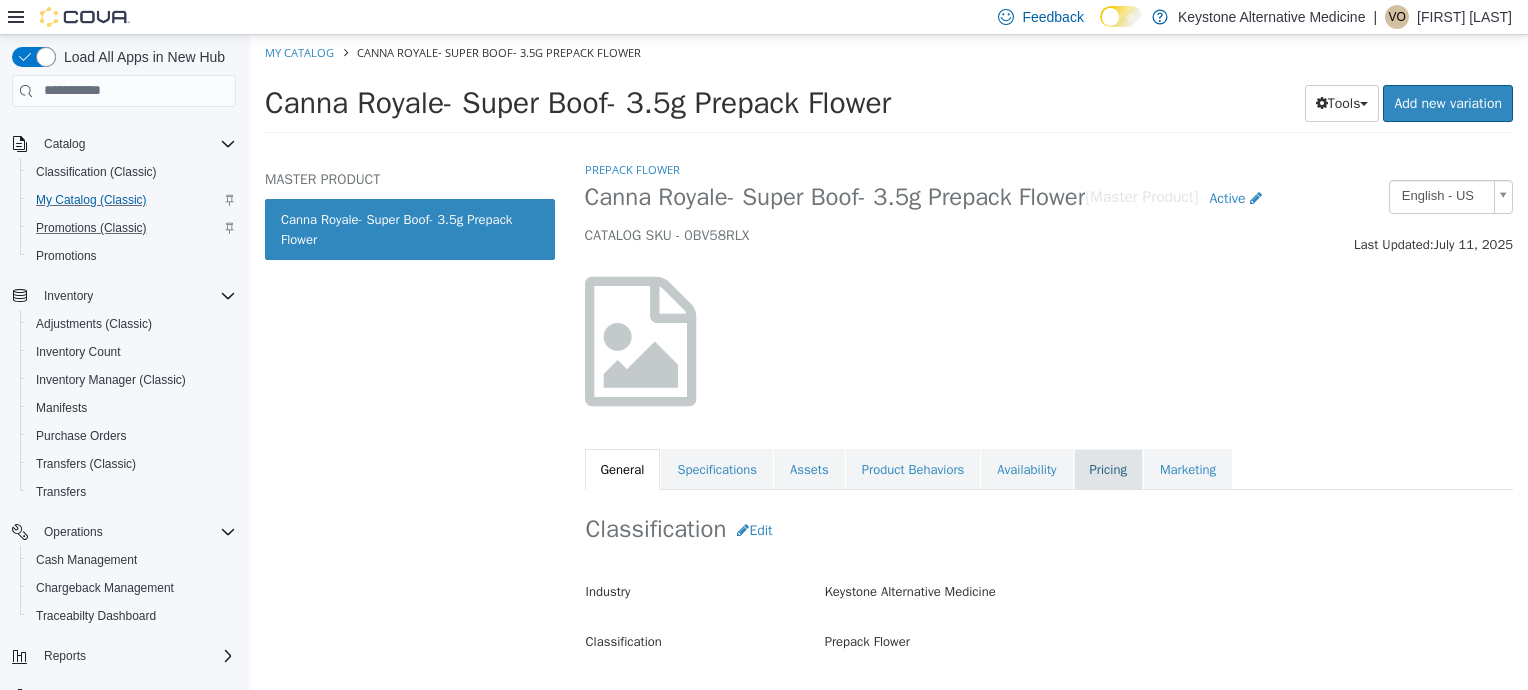 click on "Pricing" at bounding box center (1108, 469) 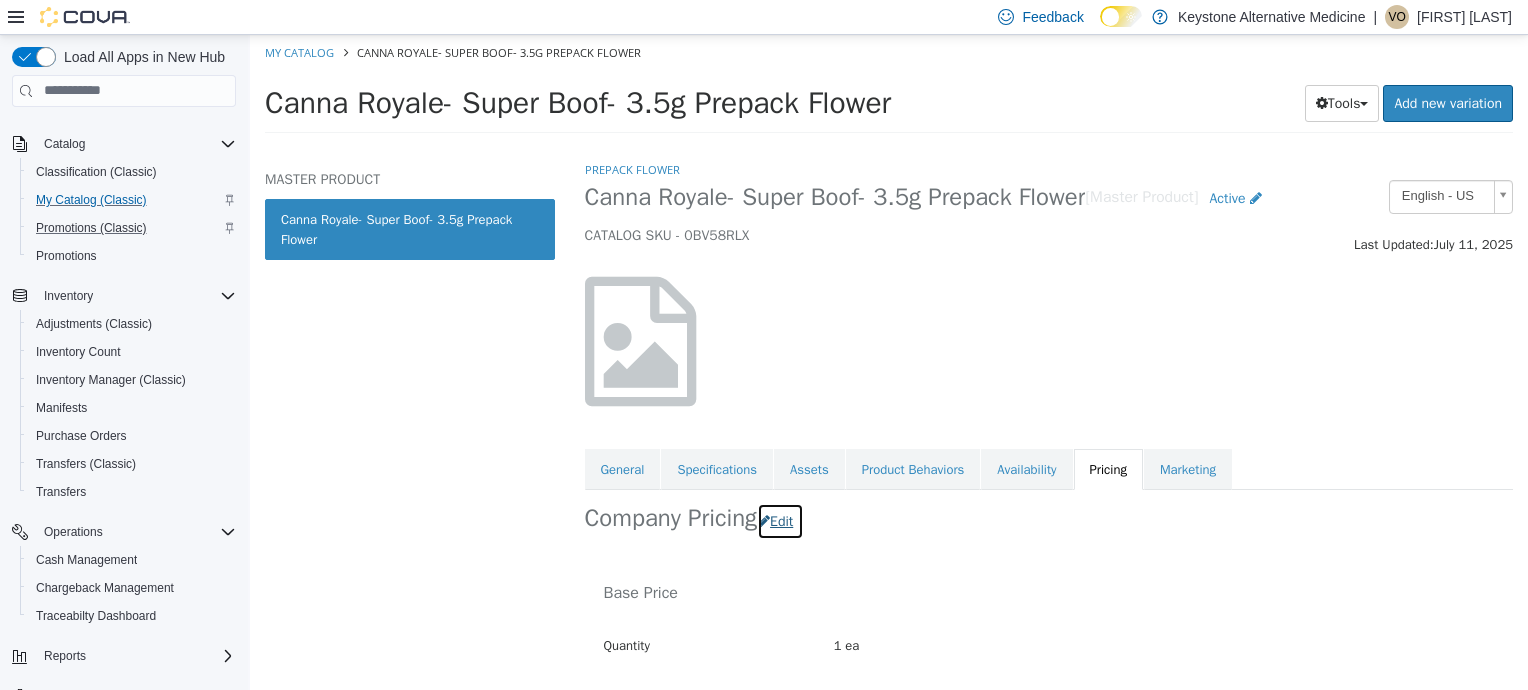 click on "Edit" at bounding box center [780, 520] 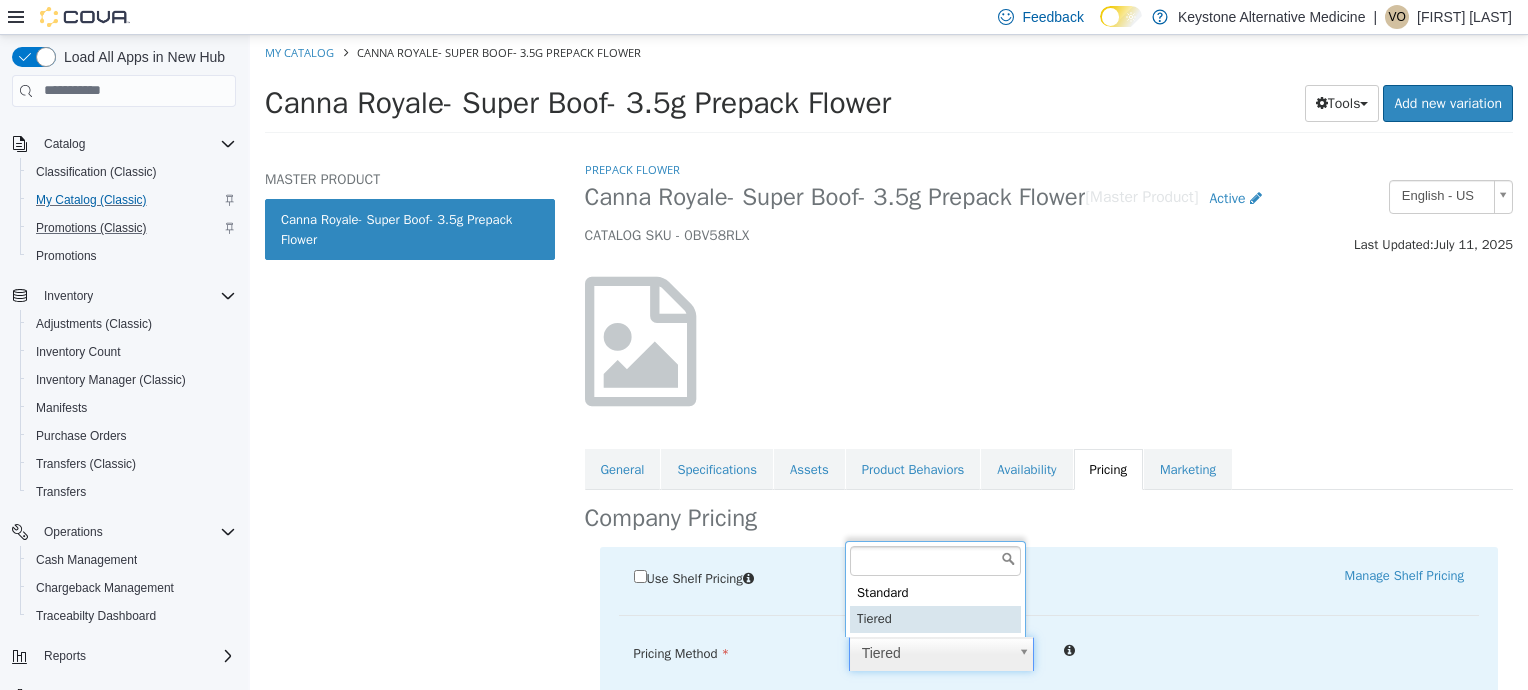 click on "Saving Bulk Changes...
×
Saved changes
My Catalog
Canna Royale- Super Boof- 3.5g Prepack Flower
Canna Royale- Super Boof- 3.5g Prepack Flower
Tools
Clone Print Labels   Add new variation
MASTER PRODUCT
Canna Royale- Super Boof- 3.5g Prepack Flower
Prepack Flower
Canna Royale- Super Boof- 3.5g Prepack Flower
[Master Product] Active  CATALOG SKU - 0BV58RLX     English - US                             Last Updated:  [DATE]
General Specifications Assets Product Behaviors Availability Pricing
Marketing Company Pricing
Use Shelf Pricing    Manage Shelf Pricing Shelf Price     Select a Shelf Price                             Shelf Price is required Pricing Method     Tiered     * Base Price Quantity 1ea Regular Price $ *****
$15/ea
Reset Price Sale Price $
Select Date     (UTC-5) [CITY]                                Add Sale Employee $
Veteran $
Friends & Family" at bounding box center (889, 89) 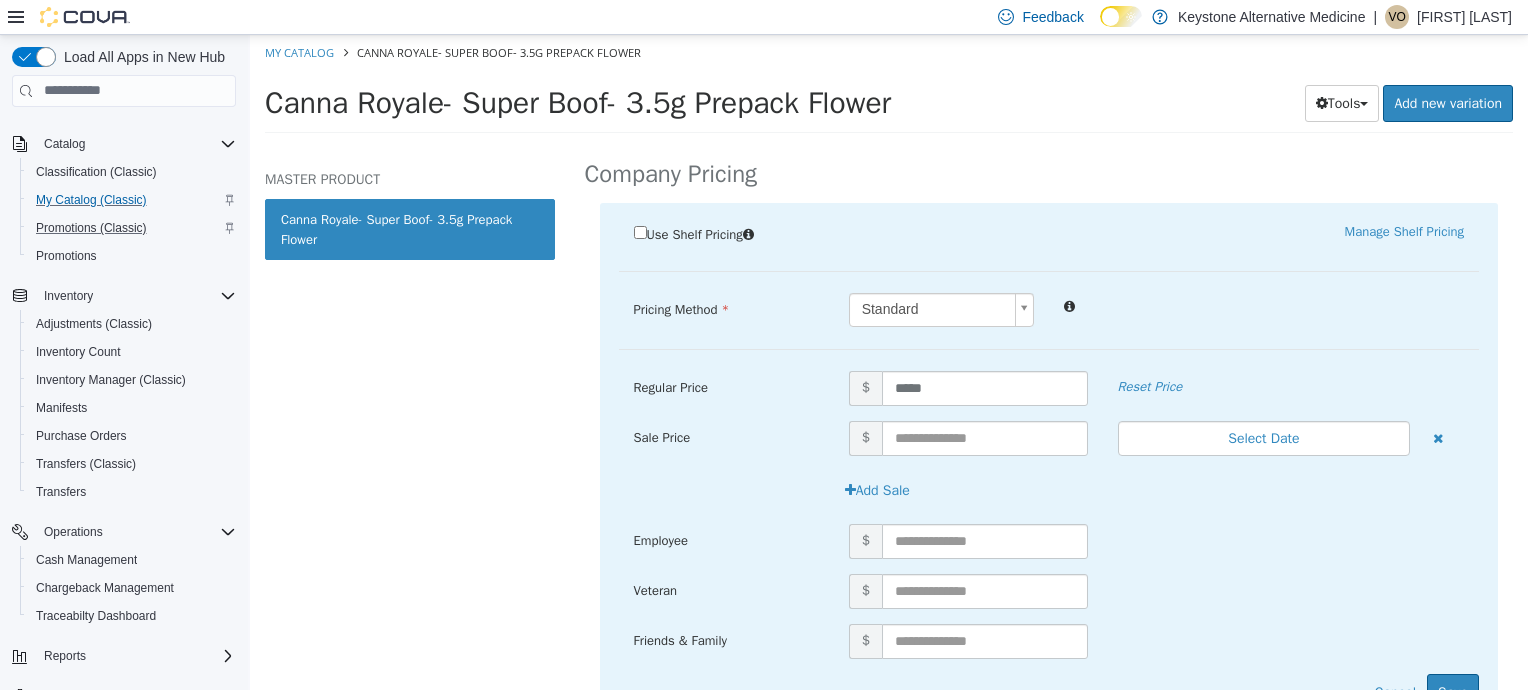 scroll, scrollTop: 348, scrollLeft: 0, axis: vertical 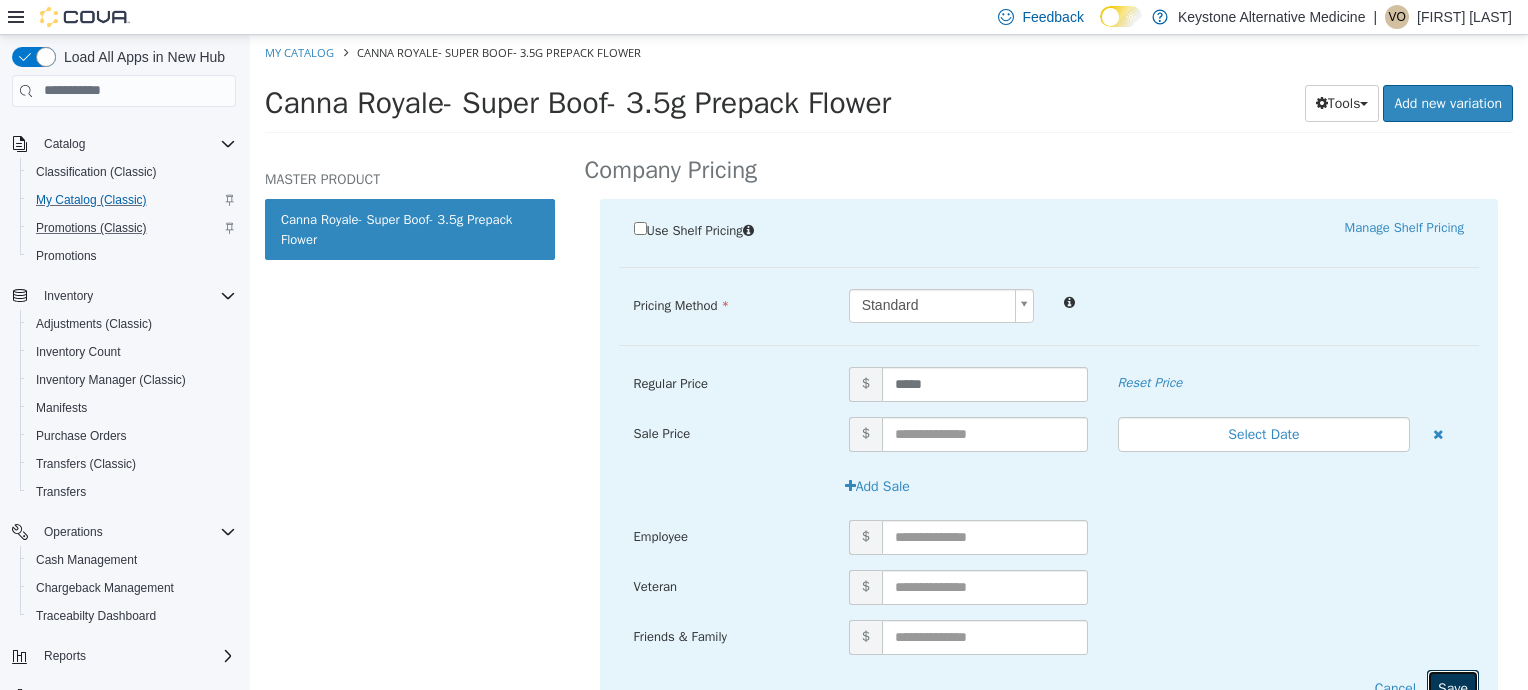click on "Save" at bounding box center (1453, 687) 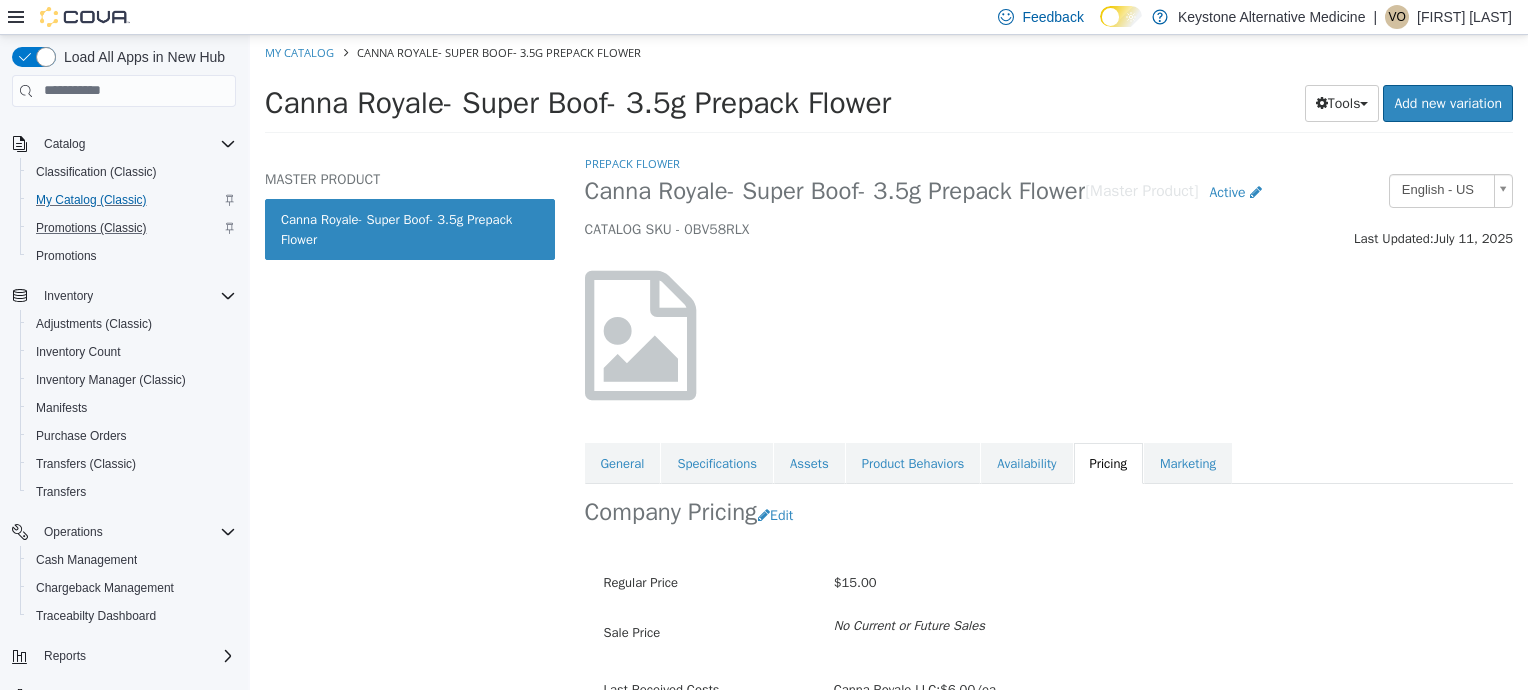 scroll, scrollTop: 0, scrollLeft: 0, axis: both 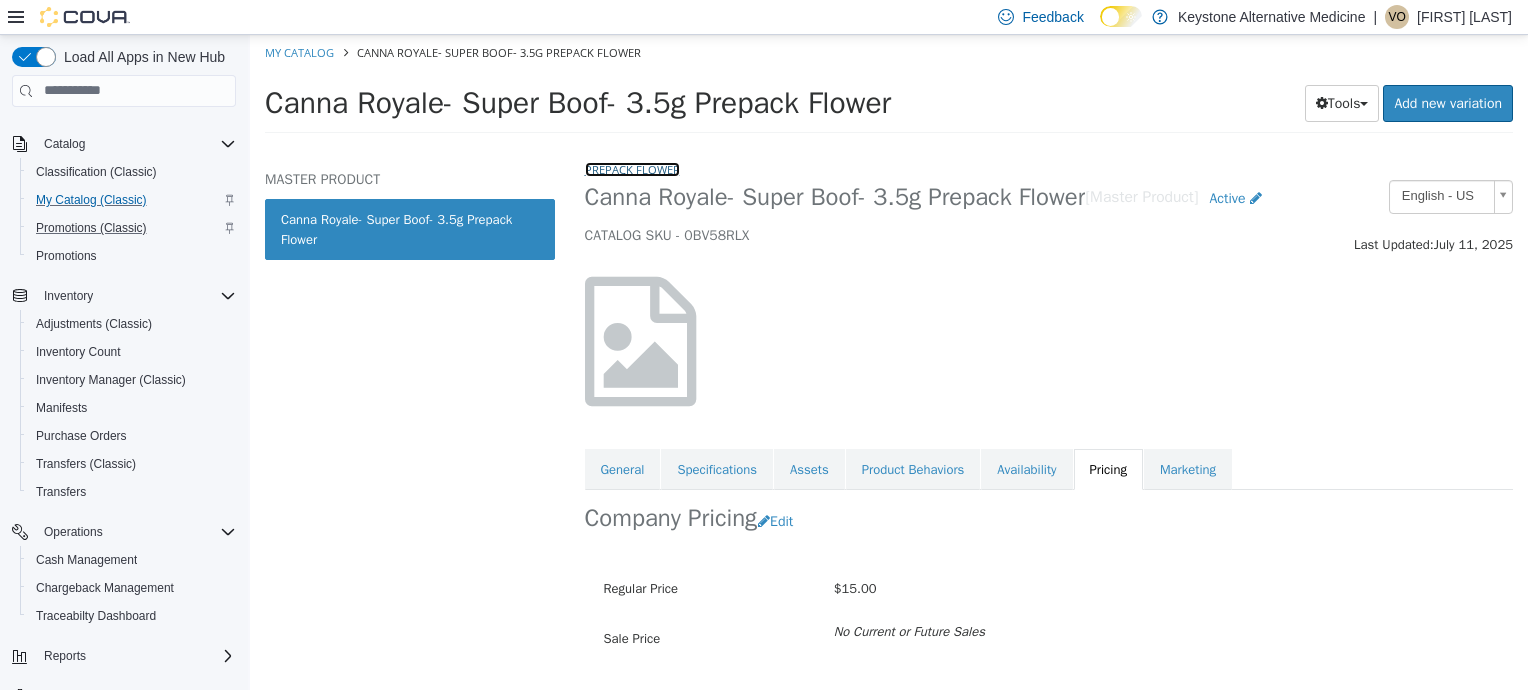 click on "Prepack Flower" at bounding box center [632, 168] 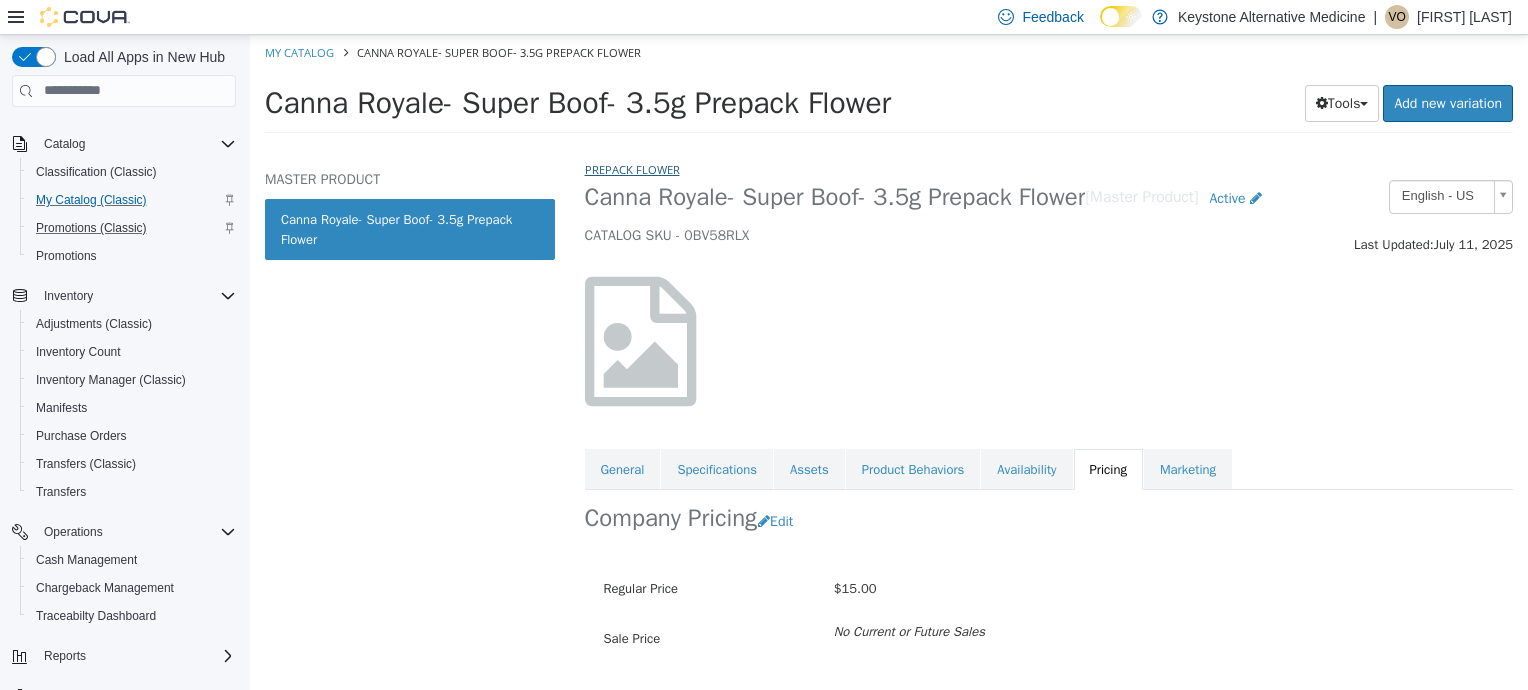select on "**********" 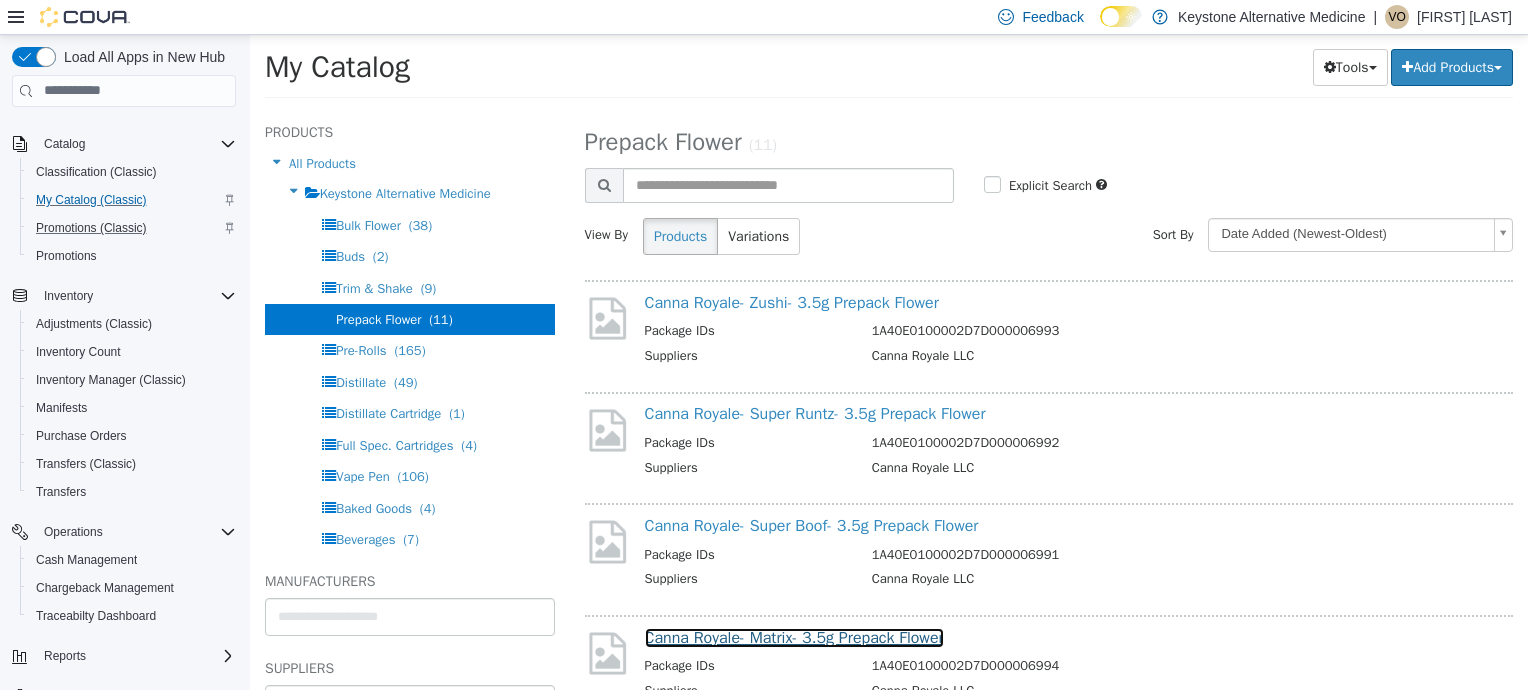 click on "Canna Royale- Matrix- 3.5g Prepack Flower" at bounding box center [794, 637] 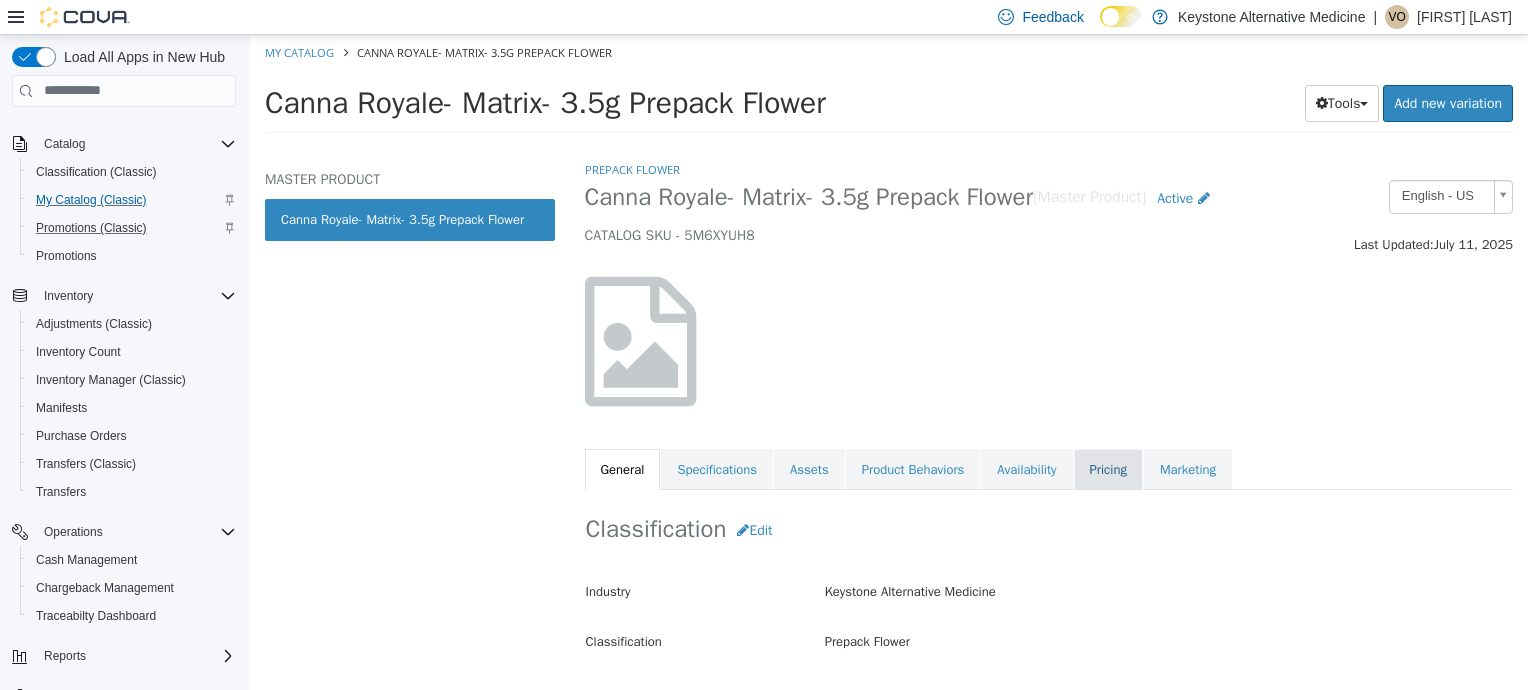 click on "Pricing" at bounding box center [1108, 469] 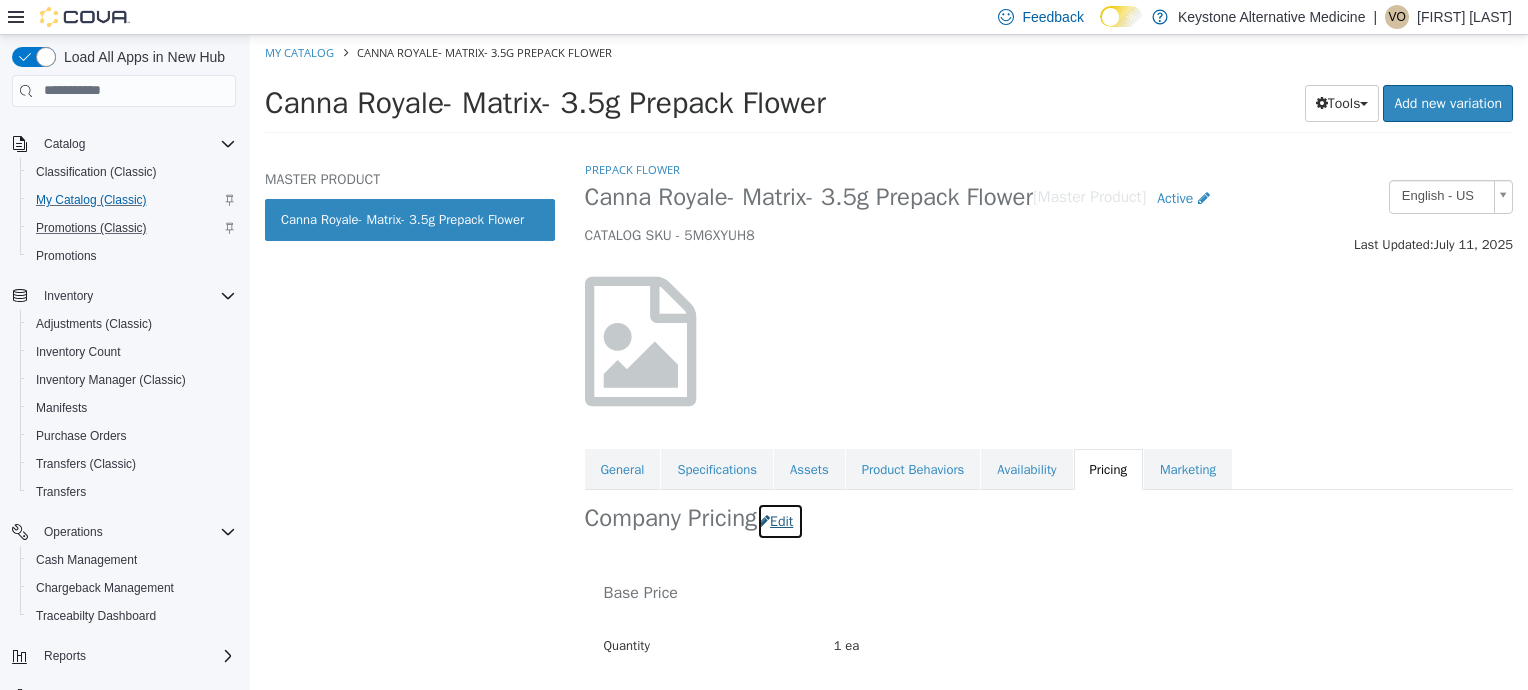 click on "Edit" at bounding box center (780, 520) 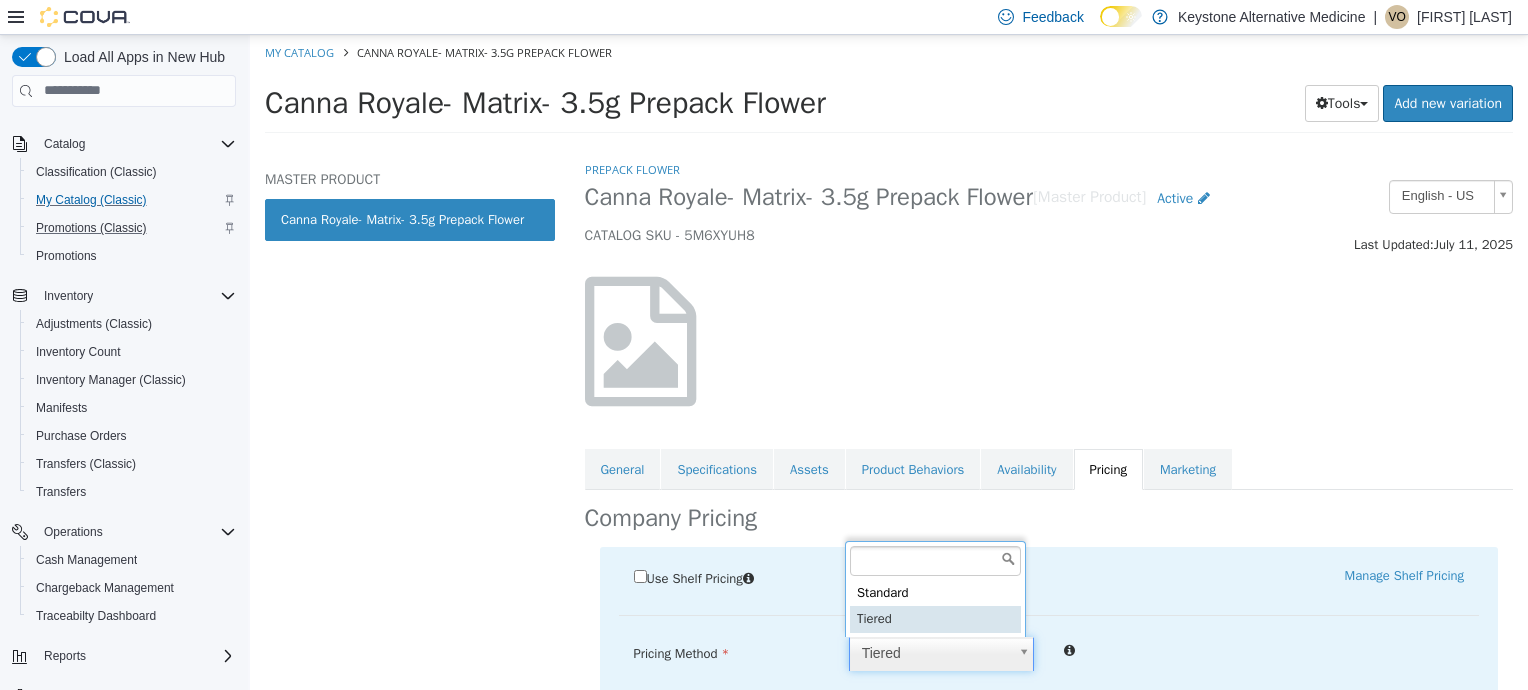 click on "Saving Bulk Changes...
×
Saved changes
My Catalog
Canna Royale- Matrix- 3.5g Prepack Flower
Canna Royale- Matrix- 3.5g Prepack Flower
Tools
Clone Print Labels   Add new variation
MASTER PRODUCT
Canna Royale- Matrix- 3.5g Prepack Flower
Prepack Flower
Canna Royale- Matrix- 3.5g Prepack Flower
[Master Product] Active  CATALOG SKU - 5M6XYUH8     English - US                             Last Updated:  [DATE]
General Specifications Assets Product Behaviors Availability Pricing
Marketing Company Pricing
Use Shelf Pricing    Manage Shelf Pricing Shelf Price     Select a Shelf Price                             Shelf Price is required Pricing Method     Tiered     * Base Price Quantity 1ea Regular Price $ *****
$15/ea
Reset Price Sale Price $
Select Date     (UTC-5) [CITY]                                Add Sale Employee $
Veteran $
Friends & Family $
3.5g 3.5ea" at bounding box center (889, 89) 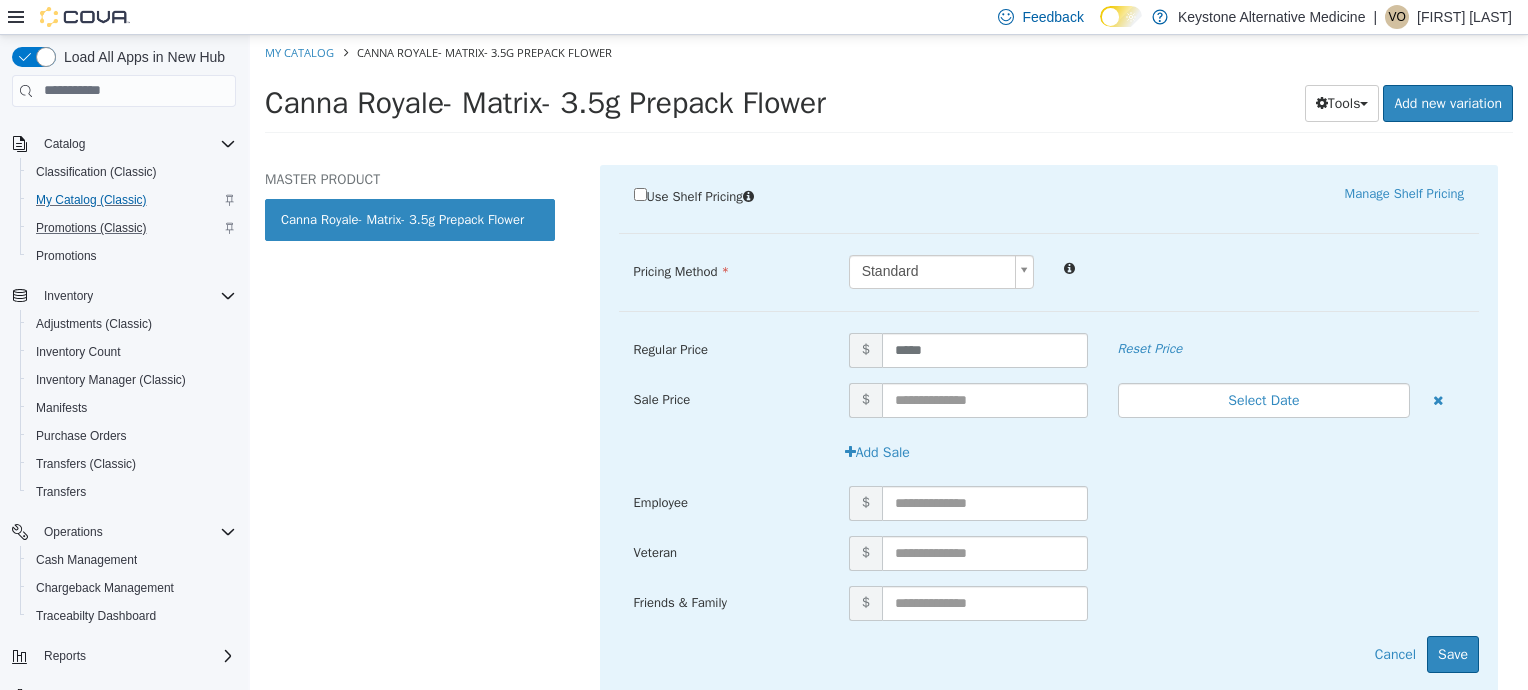 scroll, scrollTop: 406, scrollLeft: 0, axis: vertical 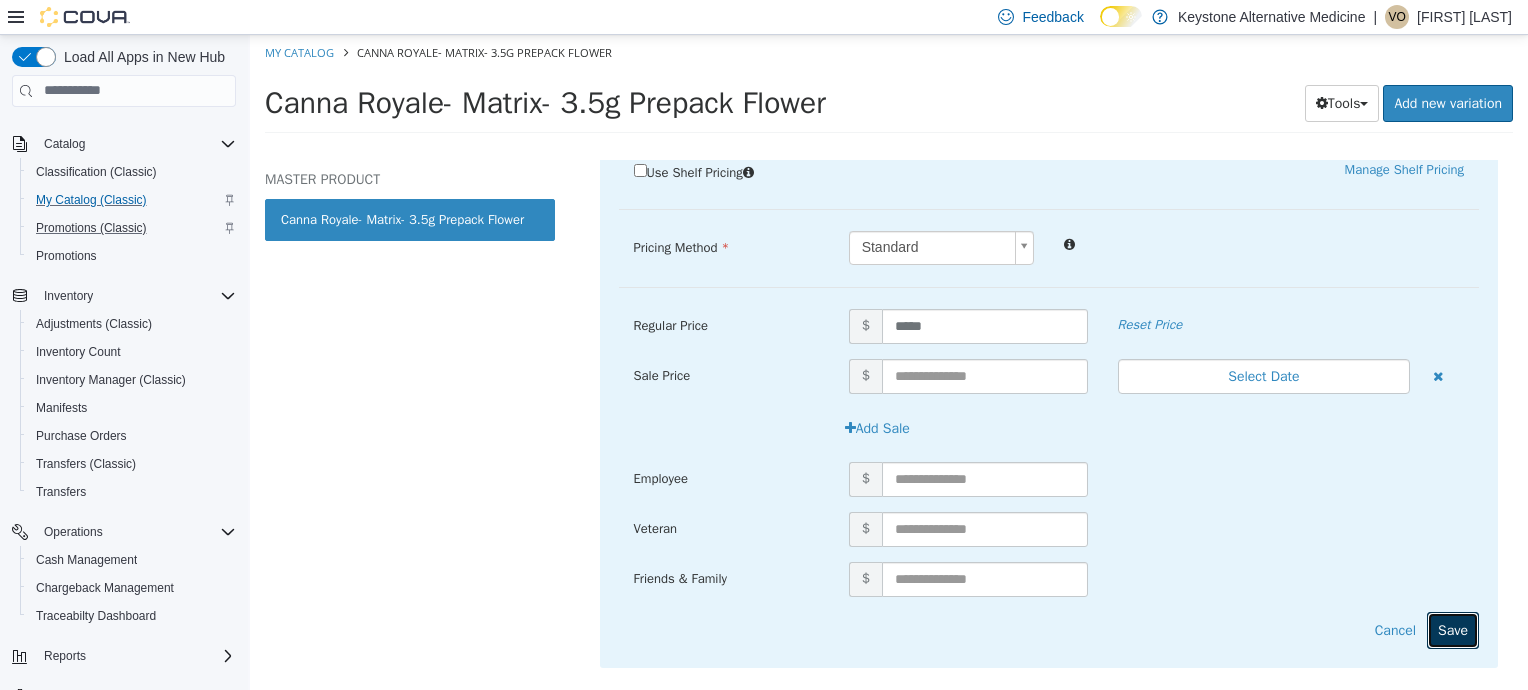 click on "Save" at bounding box center (1453, 629) 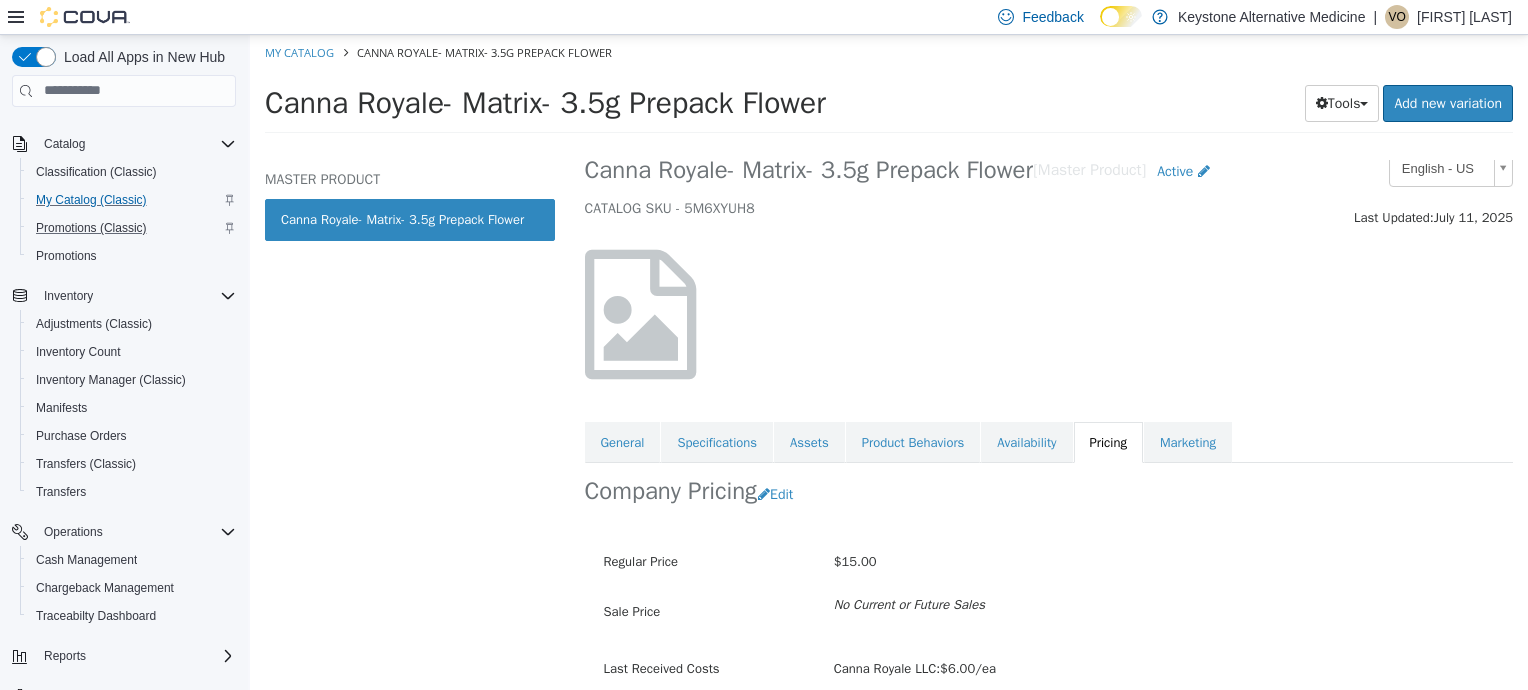 scroll, scrollTop: 0, scrollLeft: 0, axis: both 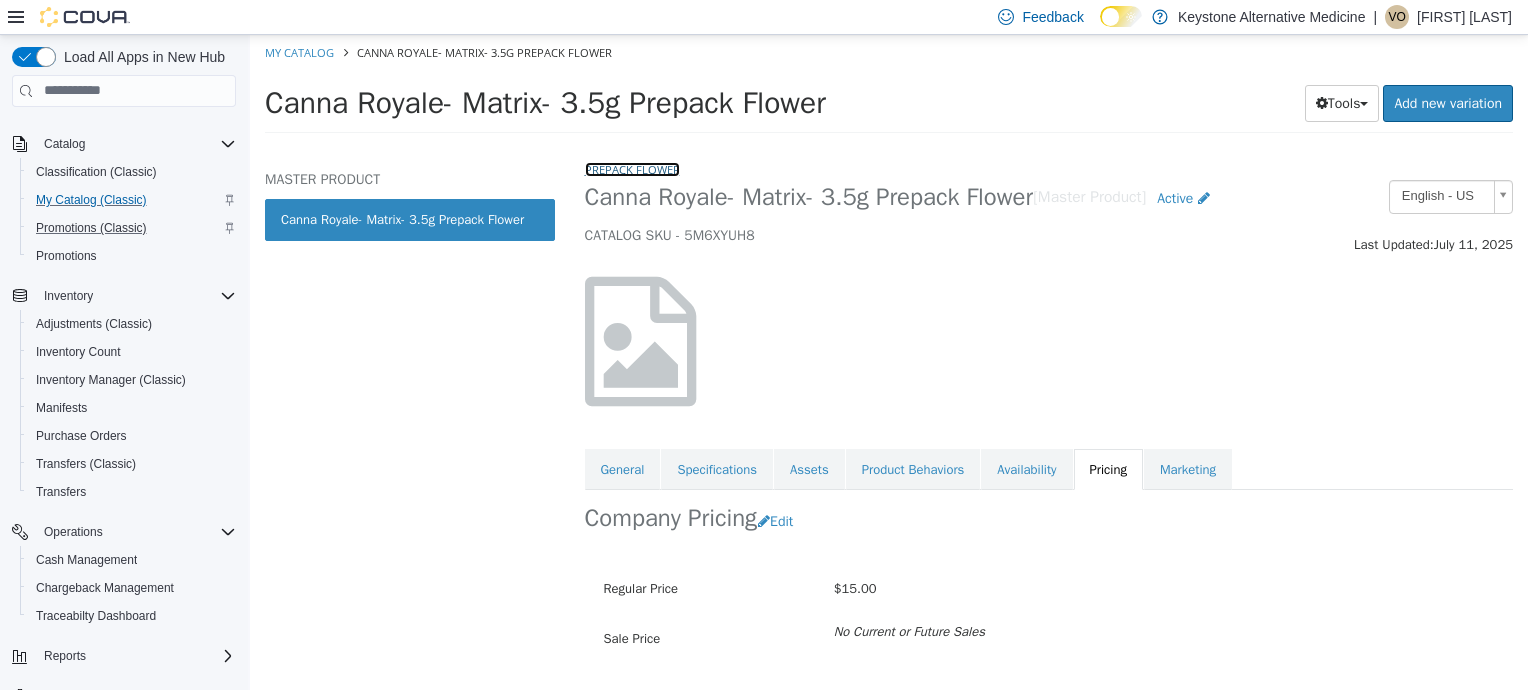 click on "Prepack Flower" at bounding box center (632, 168) 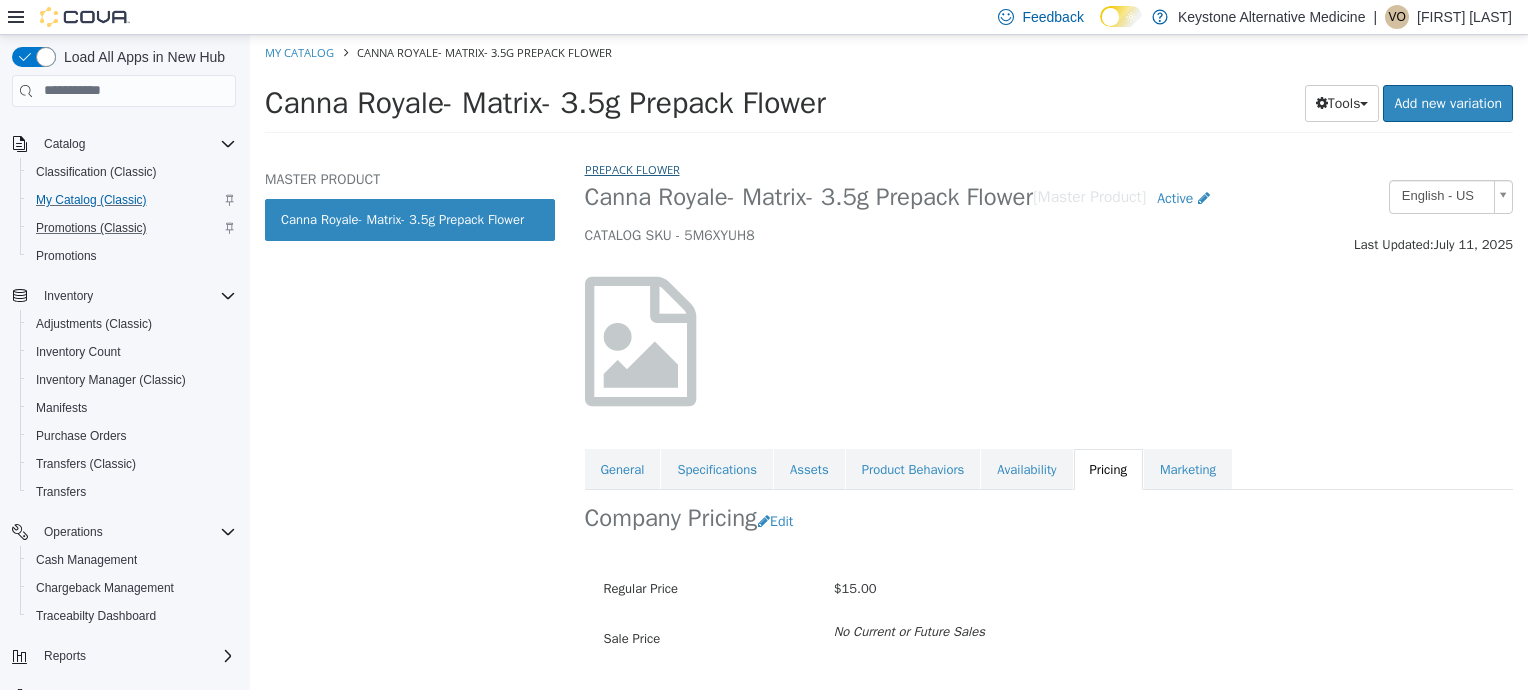 select on "**********" 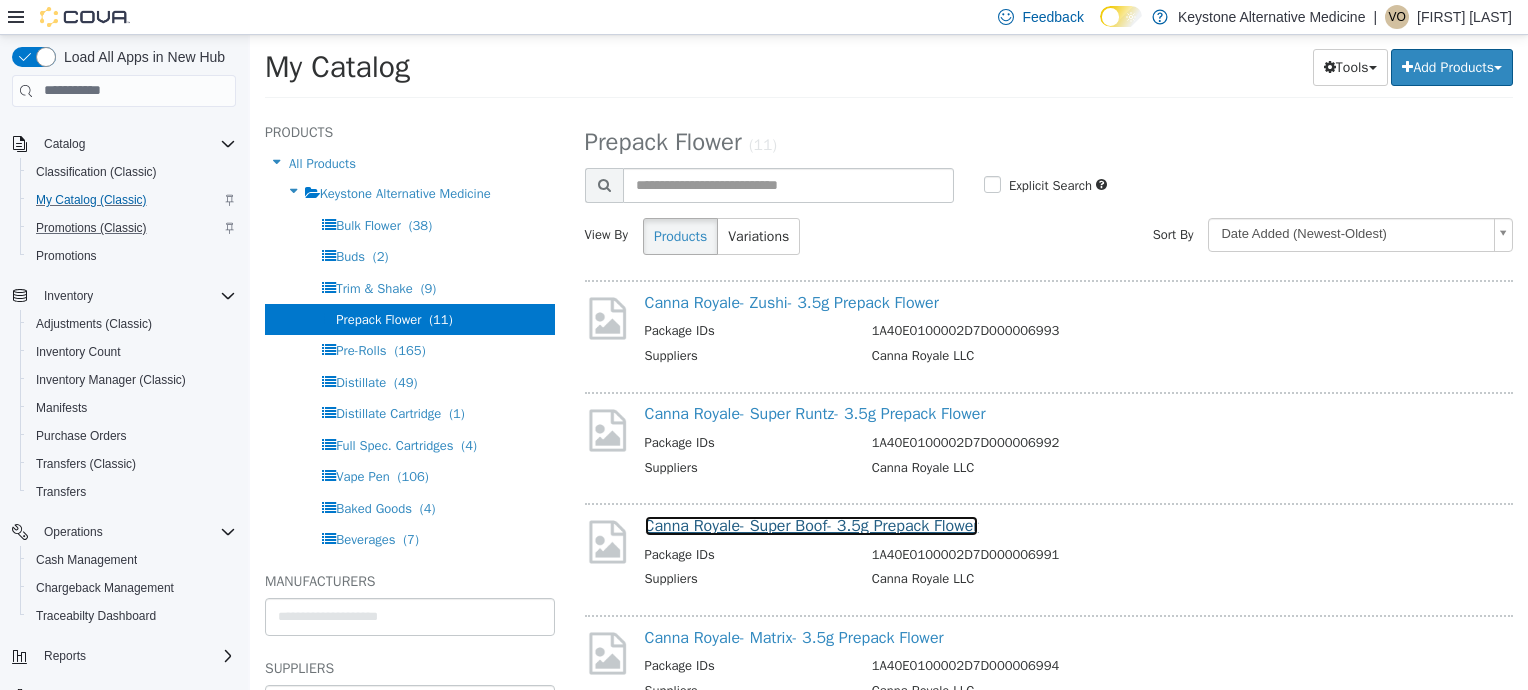 click on "Canna Royale- Super Boof- 3.5g Prepack Flower" at bounding box center (812, 525) 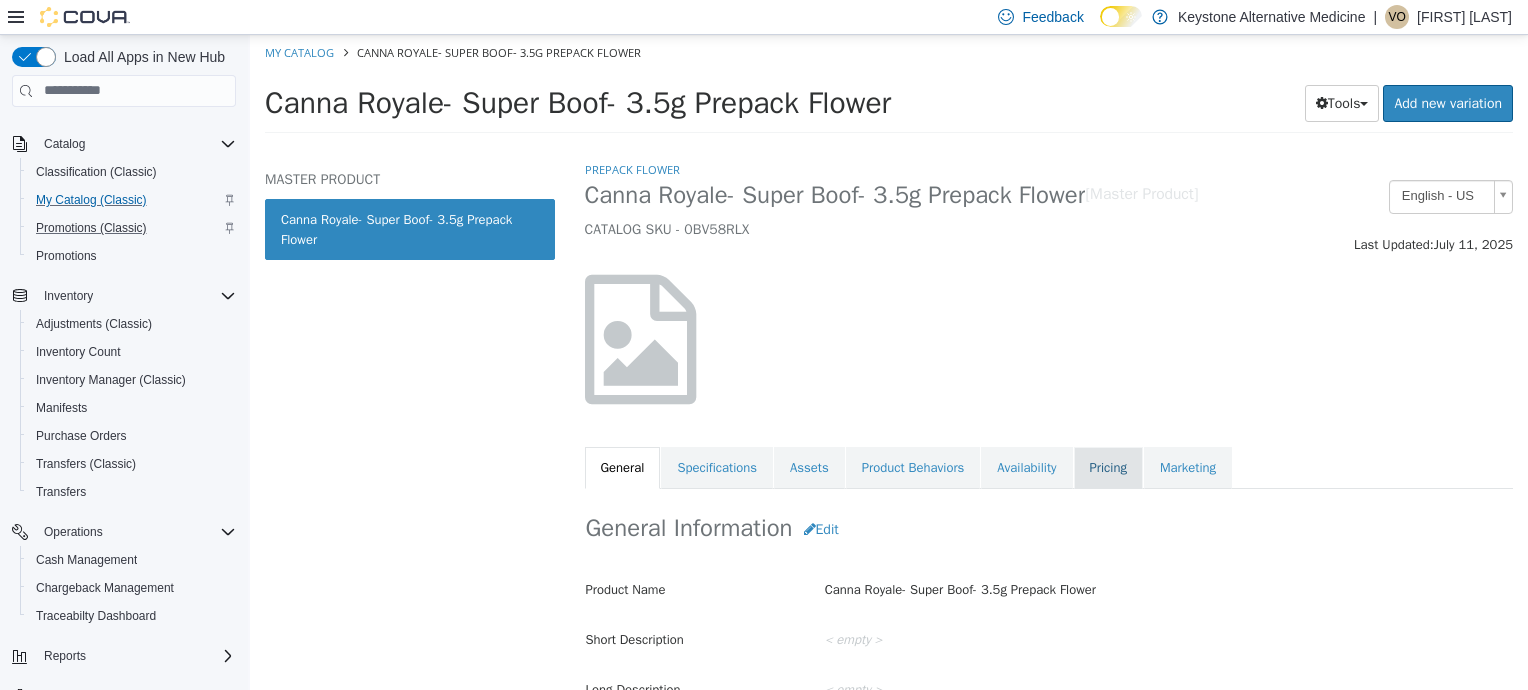 click on "Pricing" at bounding box center [1108, 467] 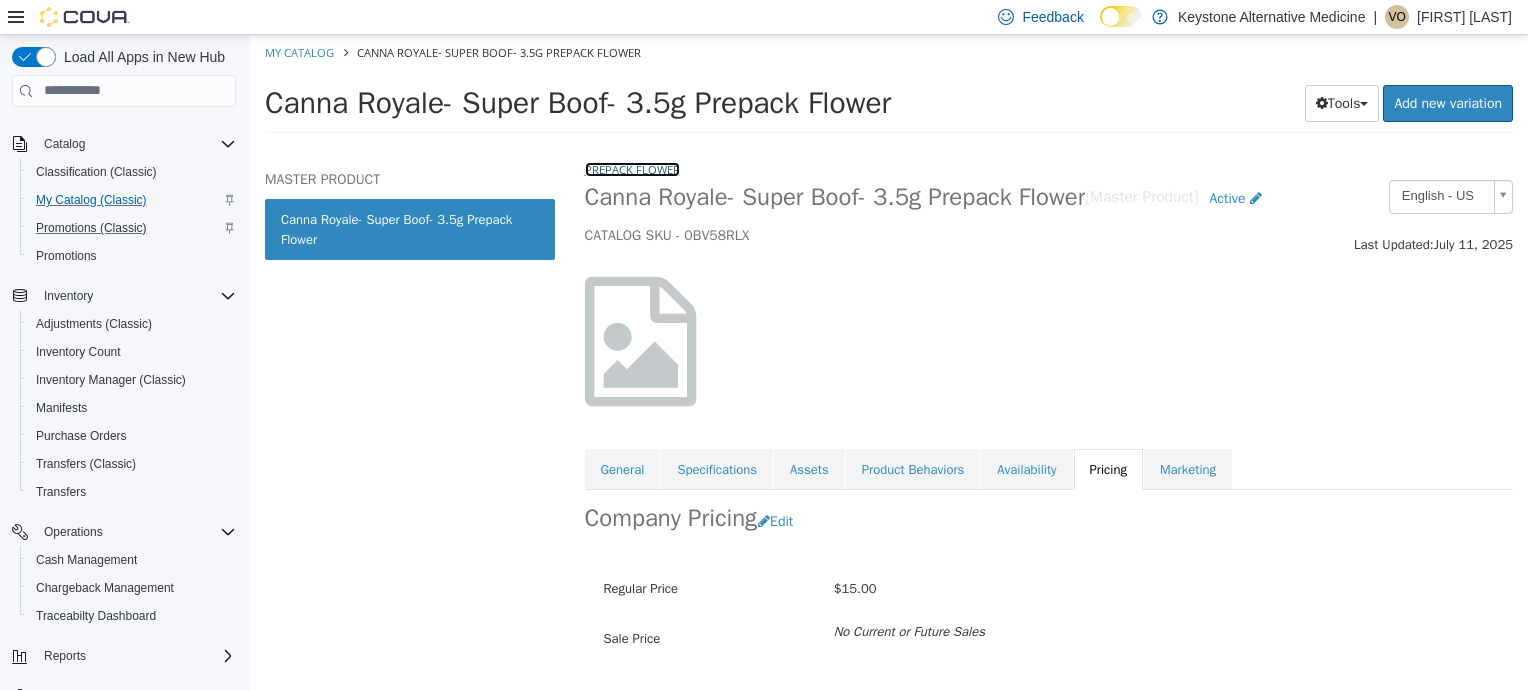 click on "Prepack Flower" at bounding box center [632, 168] 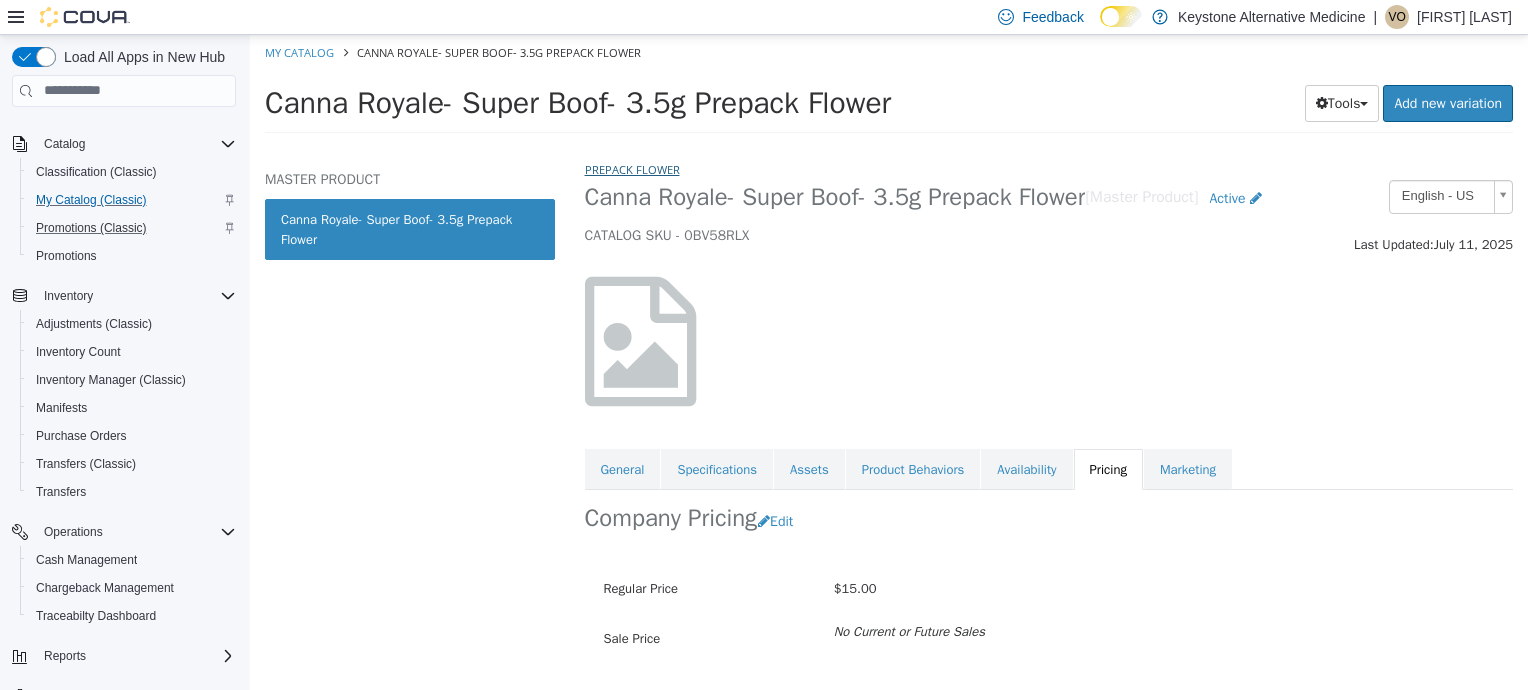 select on "**********" 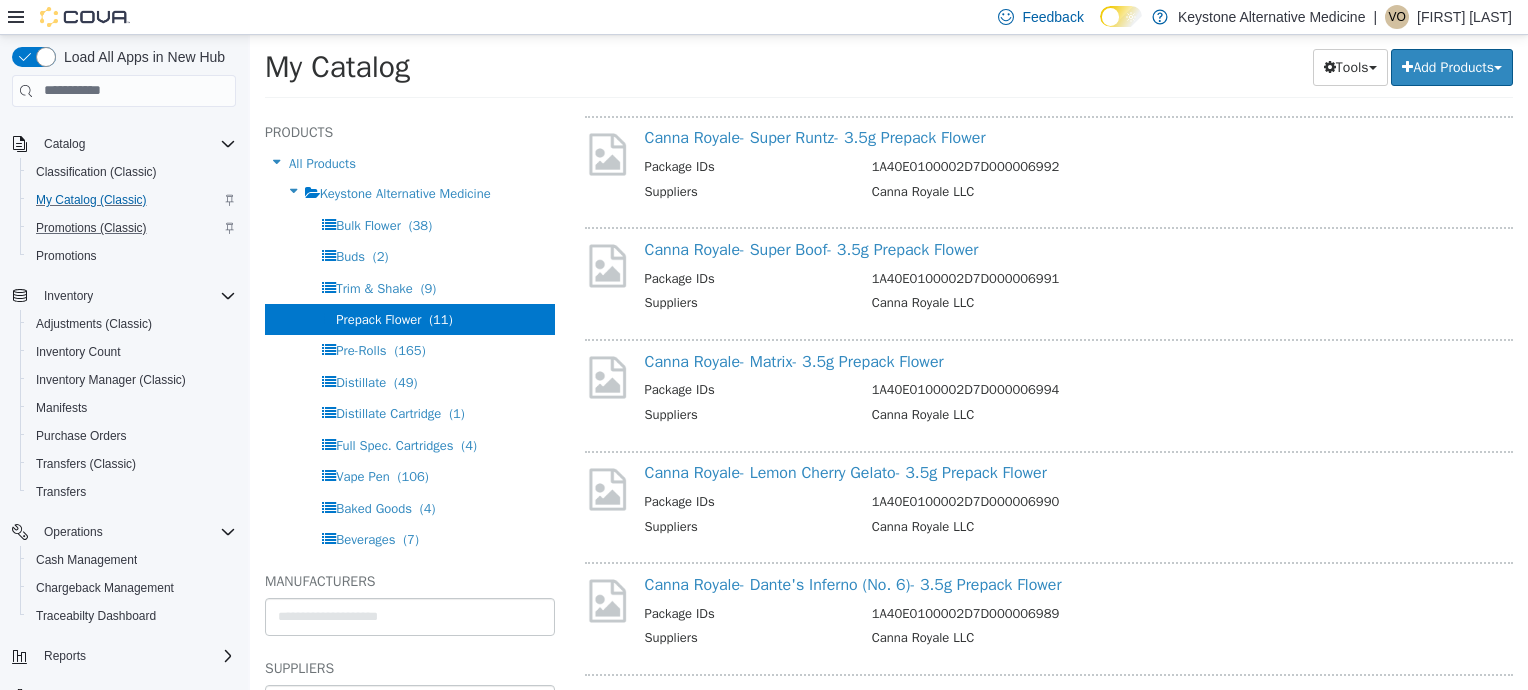 scroll, scrollTop: 295, scrollLeft: 0, axis: vertical 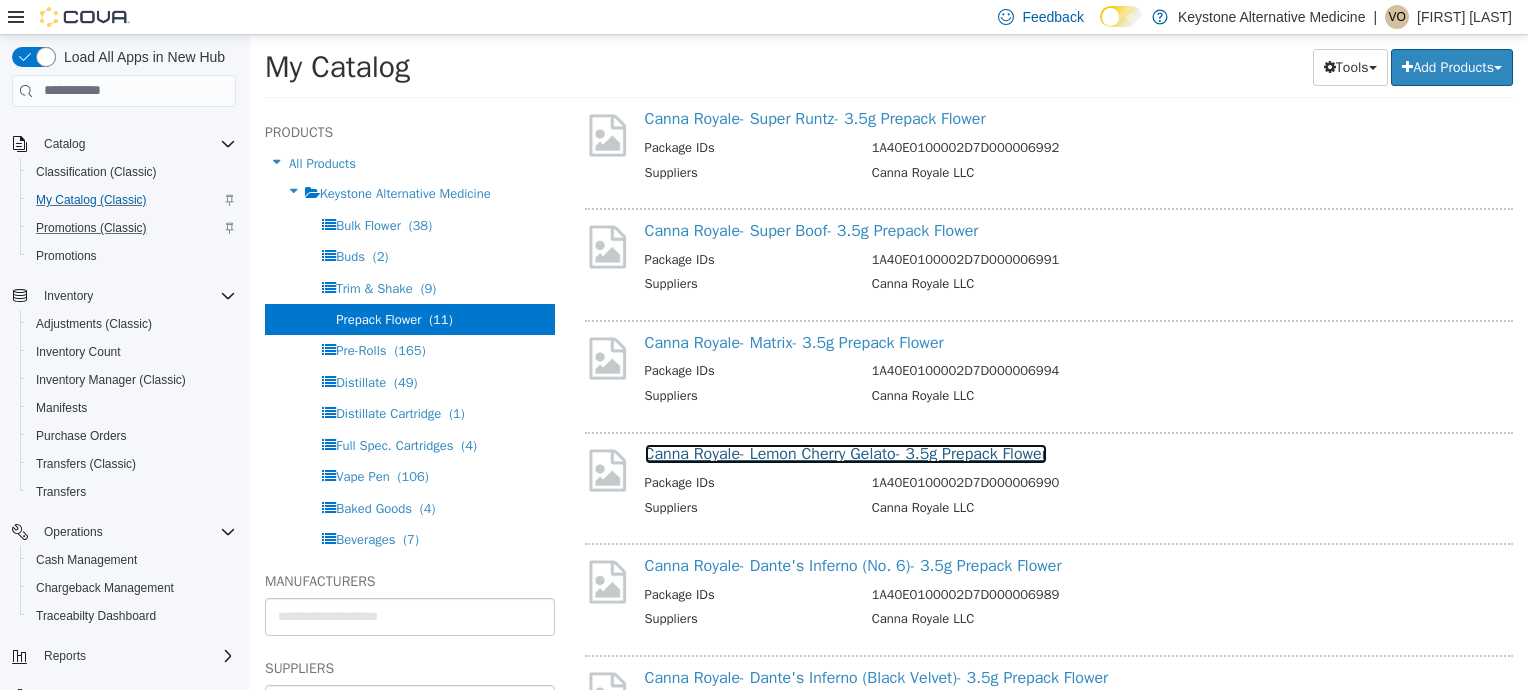 click on "Canna Royale- Lemon Cherry Gelato- 3.5g Prepack Flower" at bounding box center (846, 453) 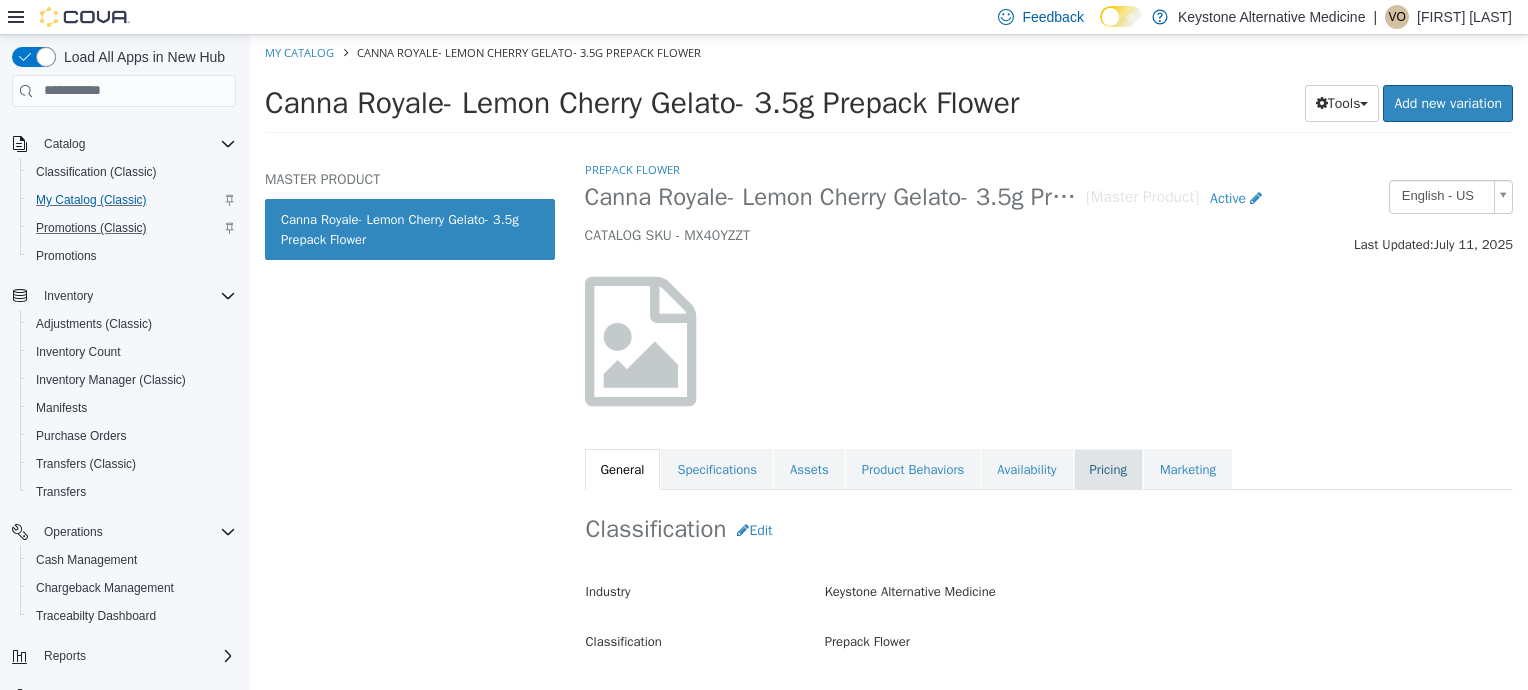 click on "Pricing" at bounding box center [1108, 469] 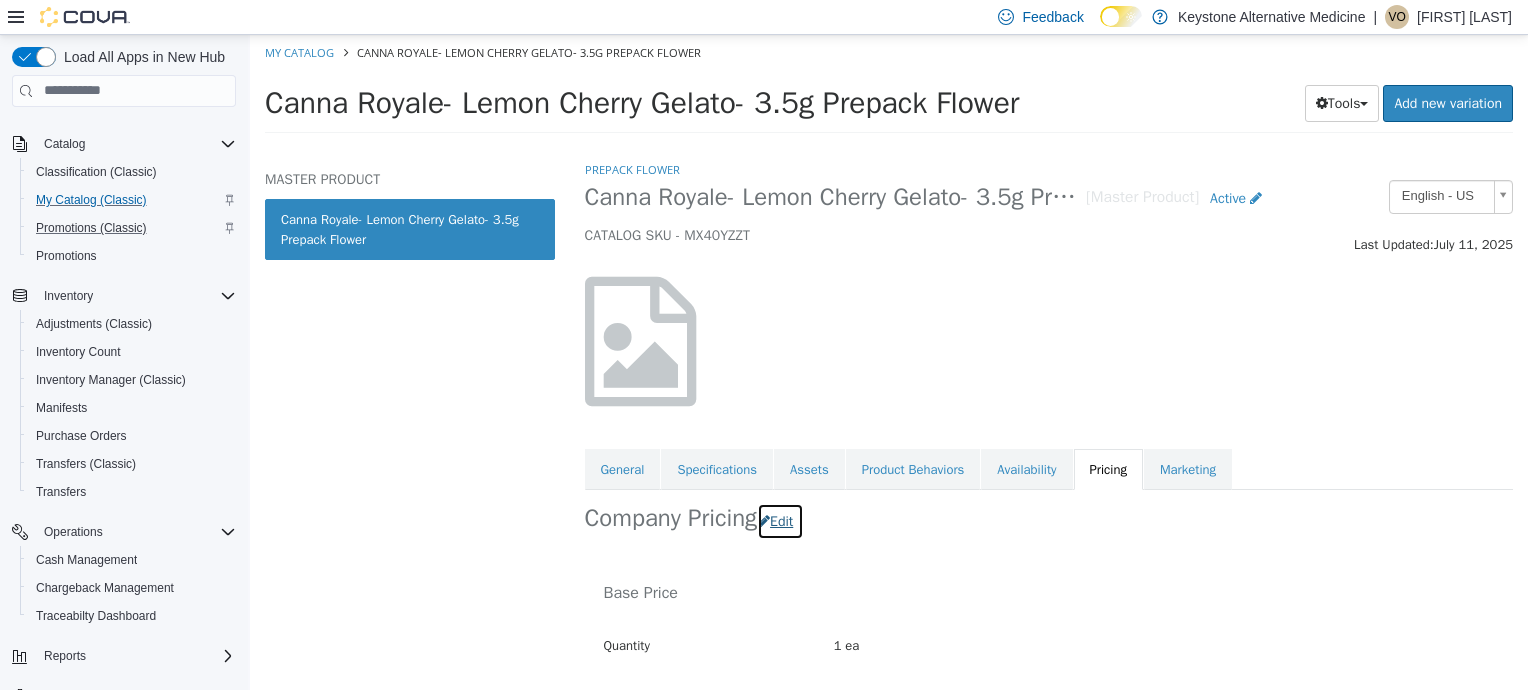 click at bounding box center (764, 520) 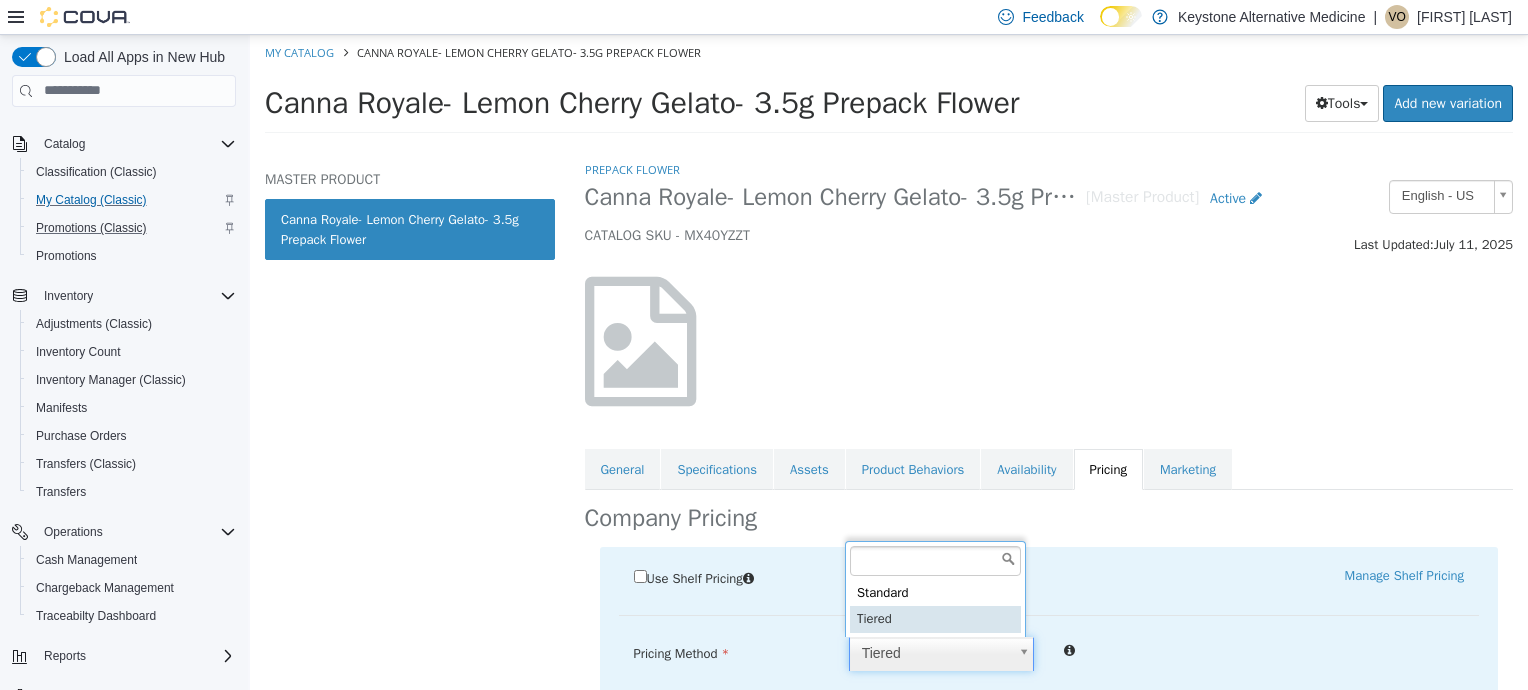 click on "Saving Bulk Changes...
×
Saved changes
My Catalog
Canna Royale- Lemon Cherry Gelato- 3.5g Prepack Flower
Canna Royale- Lemon Cherry Gelato- 3.5g Prepack Flower
Tools
Clone Print Labels   Add new variation
MASTER PRODUCT
Canna Royale- Lemon Cherry Gelato- 3.5g Prepack Flower
Prepack Flower
Canna Royale- Lemon Cherry Gelato- 3.5g Prepack Flower
[Master Product] Active  CATALOG SKU - MX40YZZT     English - US                             Last Updated:  [DATE]
General Specifications Assets Product Behaviors Availability Pricing
Marketing Company Pricing
Use Shelf Pricing    Manage Shelf Pricing Shelf Price     Select a Shelf Price                             Shelf Price is required Pricing Method     Tiered     * Base Price Quantity 1ea Regular Price $ *****
$15/ea
Reset Price Sale Price $
Select Date     (UTC-5) [CITY]                                Add Sale $
$" at bounding box center (889, 89) 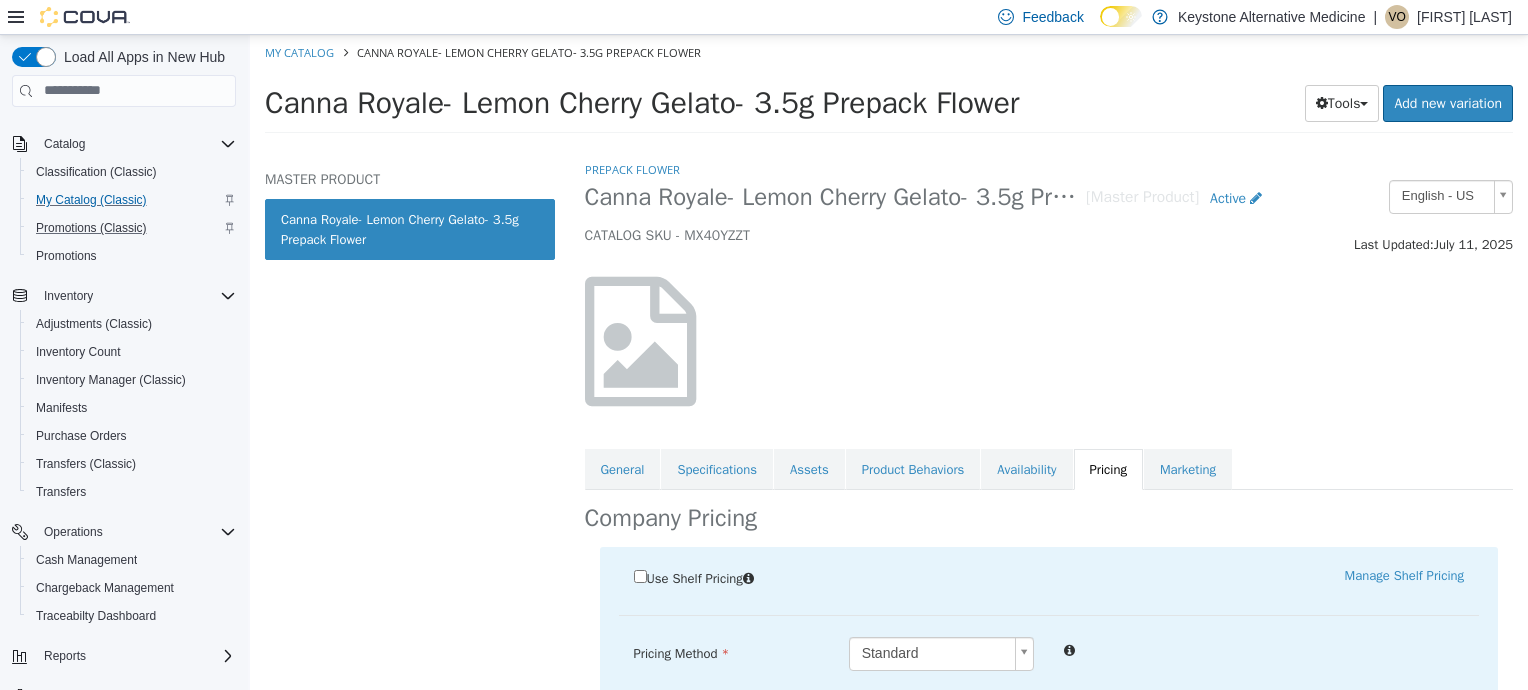 scroll, scrollTop: 434, scrollLeft: 0, axis: vertical 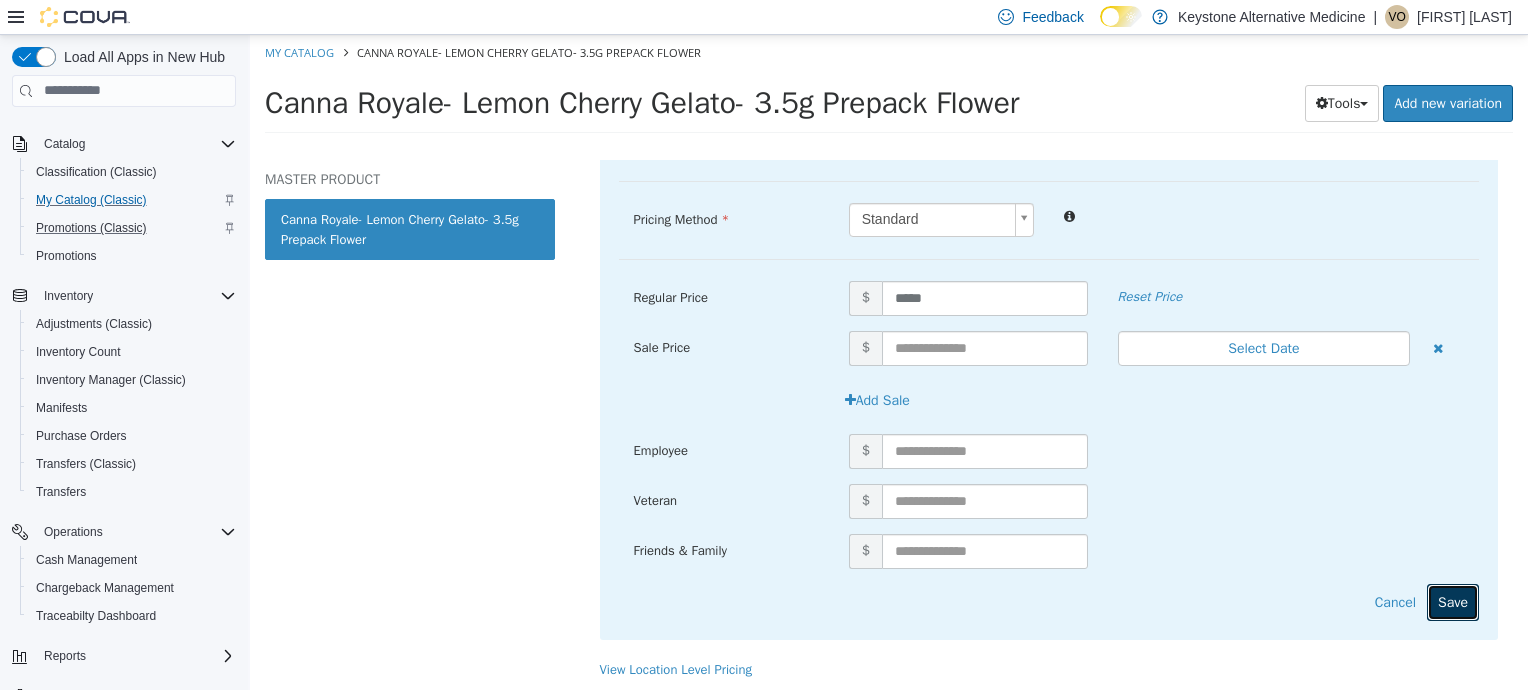 click on "Save" at bounding box center (1453, 601) 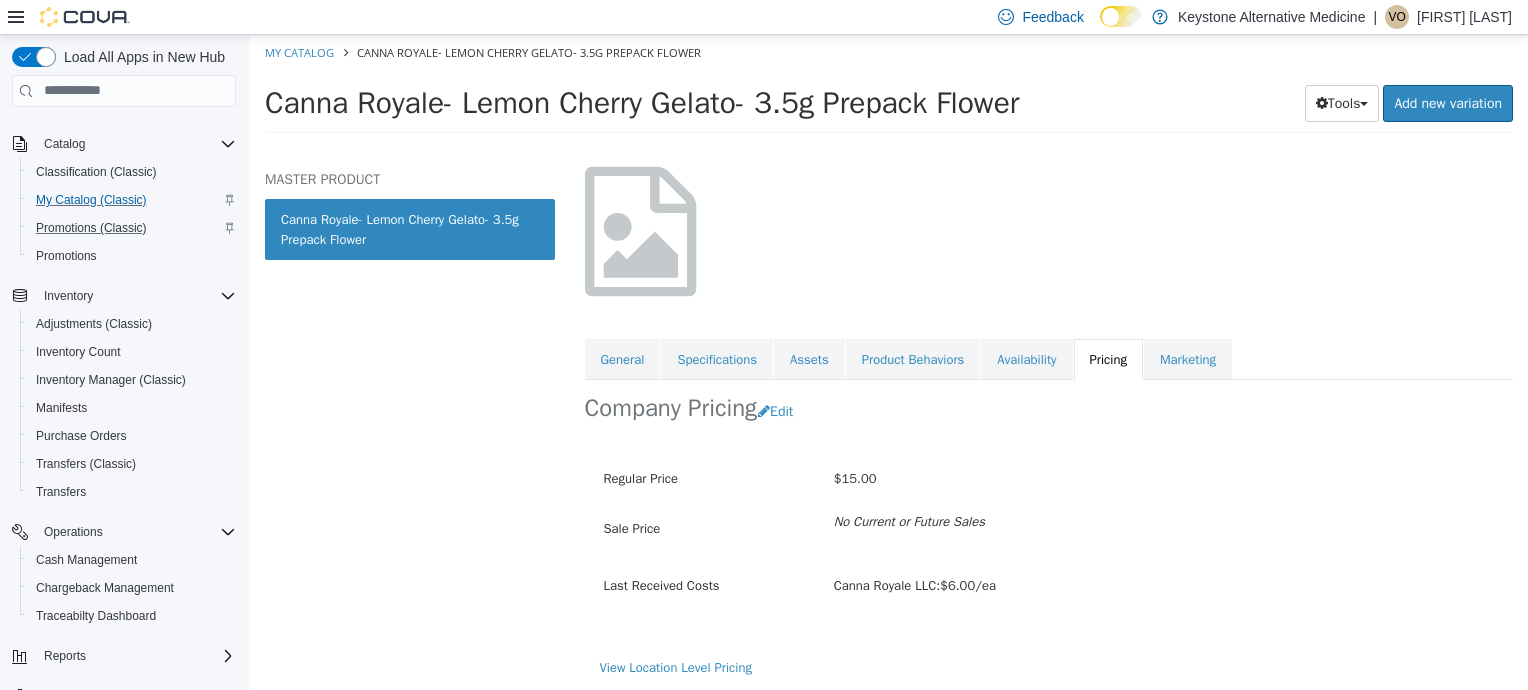 scroll, scrollTop: 0, scrollLeft: 0, axis: both 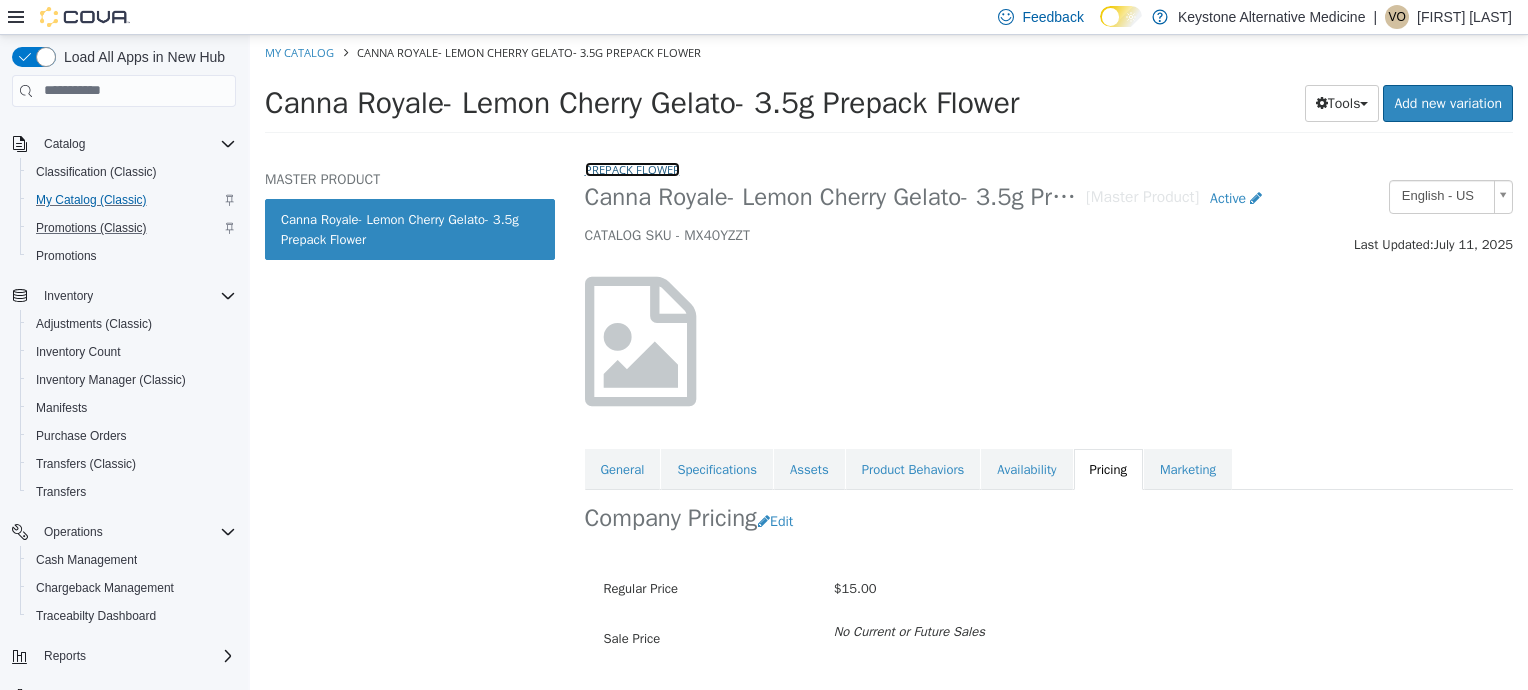 click on "Prepack Flower" at bounding box center [632, 168] 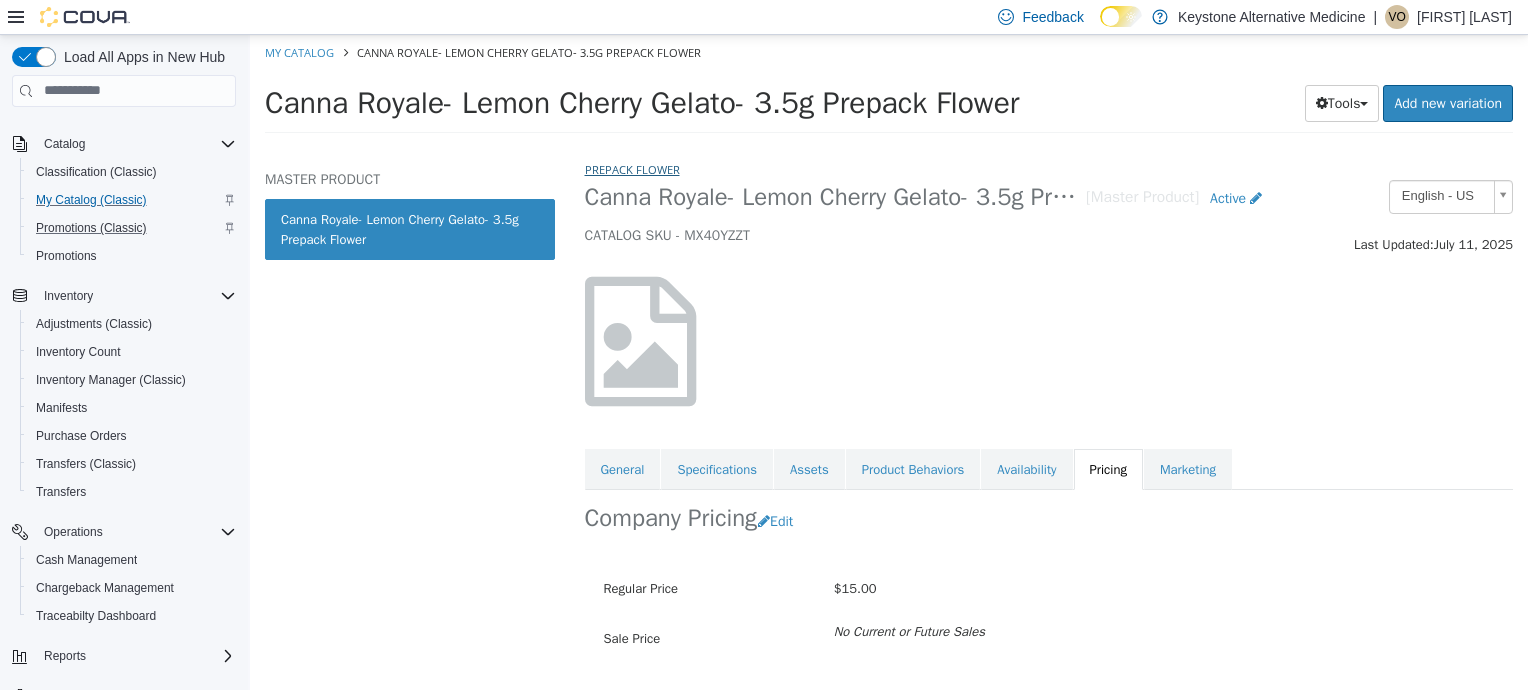 select on "**********" 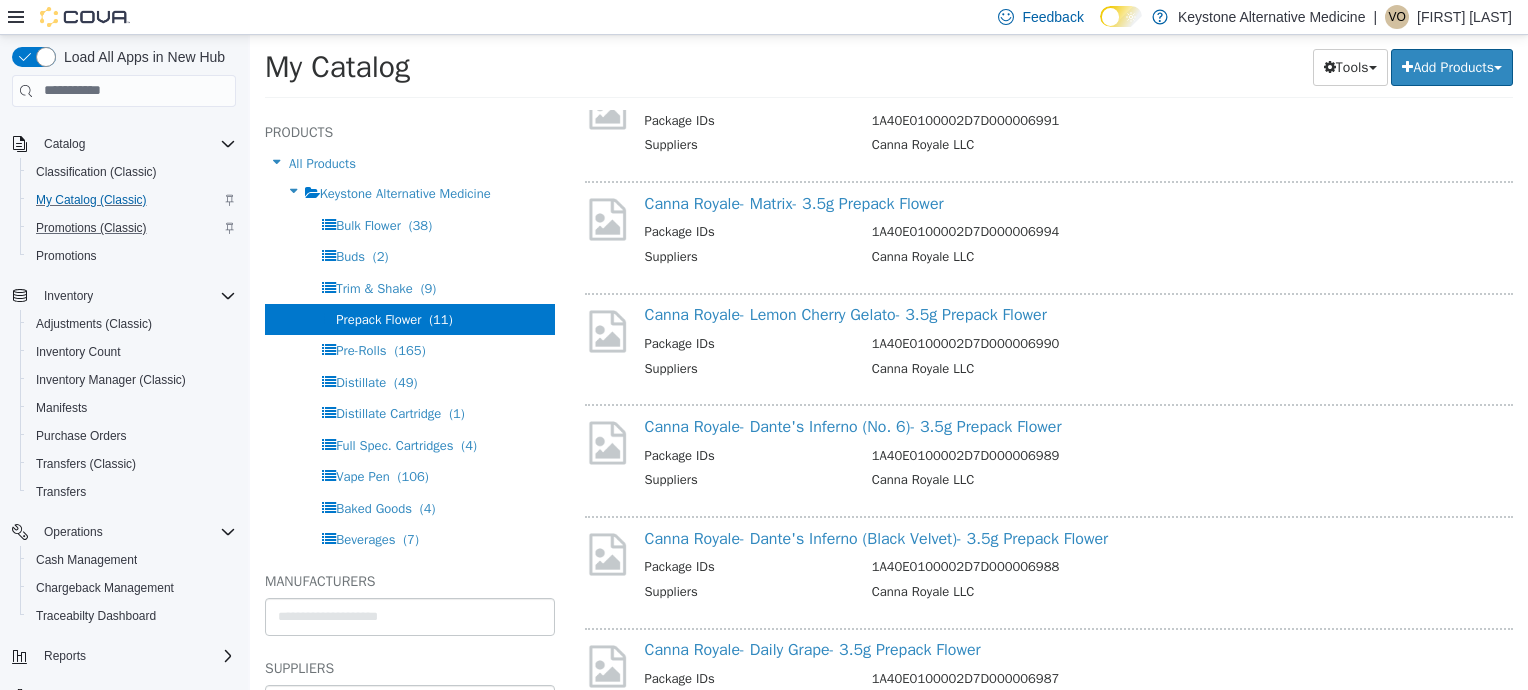 scroll, scrollTop: 436, scrollLeft: 0, axis: vertical 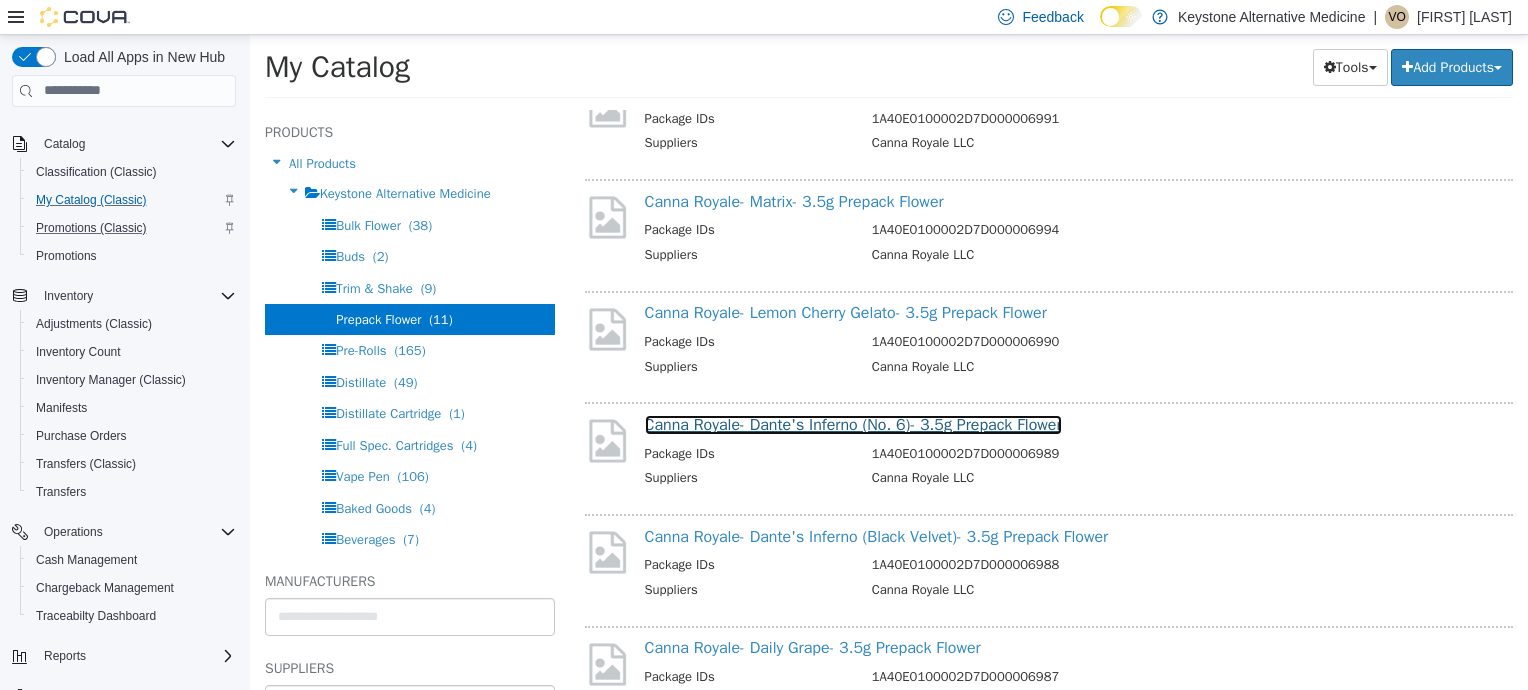 click on "Canna Royale- Dante's Inferno (No. 6)- 3.5g Prepack Flower" at bounding box center [853, 424] 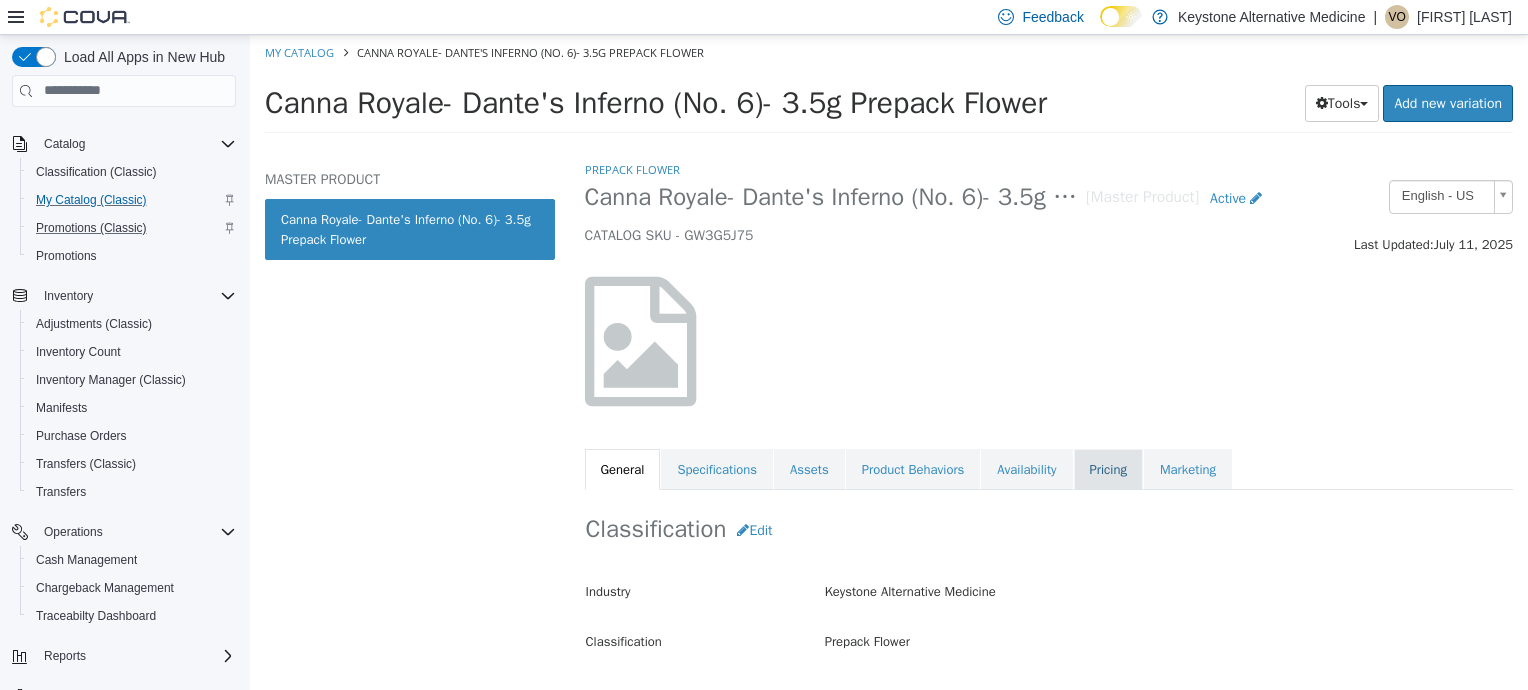click on "Pricing" at bounding box center (1108, 469) 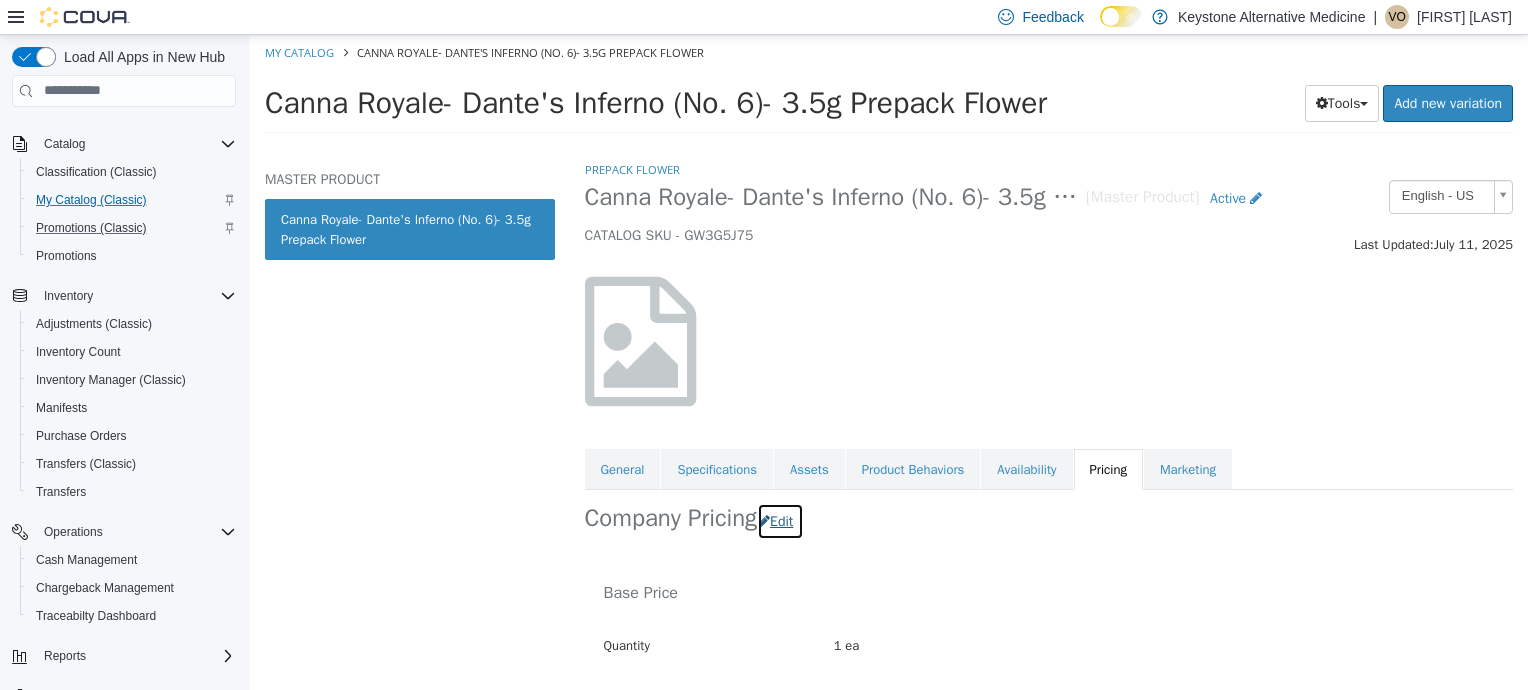 click on "Edit" at bounding box center [780, 520] 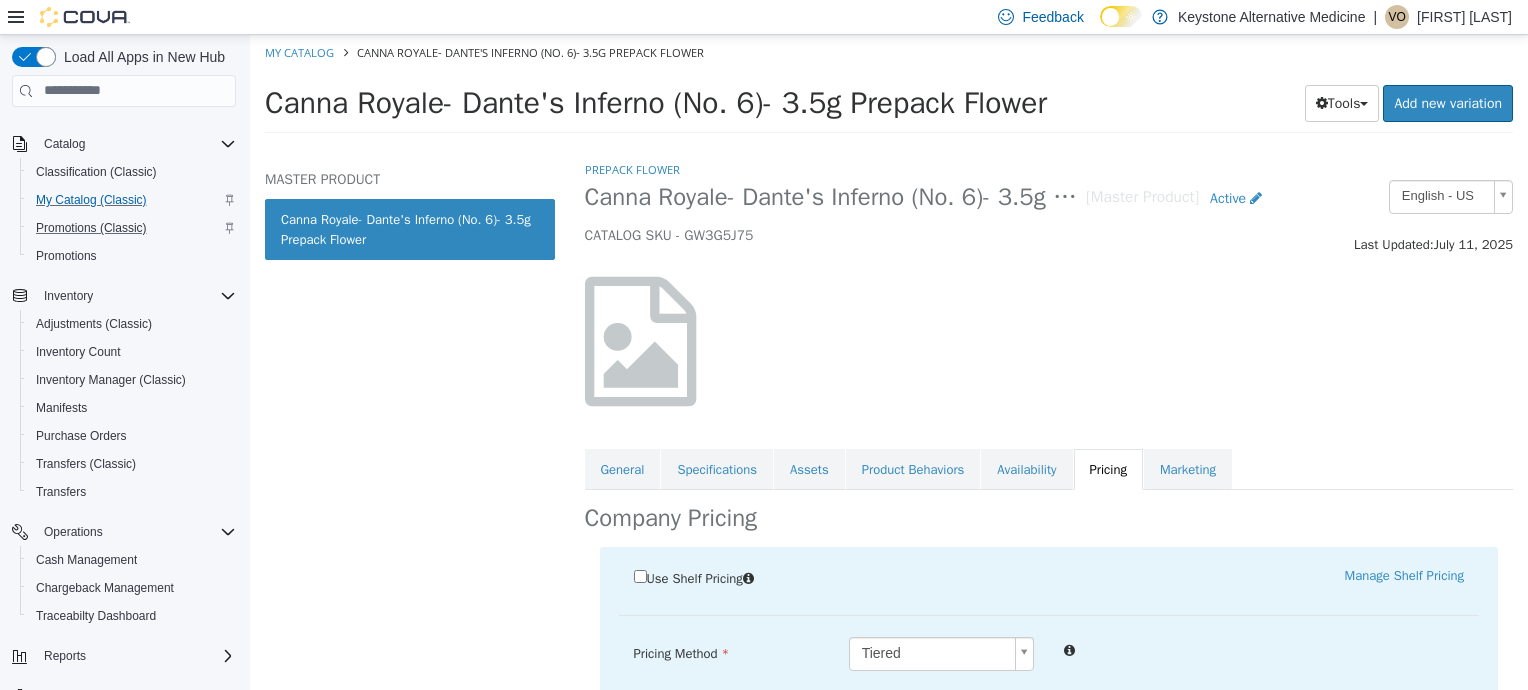 click on "Saving Bulk Changes...
×
Saved changes
My Catalog
Canna Royale- Dante's Inferno (No. 6)- 3.5g Prepack Flower
Canna Royale- Dante's Inferno (No. 6)- 3.5g Prepack Flower
Tools
Clone Print Labels   Add new variation
MASTER PRODUCT
Canna Royale- Dante's Inferno (No. 6)- 3.5g Prepack Flower
Prepack Flower
Canna Royale- Dante's Inferno (No. 6)- 3.5g Prepack Flower
[Master Product] Active   CATALOG SKU - GW3G5J75     English - US                             Last Updated:  [DATE]
General Specifications Assets Product Behaviors Availability Pricing
Marketing Company Pricing
Use Shelf Pricing    Manage Shelf Pricing Shelf Price     Select a Shelf Price                             Shelf Price is required Pricing Method     Tiered                             * Base Price Quantity 1ea Regular Price $ *****
$15/ea
Reset Price Sale Price $
Select Date     (UTC-5) [CITY]         $" at bounding box center (889, 89) 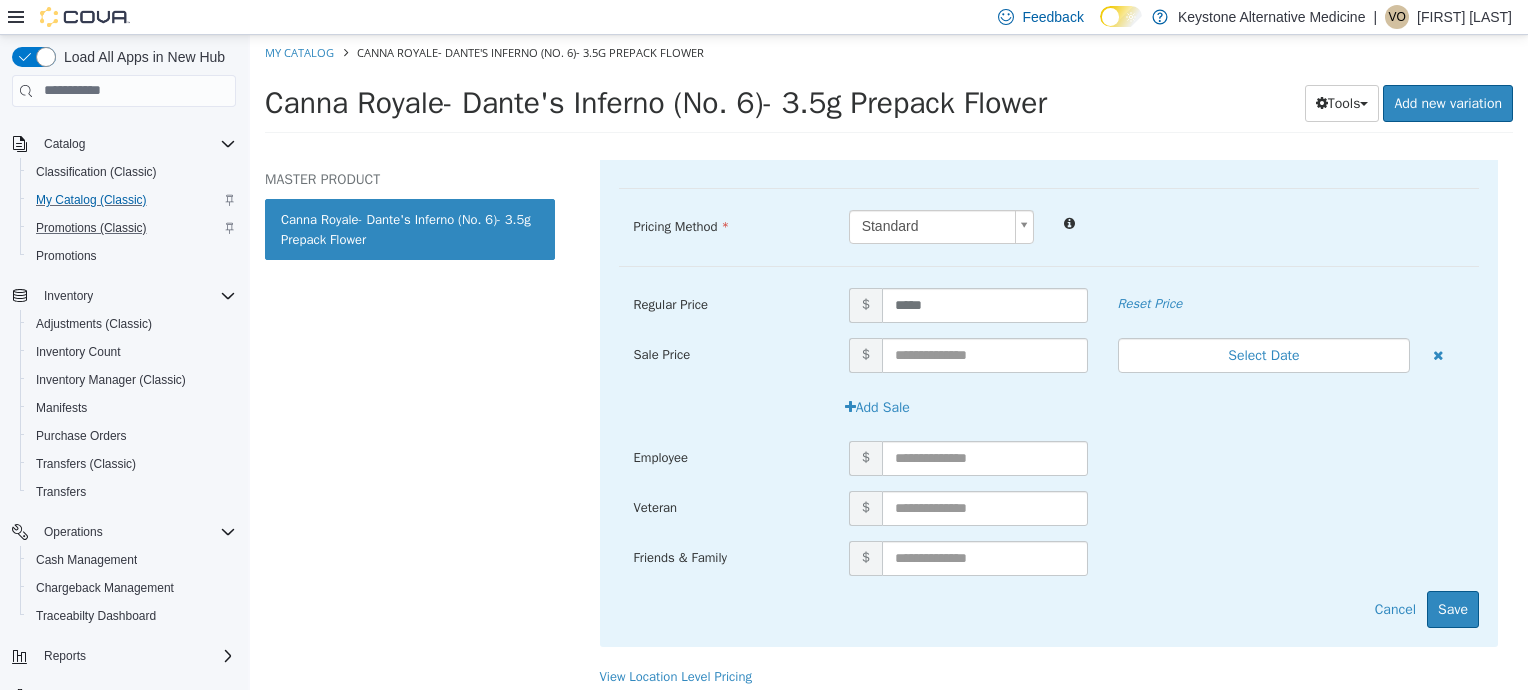 scroll, scrollTop: 434, scrollLeft: 0, axis: vertical 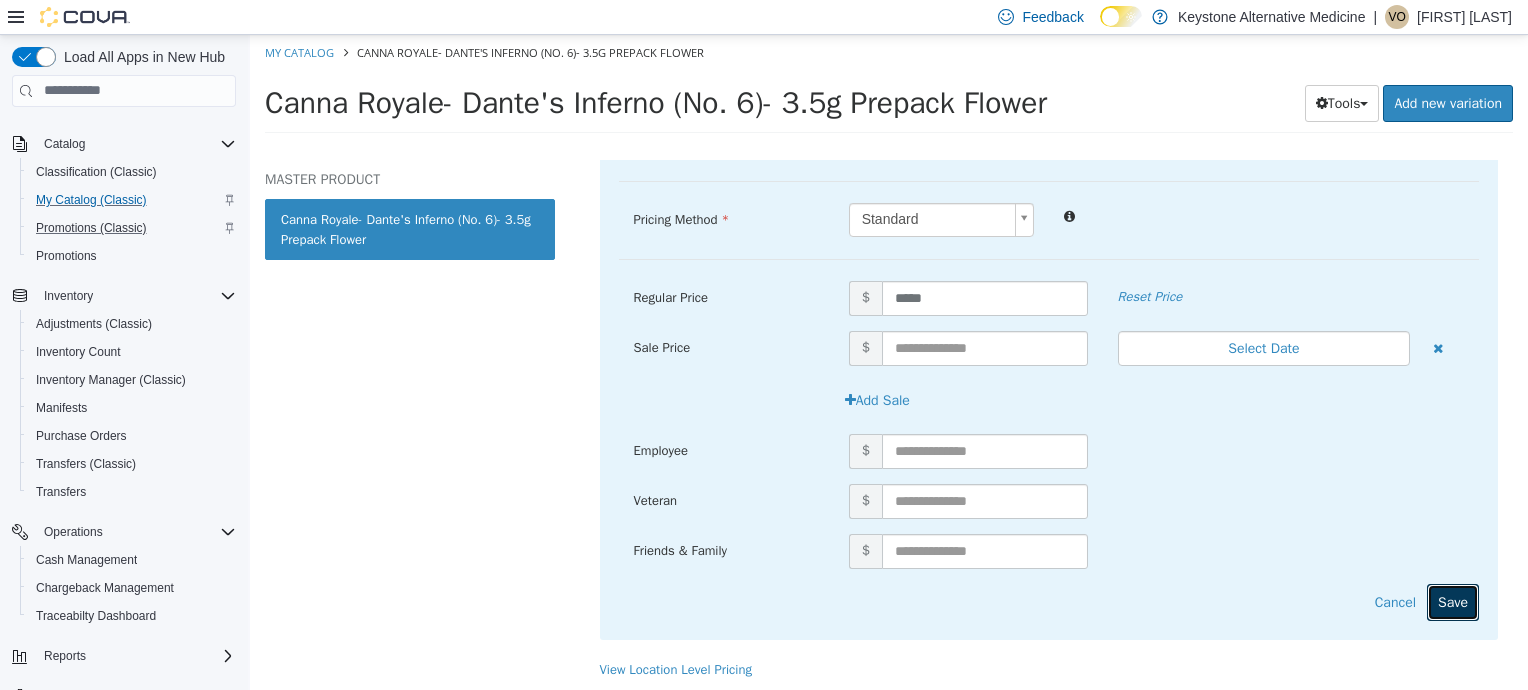 click on "Save" at bounding box center (1453, 601) 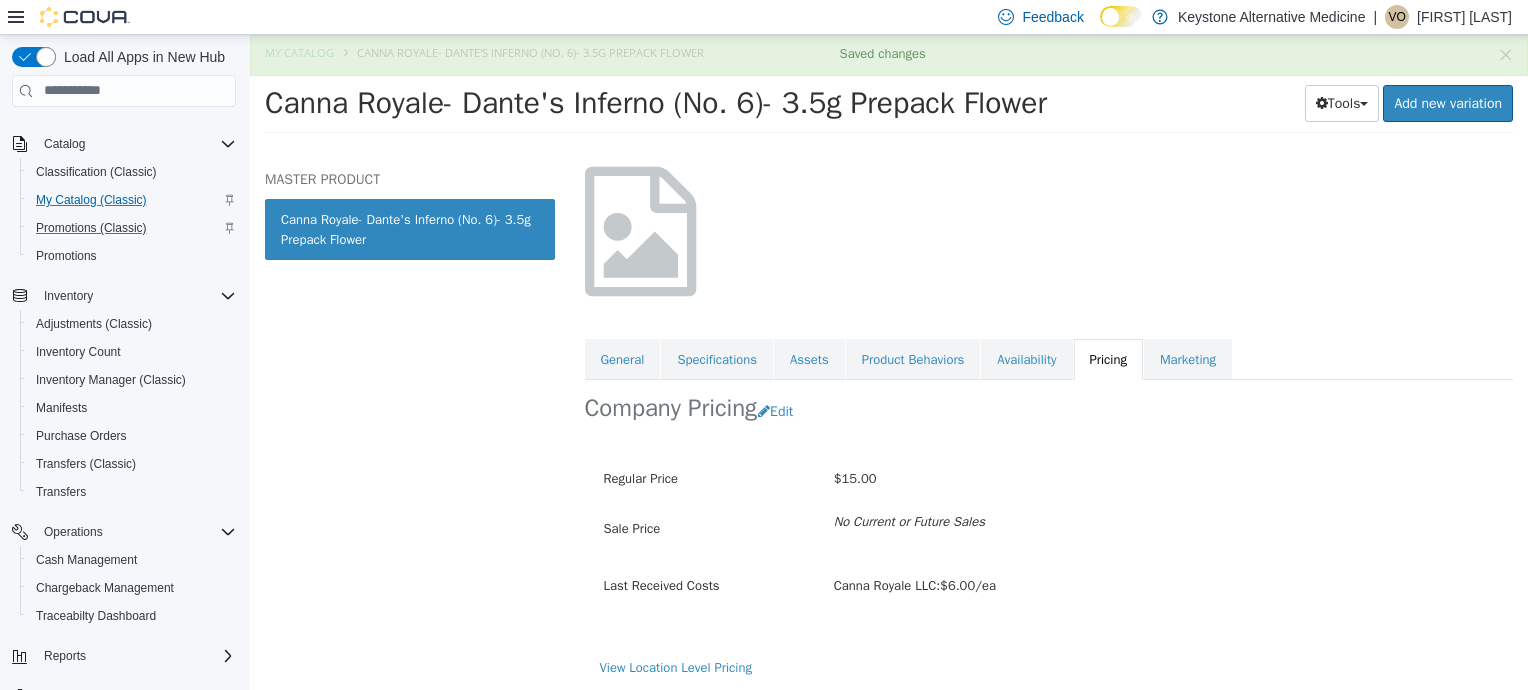 scroll, scrollTop: 0, scrollLeft: 0, axis: both 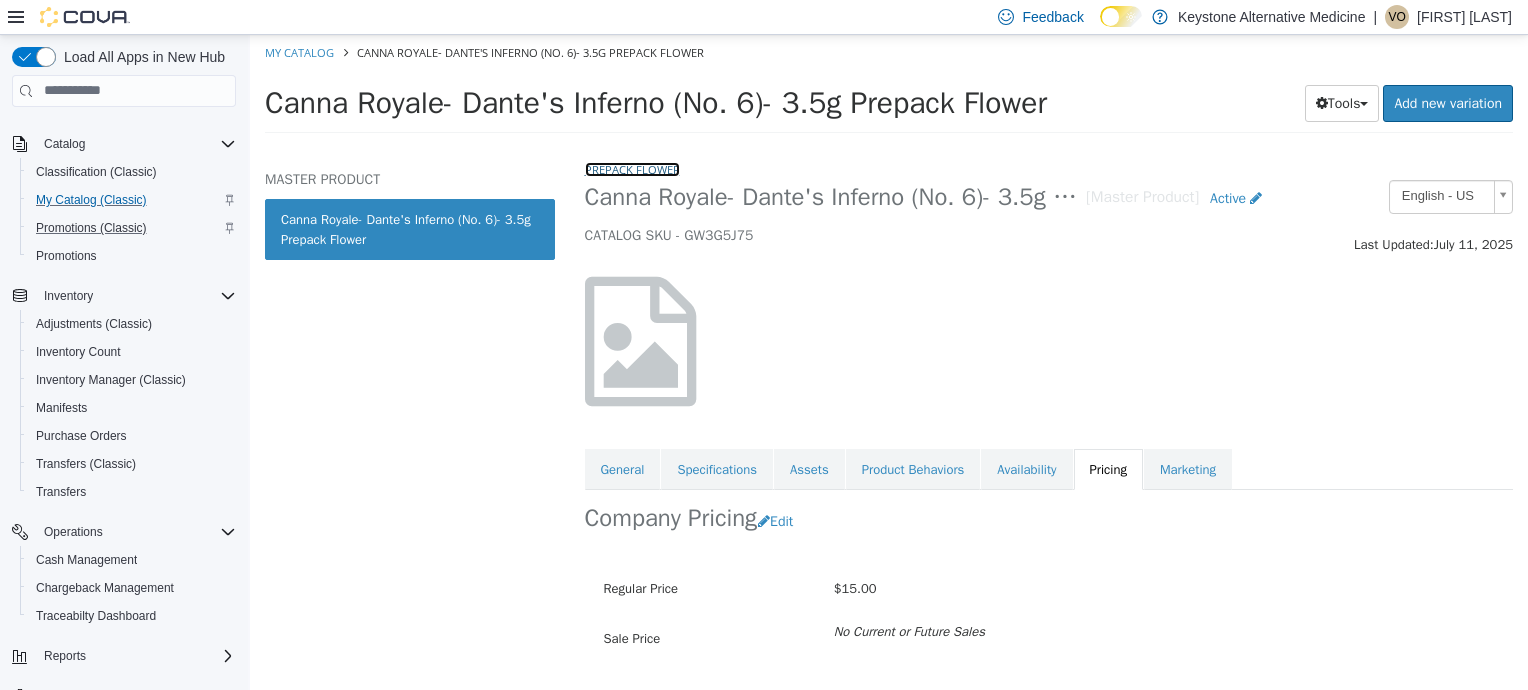 click on "Prepack Flower" at bounding box center (632, 168) 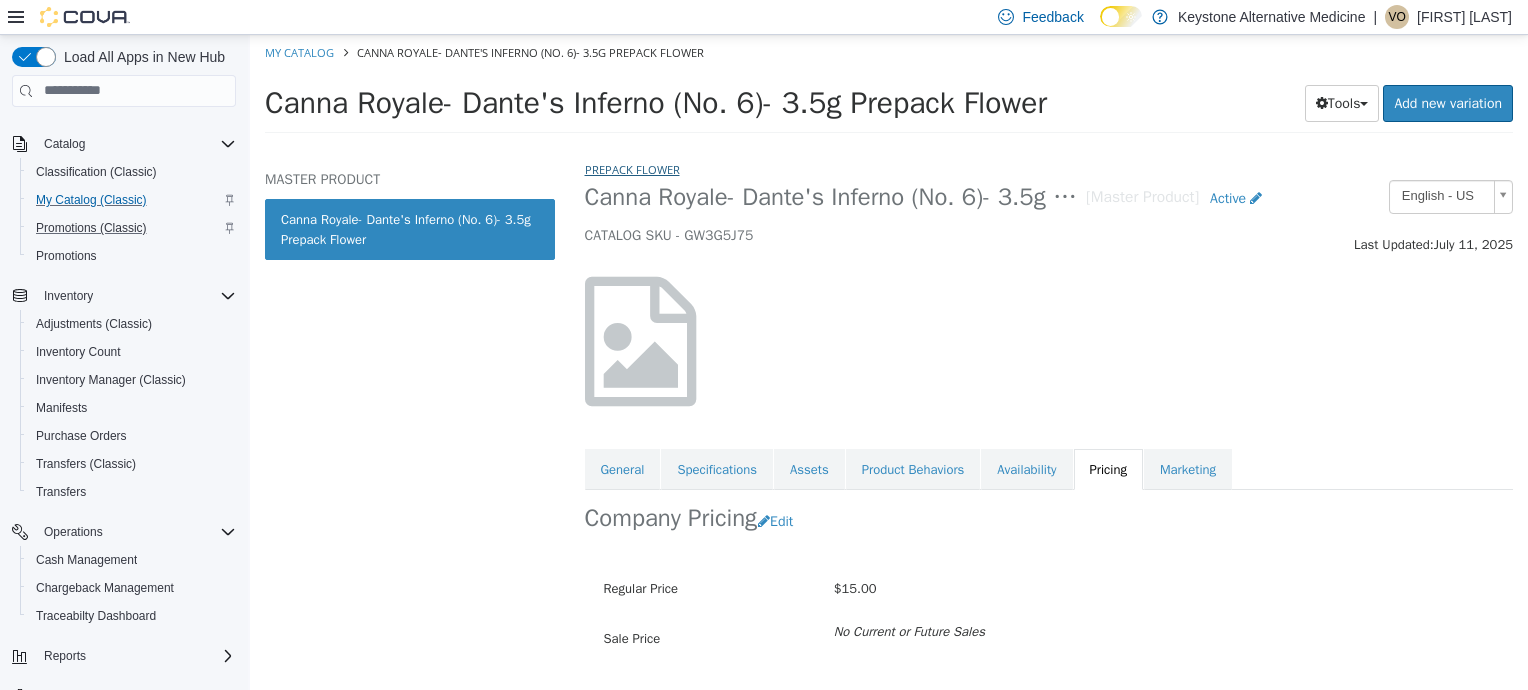 select on "**********" 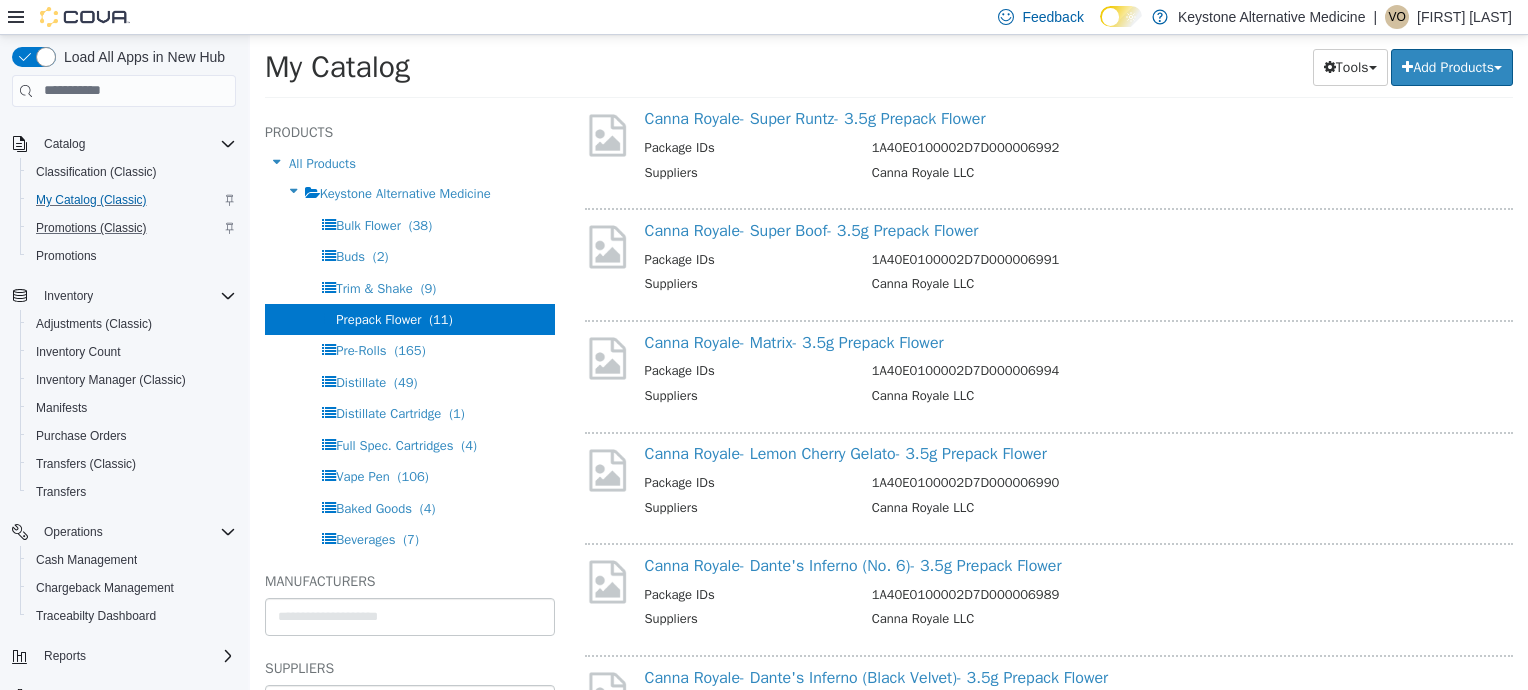 scroll, scrollTop: 301, scrollLeft: 0, axis: vertical 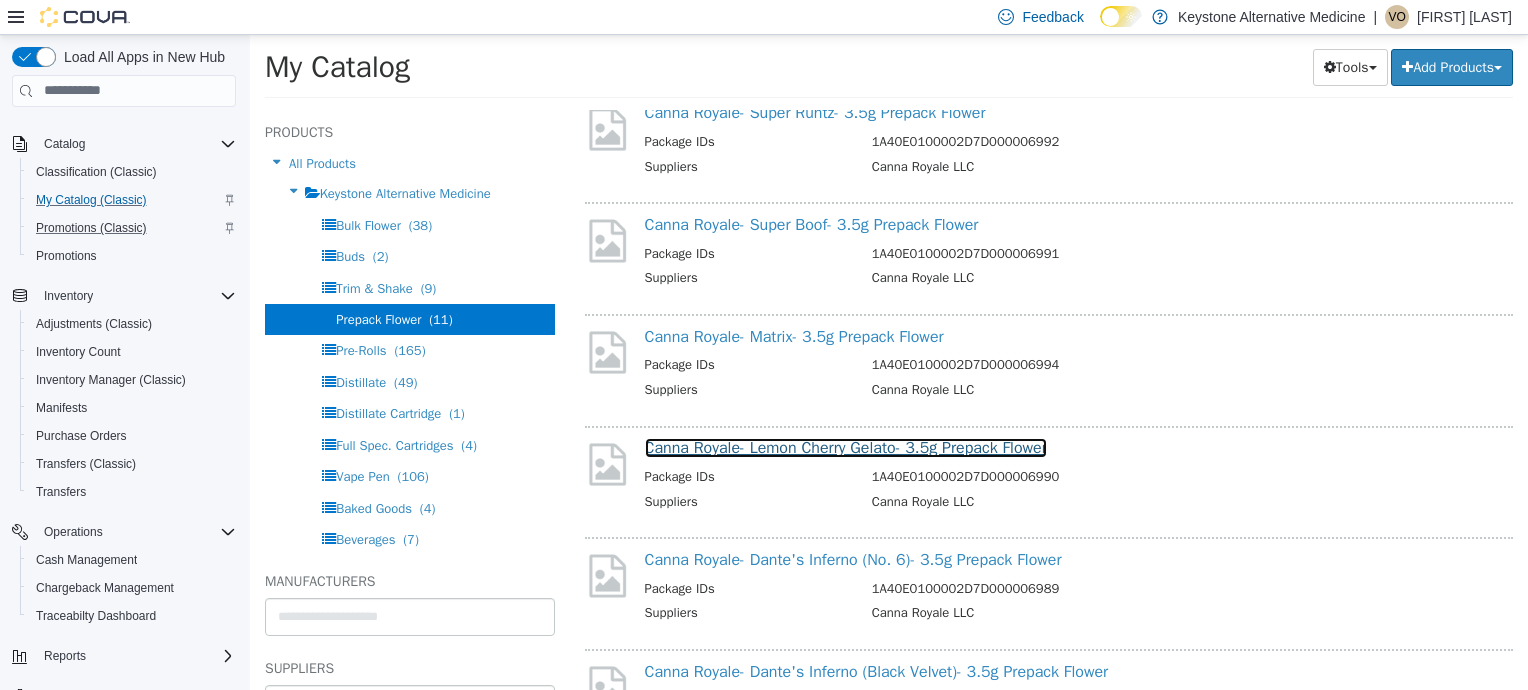 click on "Canna Royale- Lemon Cherry Gelato- 3.5g Prepack Flower" at bounding box center [846, 447] 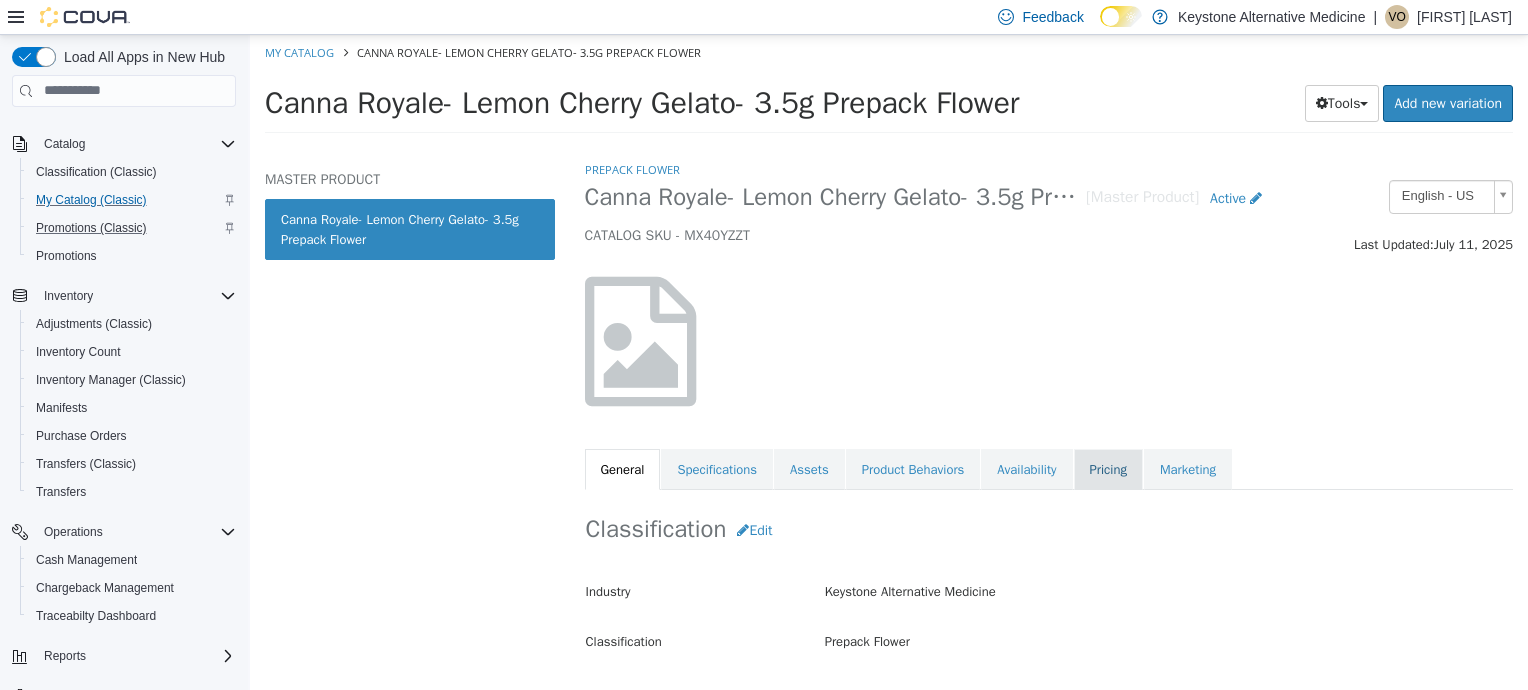 click on "Pricing" at bounding box center (1108, 469) 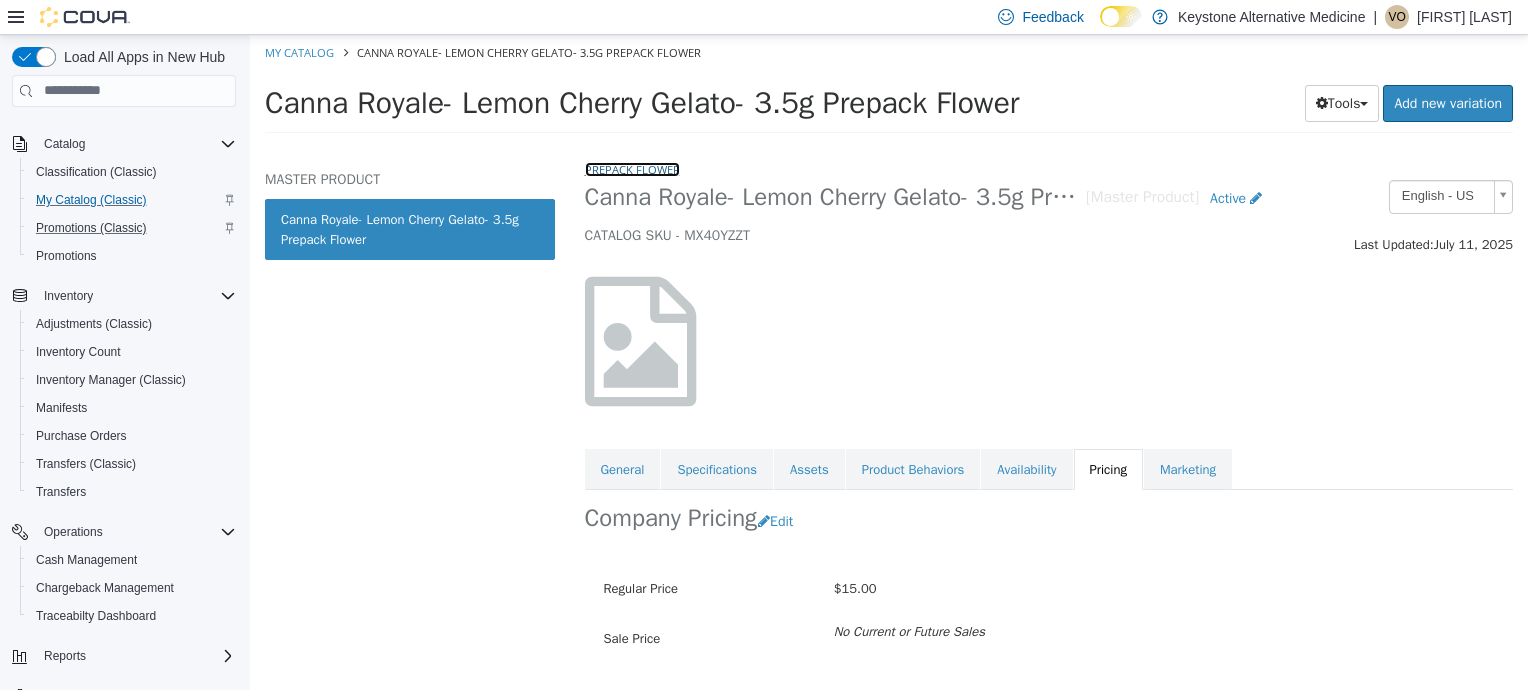click on "Prepack Flower" at bounding box center [632, 168] 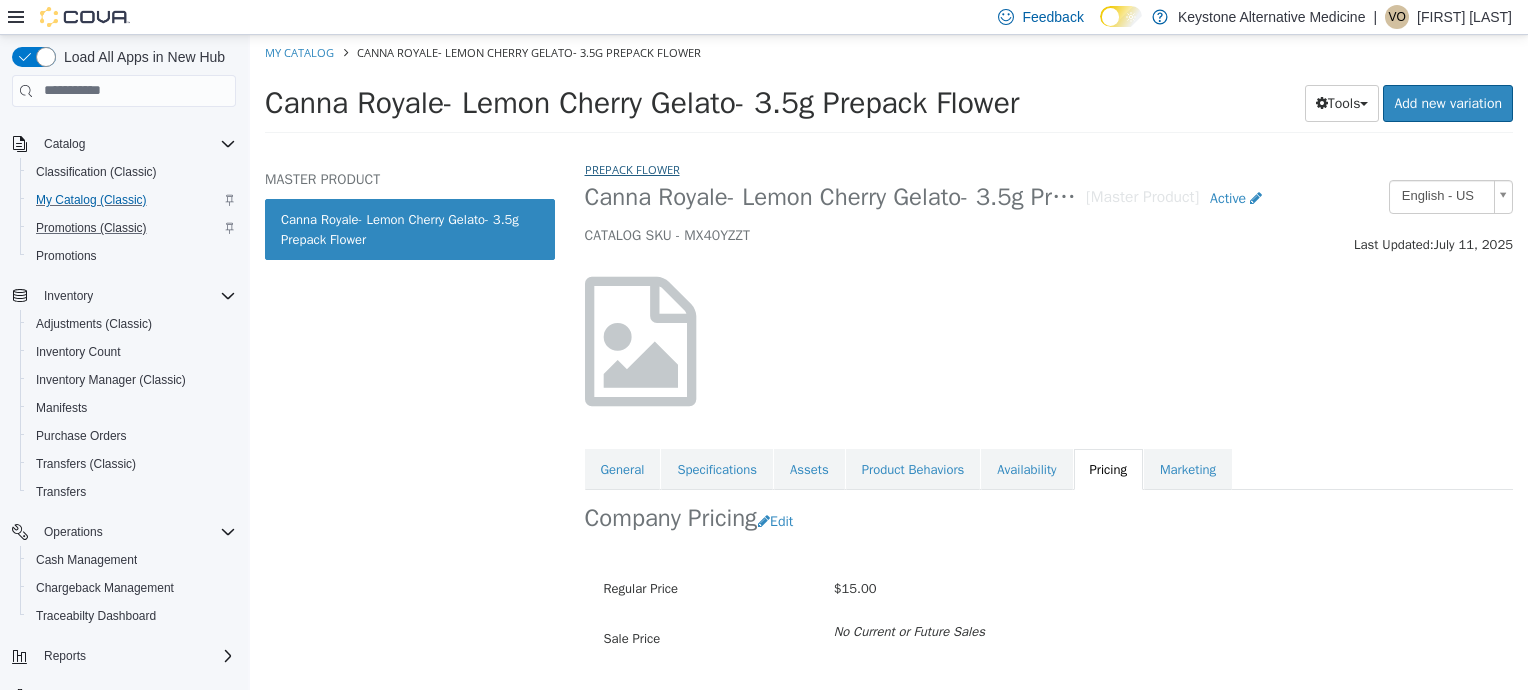 select on "**********" 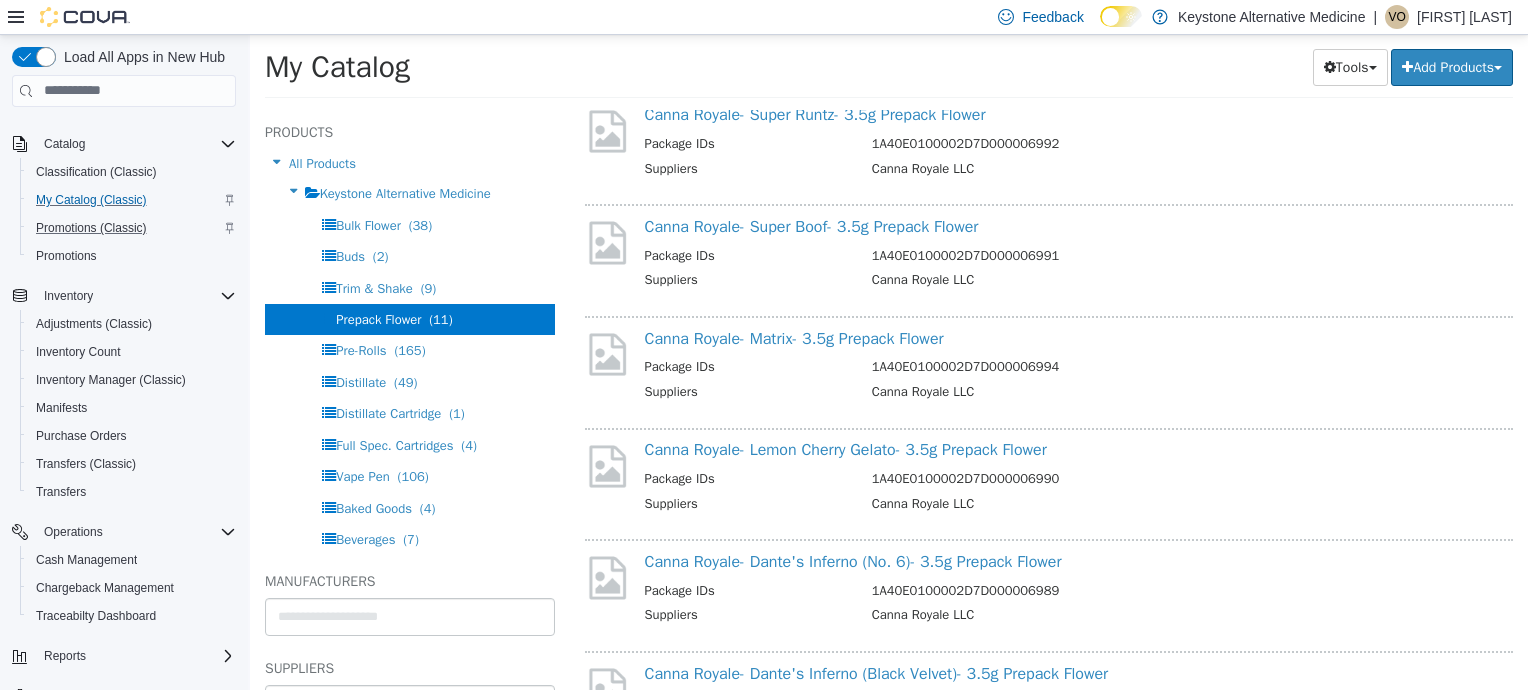scroll, scrollTop: 367, scrollLeft: 0, axis: vertical 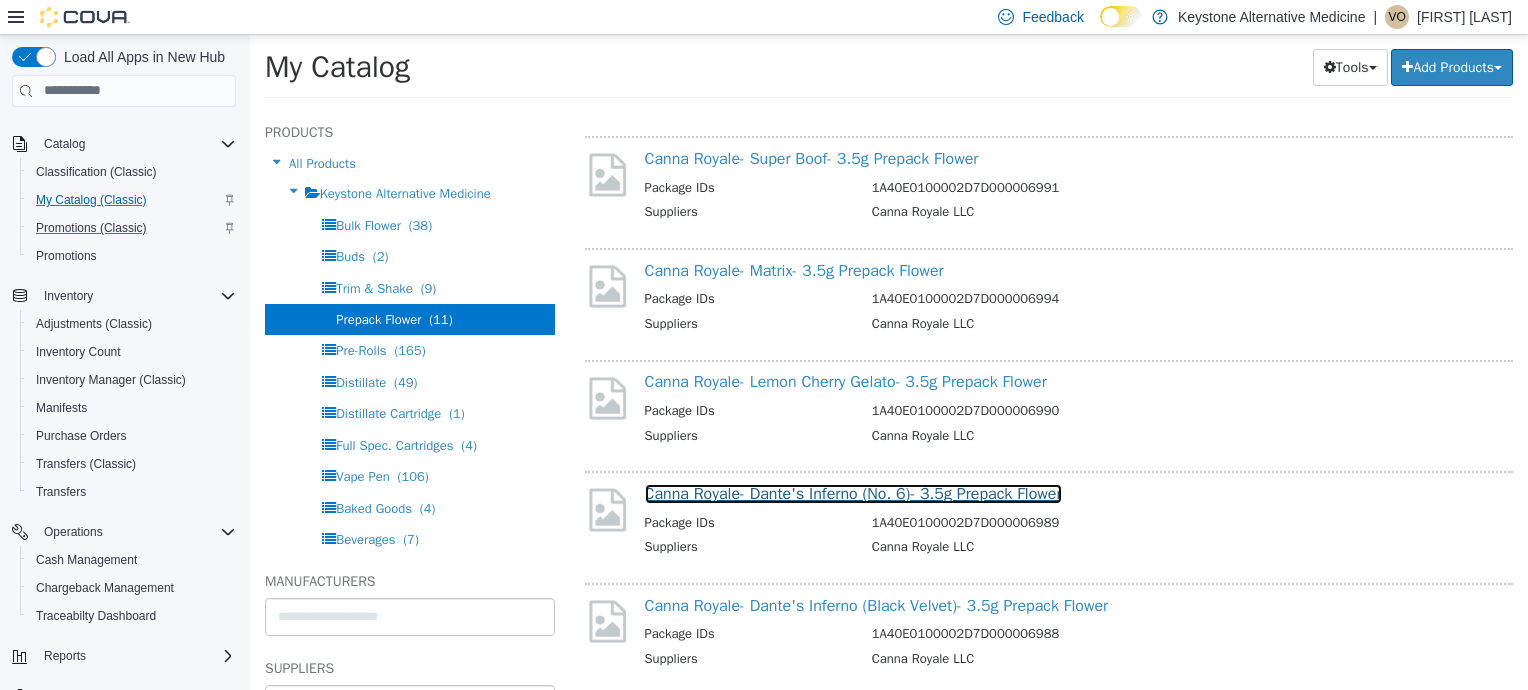click on "Canna Royale- Dante's Inferno (No. 6)- 3.5g Prepack Flower" at bounding box center (853, 493) 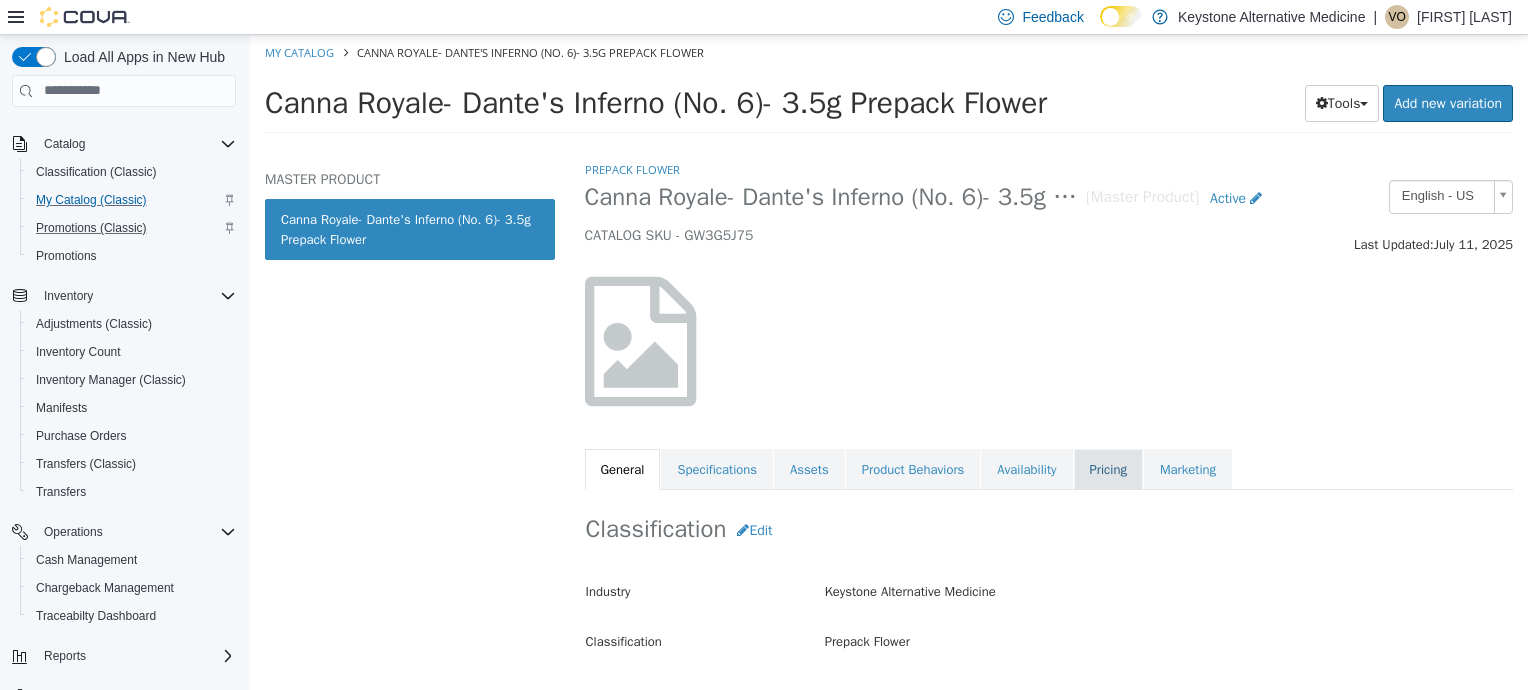 click on "Pricing" at bounding box center [1108, 469] 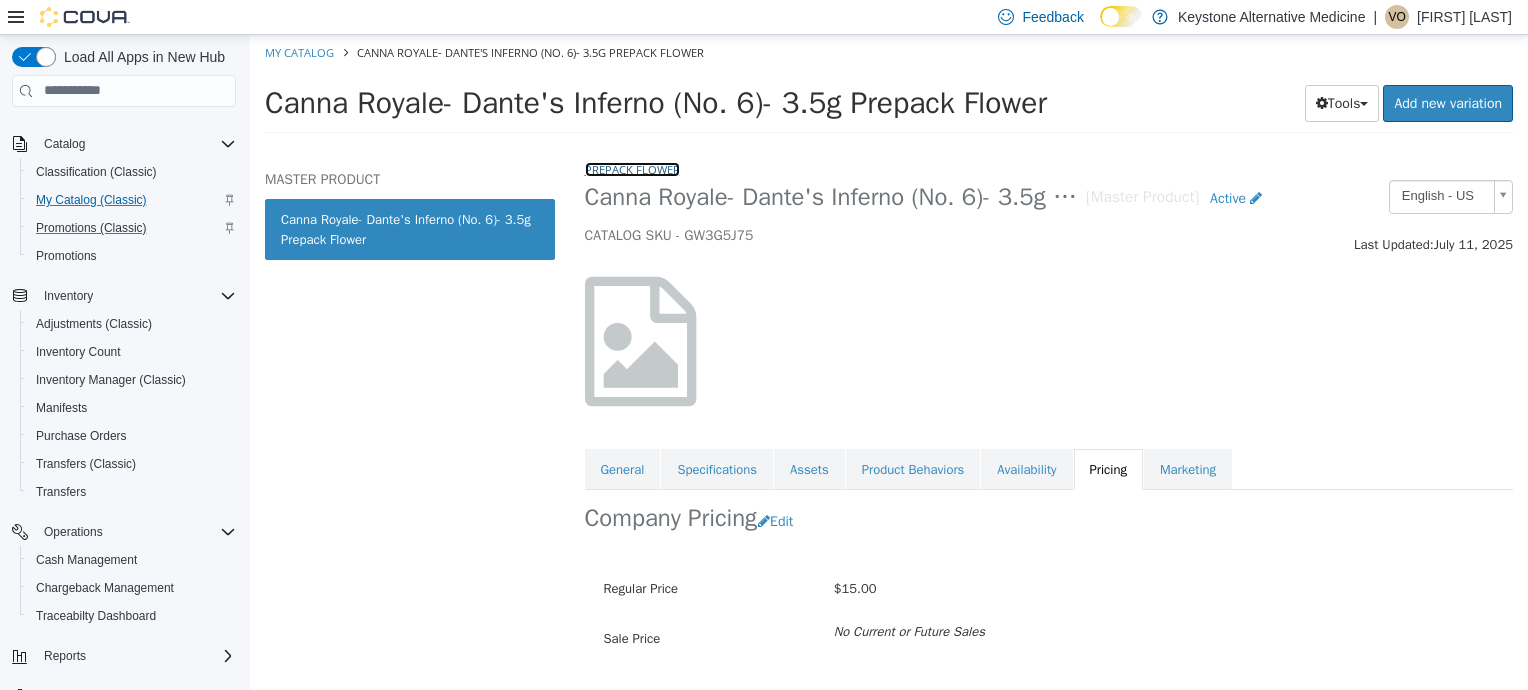 click on "Prepack Flower" at bounding box center [632, 168] 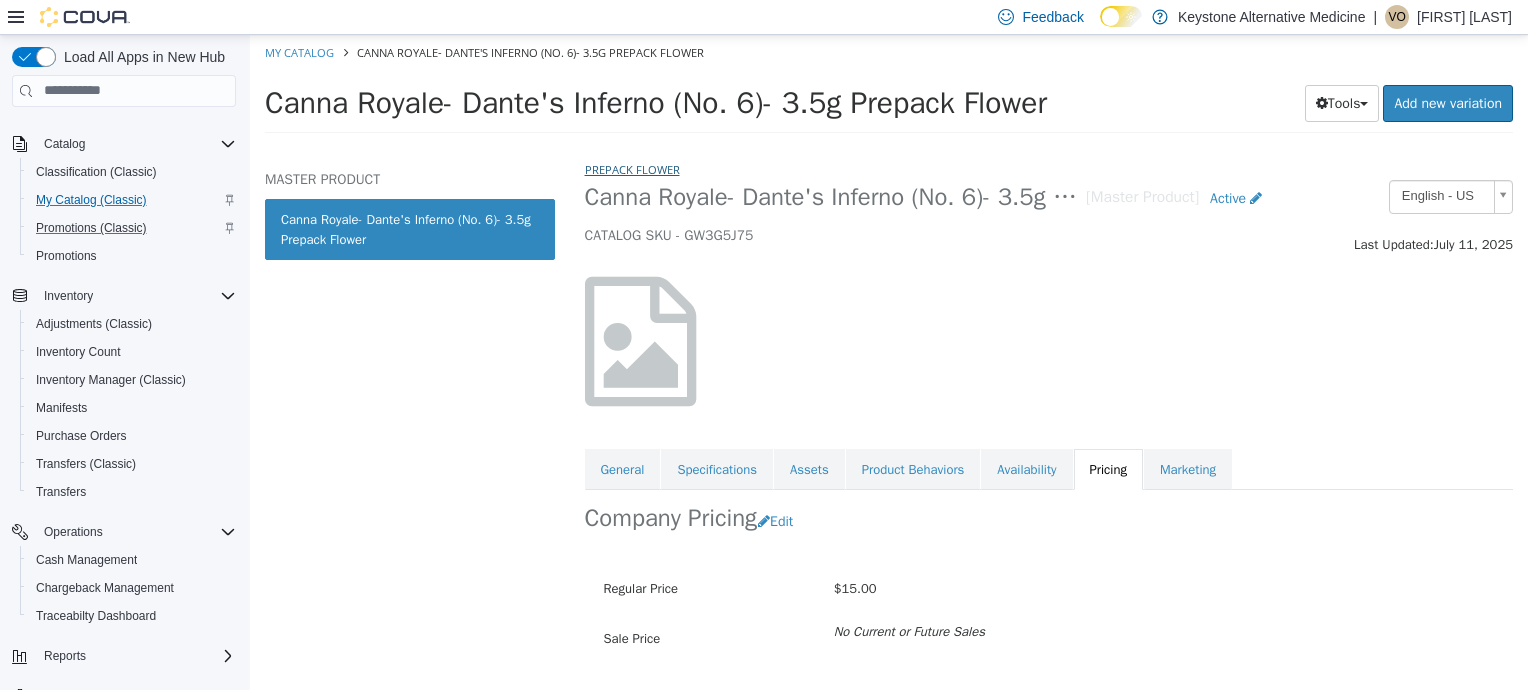 select on "**********" 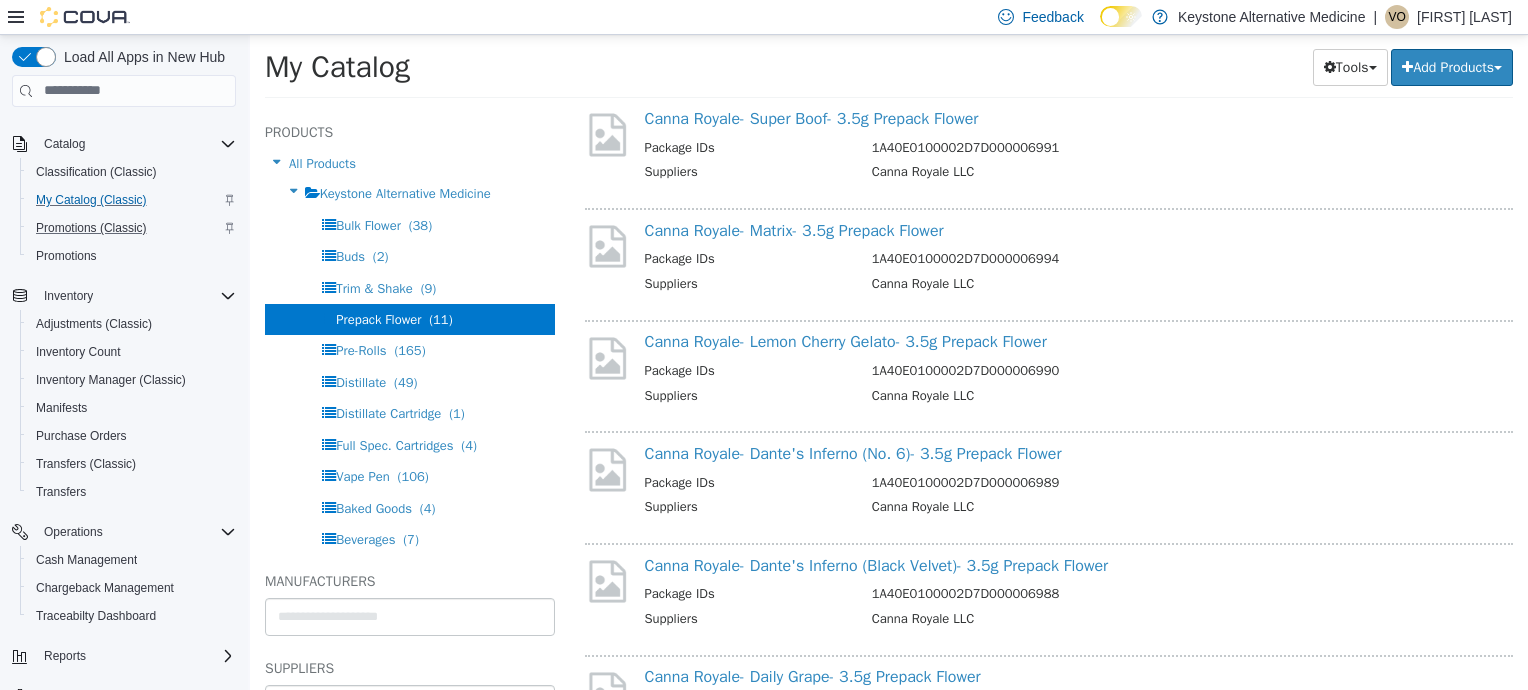 scroll, scrollTop: 443, scrollLeft: 0, axis: vertical 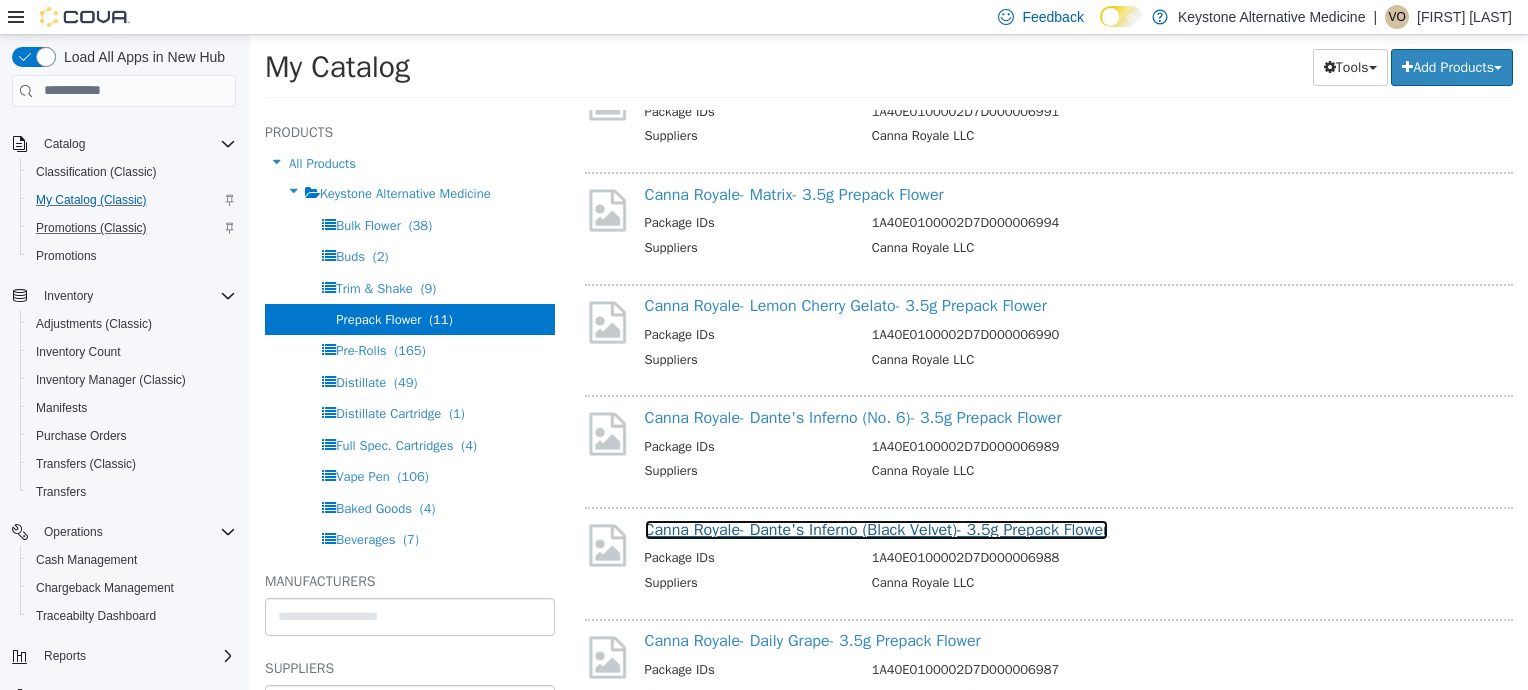 click on "Canna Royale- Dante's Inferno (Black Velvet)- 3.5g Prepack Flower" at bounding box center (877, 529) 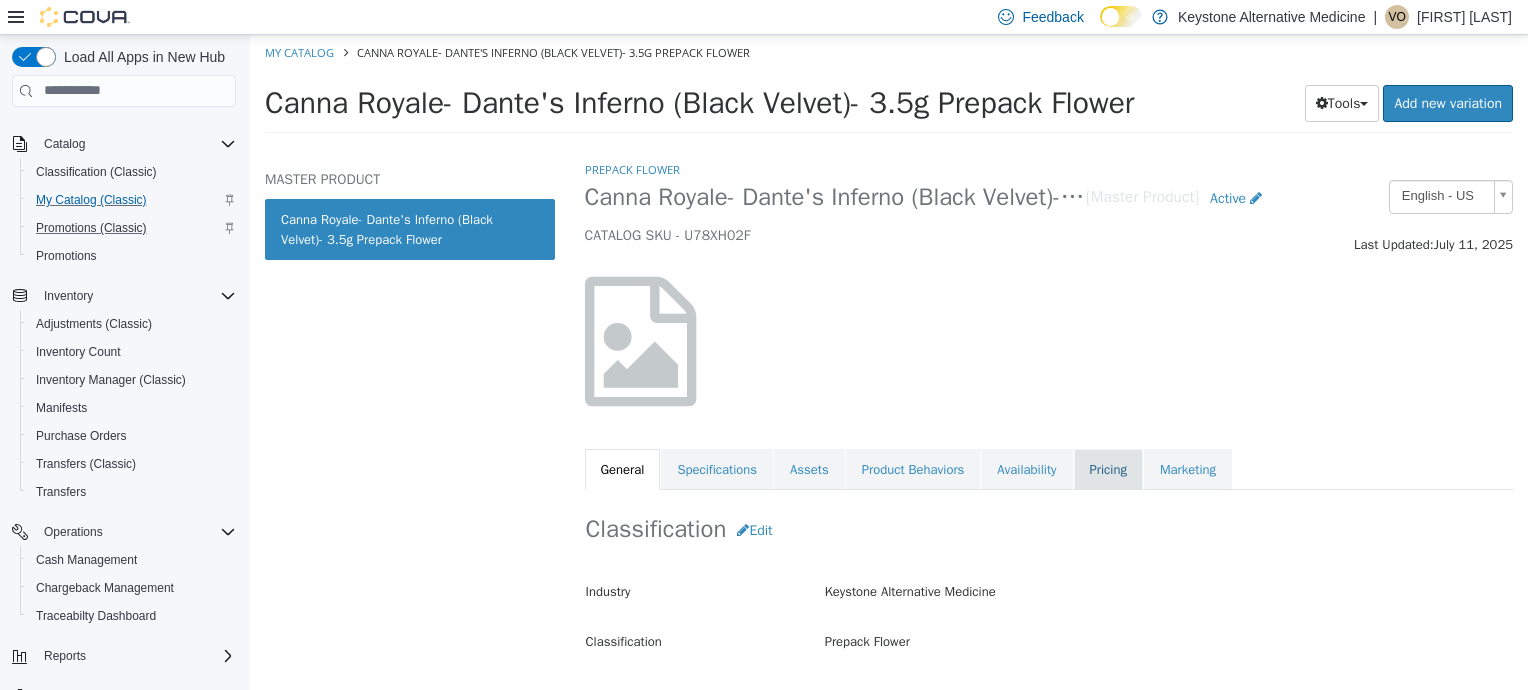 click on "Pricing" at bounding box center [1108, 469] 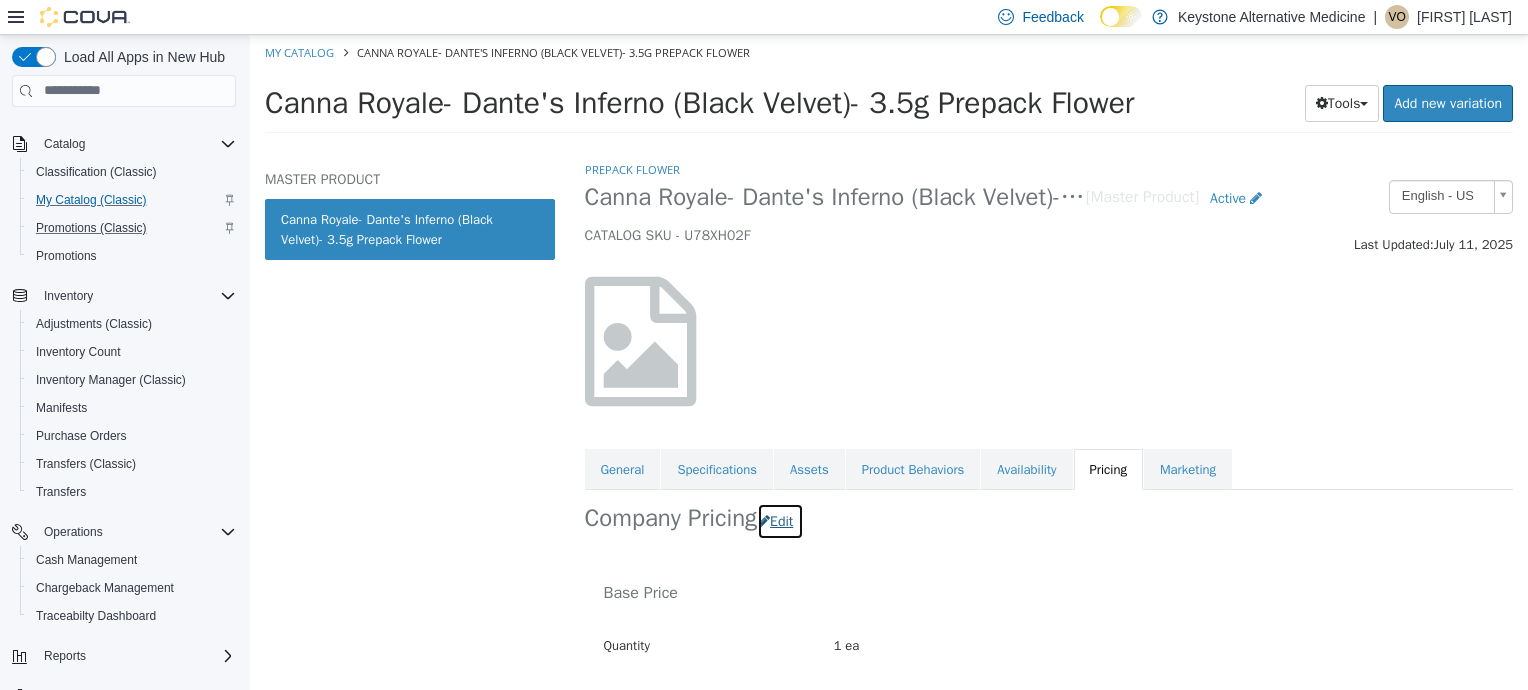 click on "Edit" at bounding box center [780, 520] 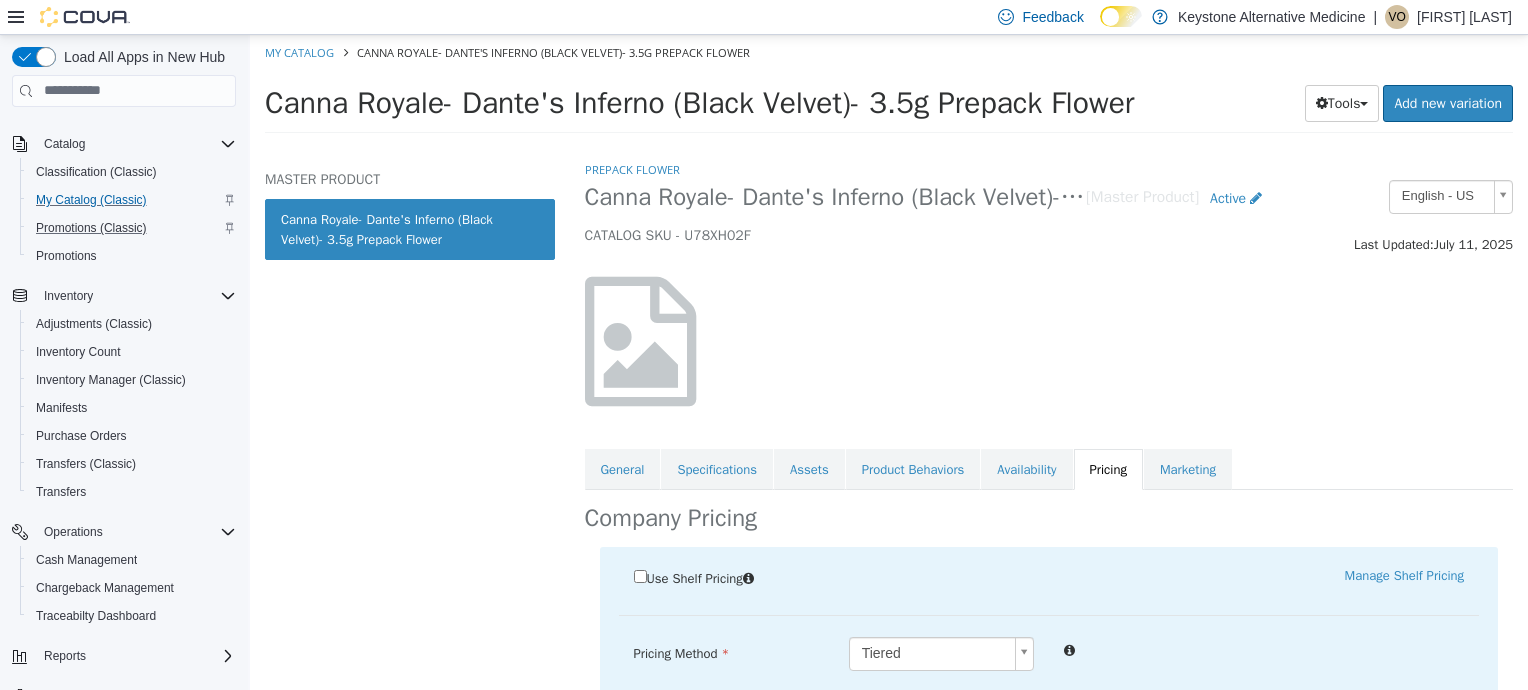 click on "Saving Bulk Changes...
×
Saved changes
My Catalog
Canna Royale- Dante's Inferno (Black Velvet)- 3.5g Prepack Flower
Canna Royale- Dante's Inferno (Black Velvet)- 3.5g Prepack Flower
Tools
Clone Print Labels   Add new variation
MASTER PRODUCT
Canna Royale- Dante's Inferno (Black Velvet)- 3.5g Prepack Flower
Prepack Flower
Canna Royale- Dante's Inferno (Black Velvet)- 3.5g Prepack Flower
[Master Product] Active   CATALOG SKU - U78XH02F     English - US                             Last Updated:  [DATE]
General Specifications Assets Product Behaviors Availability Pricing
Marketing Company Pricing
Use Shelf Pricing    Manage Shelf Pricing Shelf Price     Select a Shelf Price                             Shelf Price is required Pricing Method     Tiered                             * Base Price Quantity 1ea Regular Price $ *****
$15/ea
Reset Price Sale Price $
Select Date $" at bounding box center (889, 89) 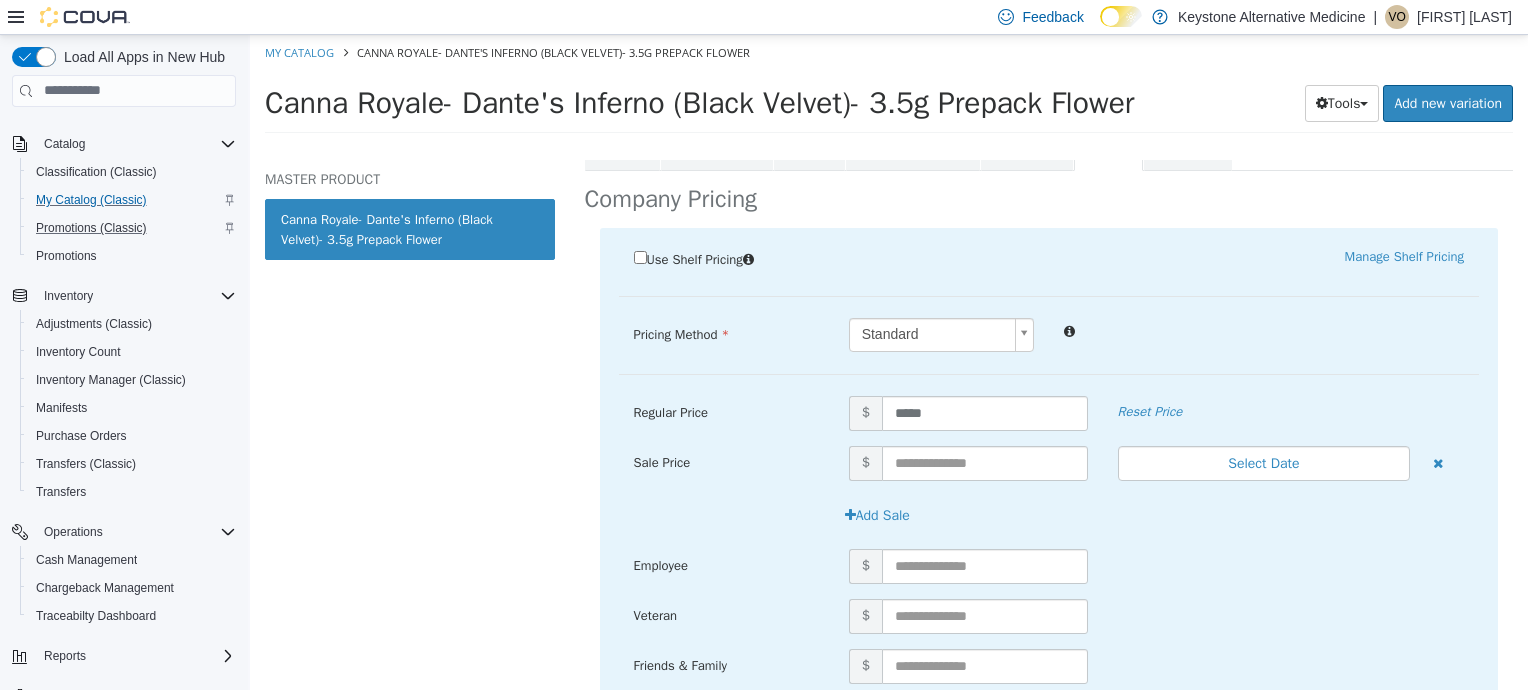 scroll, scrollTop: 434, scrollLeft: 0, axis: vertical 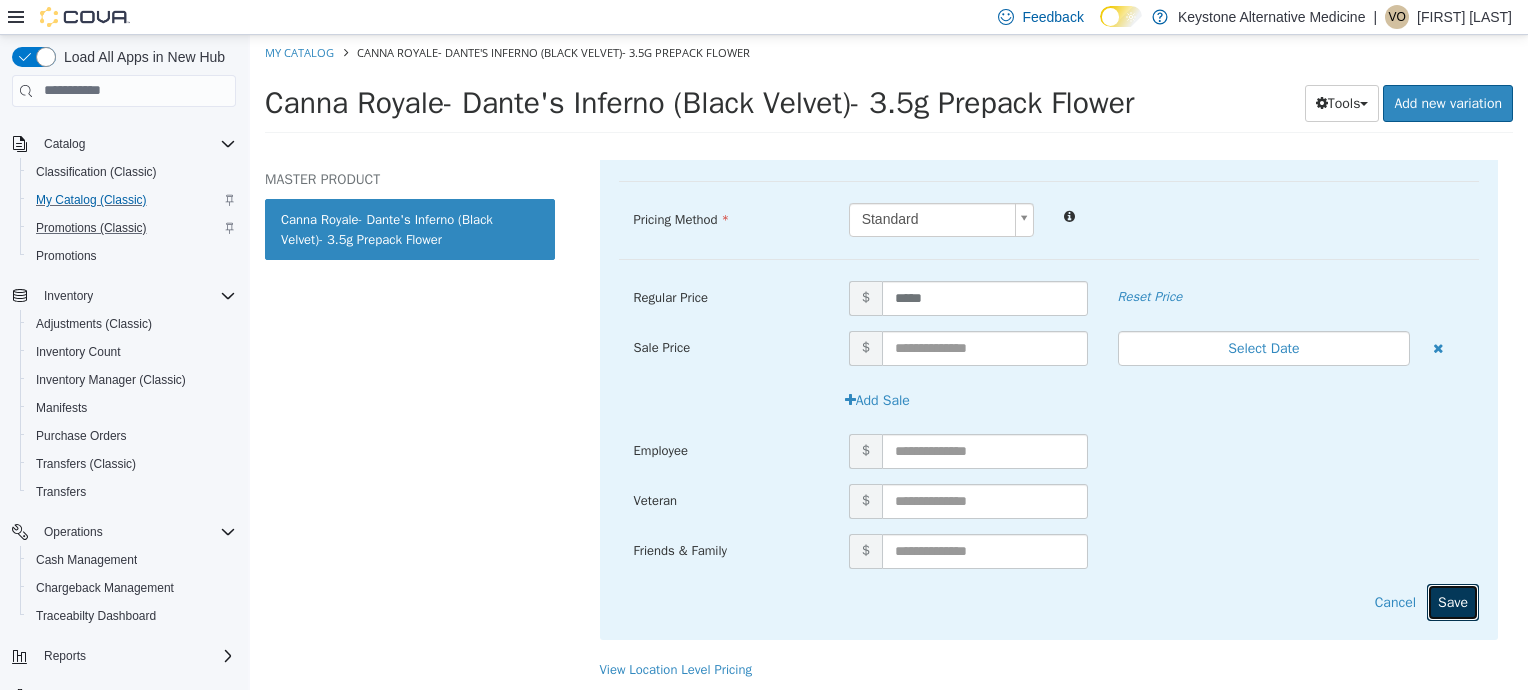 click on "Save" at bounding box center (1453, 601) 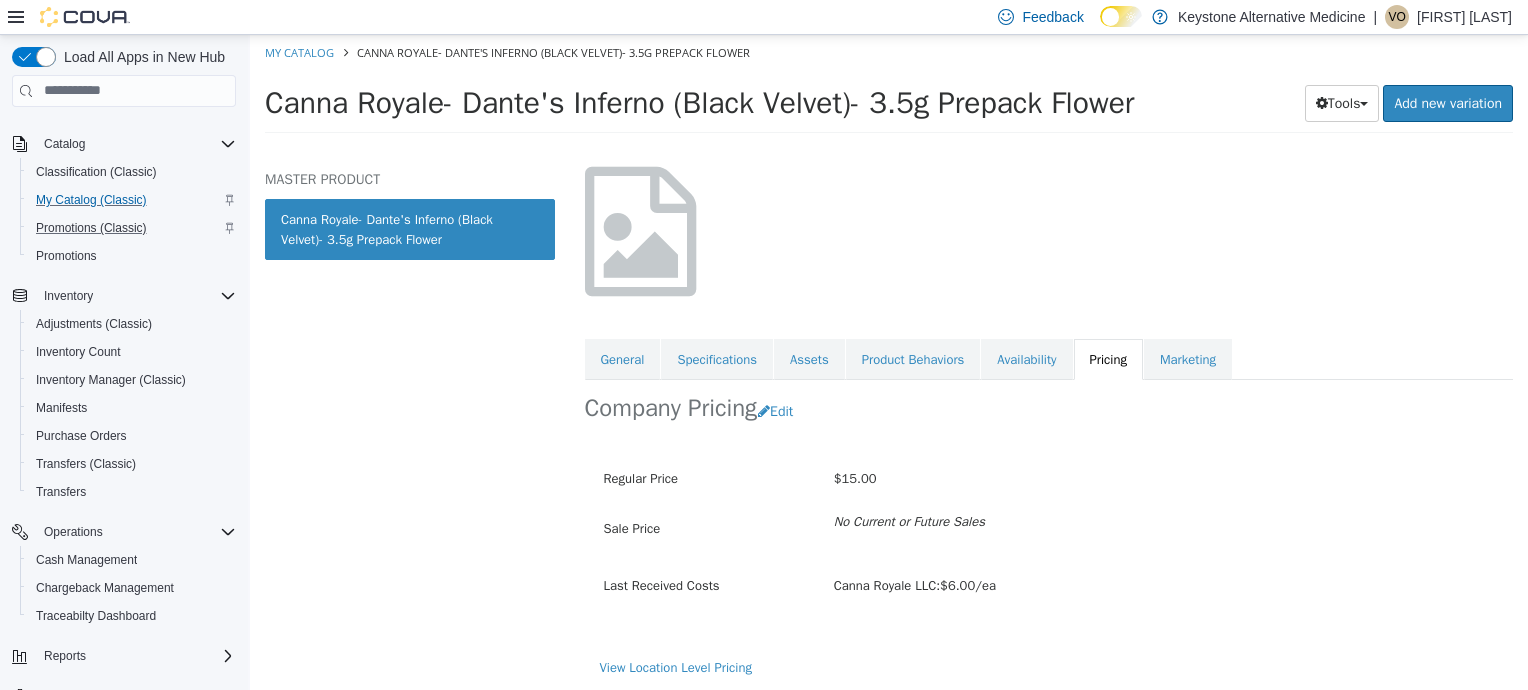 scroll, scrollTop: 0, scrollLeft: 0, axis: both 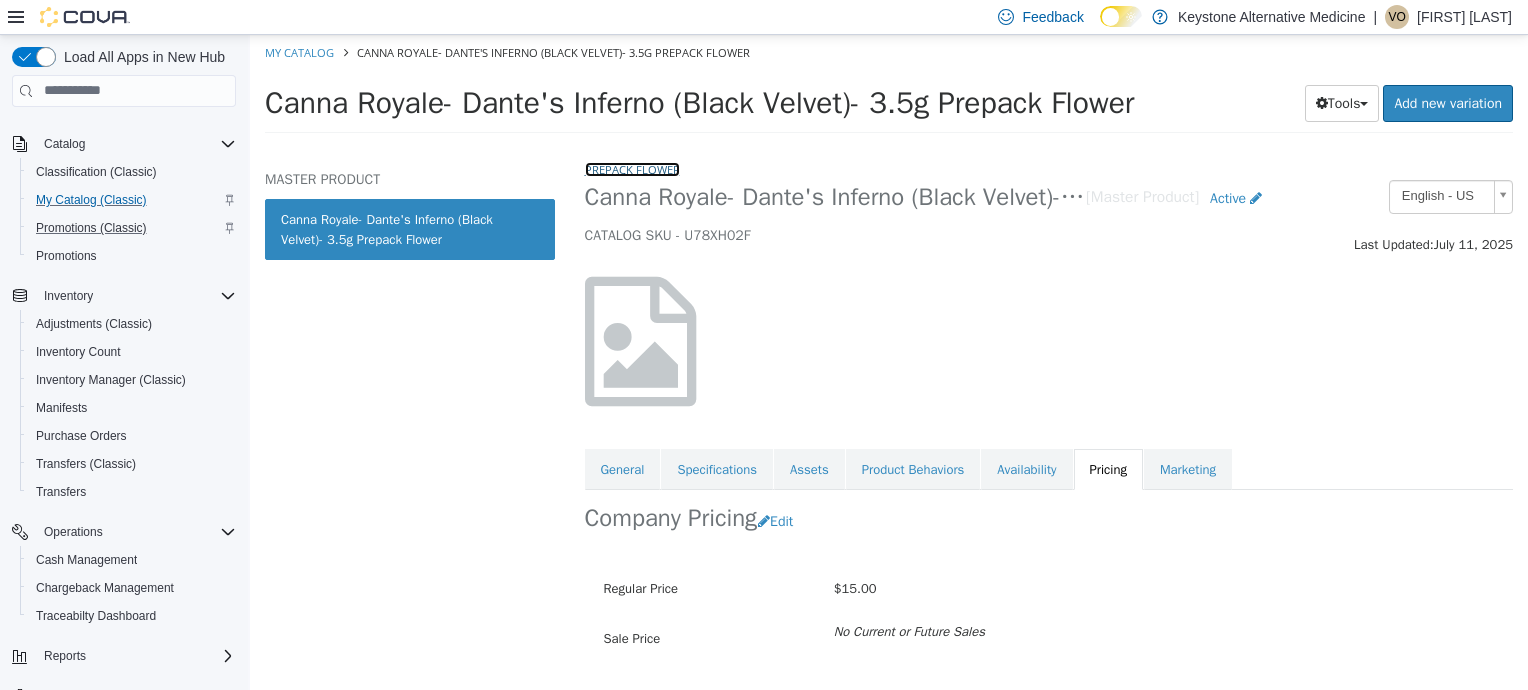 click on "Prepack Flower" at bounding box center [632, 168] 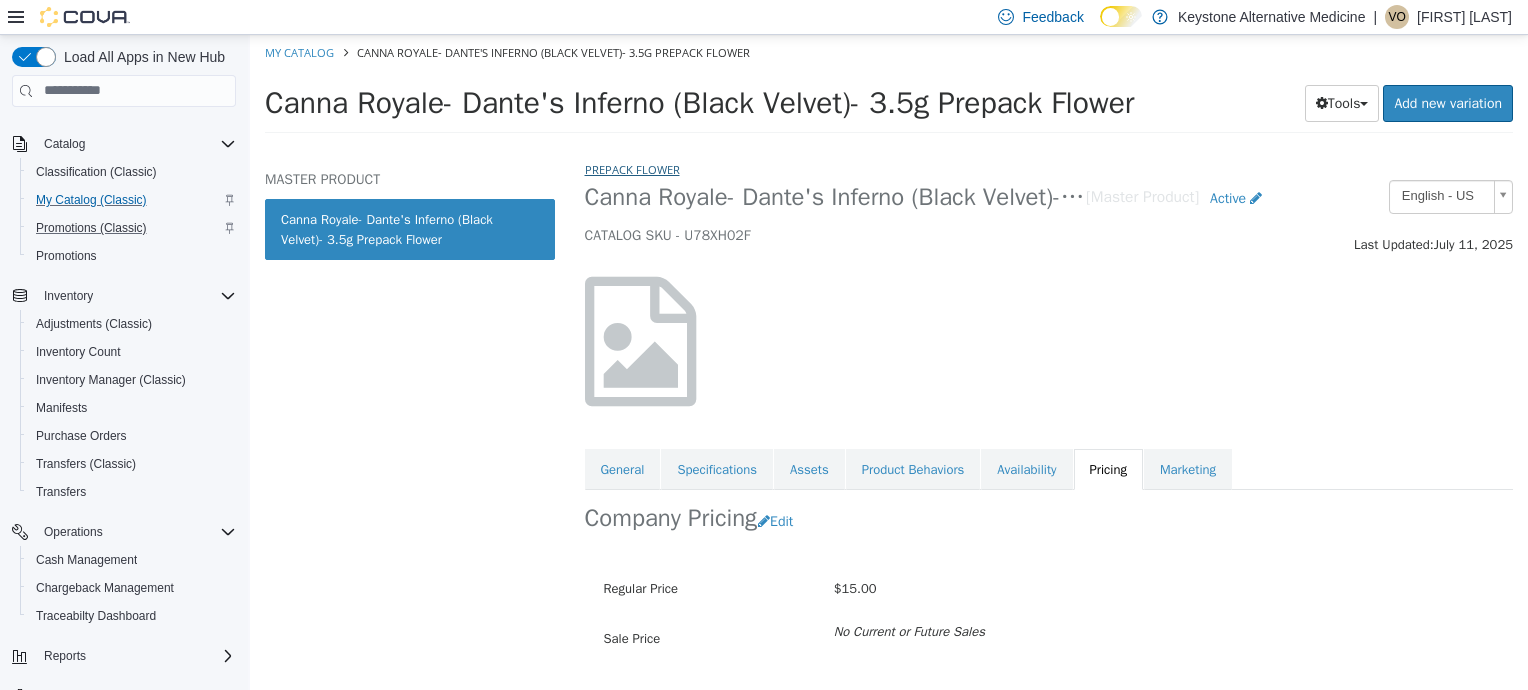 select on "**********" 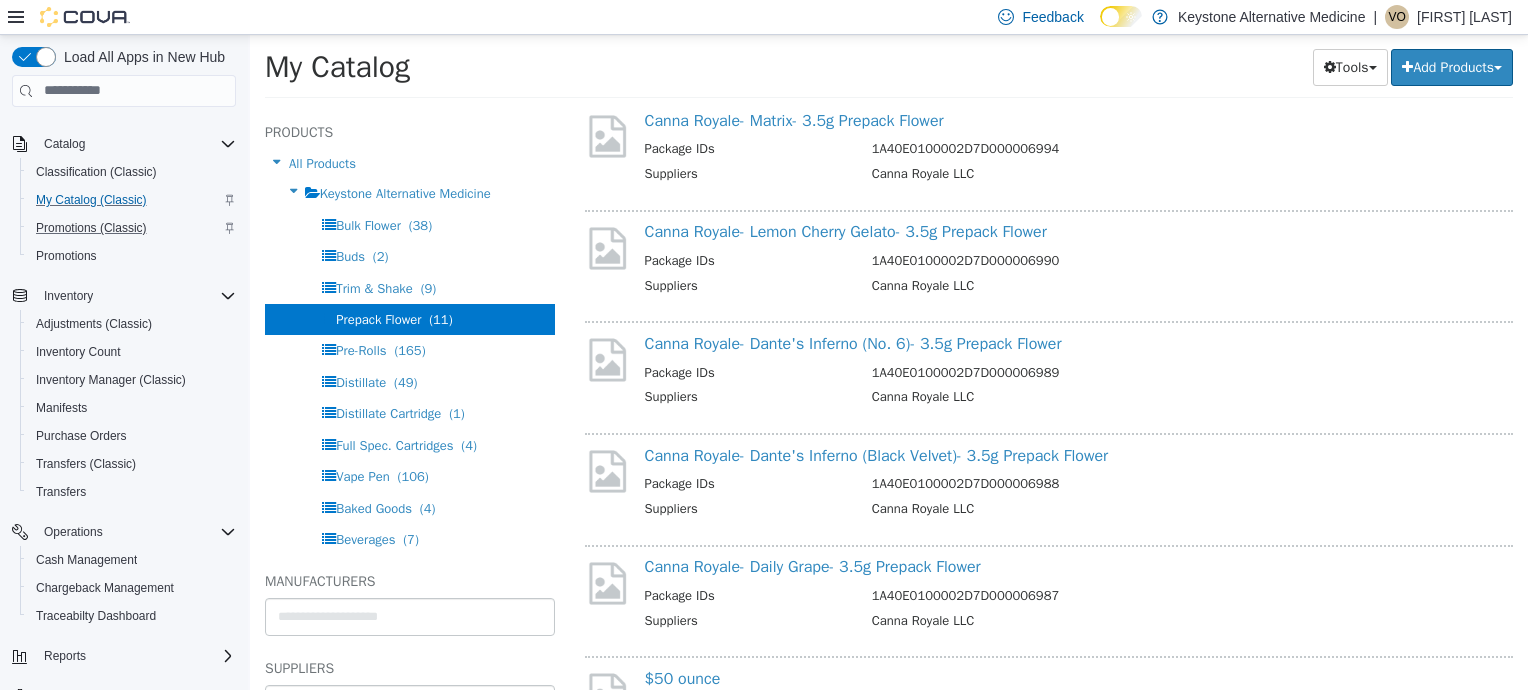 scroll, scrollTop: 538, scrollLeft: 0, axis: vertical 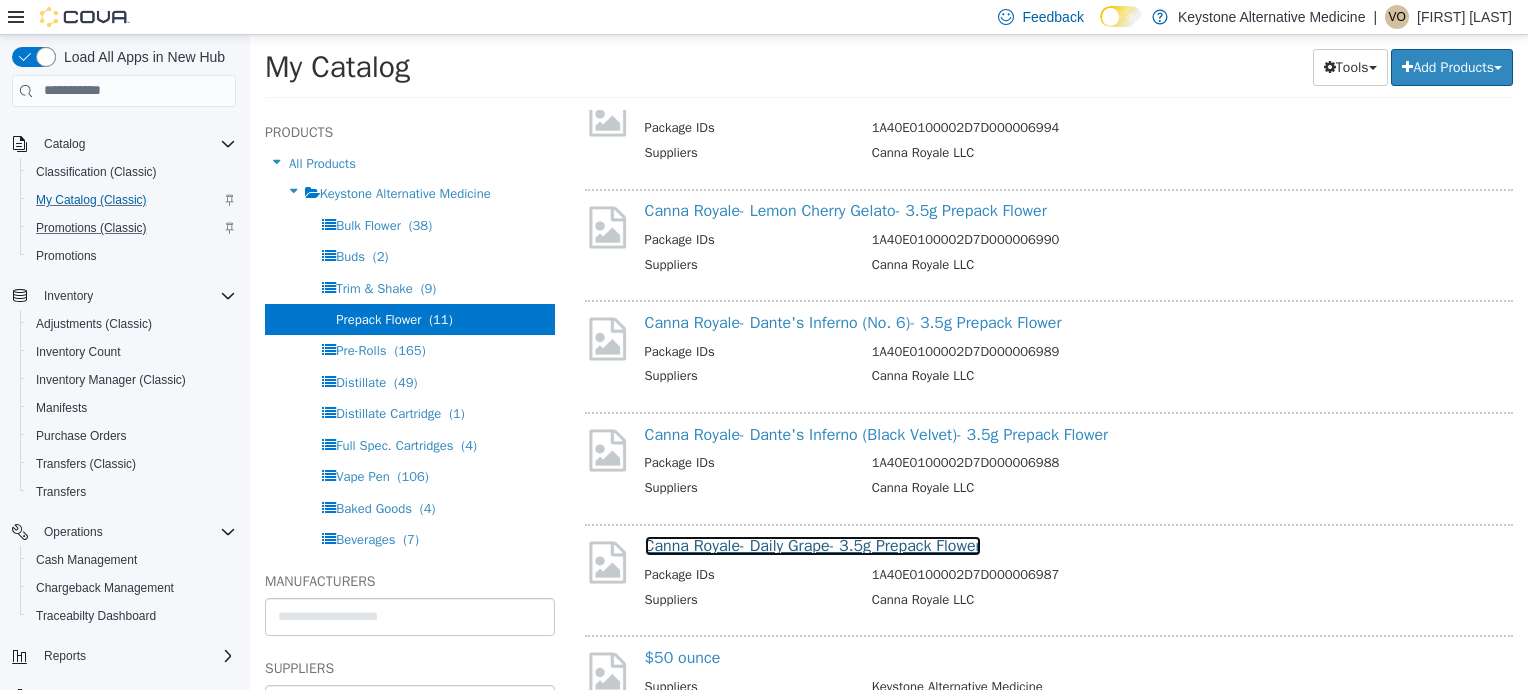 click on "Canna Royale- Daily Grape- 3.5g Prepack Flower" at bounding box center [813, 545] 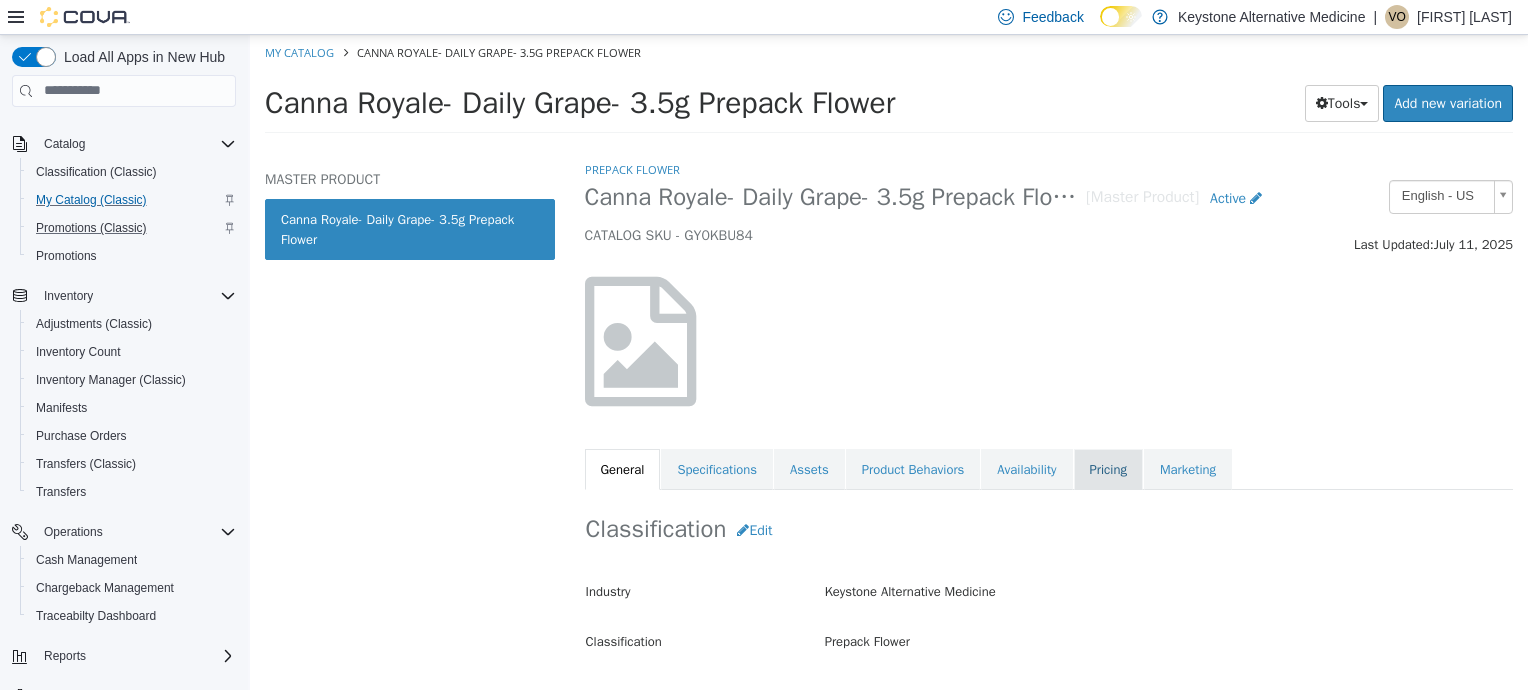 click on "Pricing" at bounding box center (1108, 469) 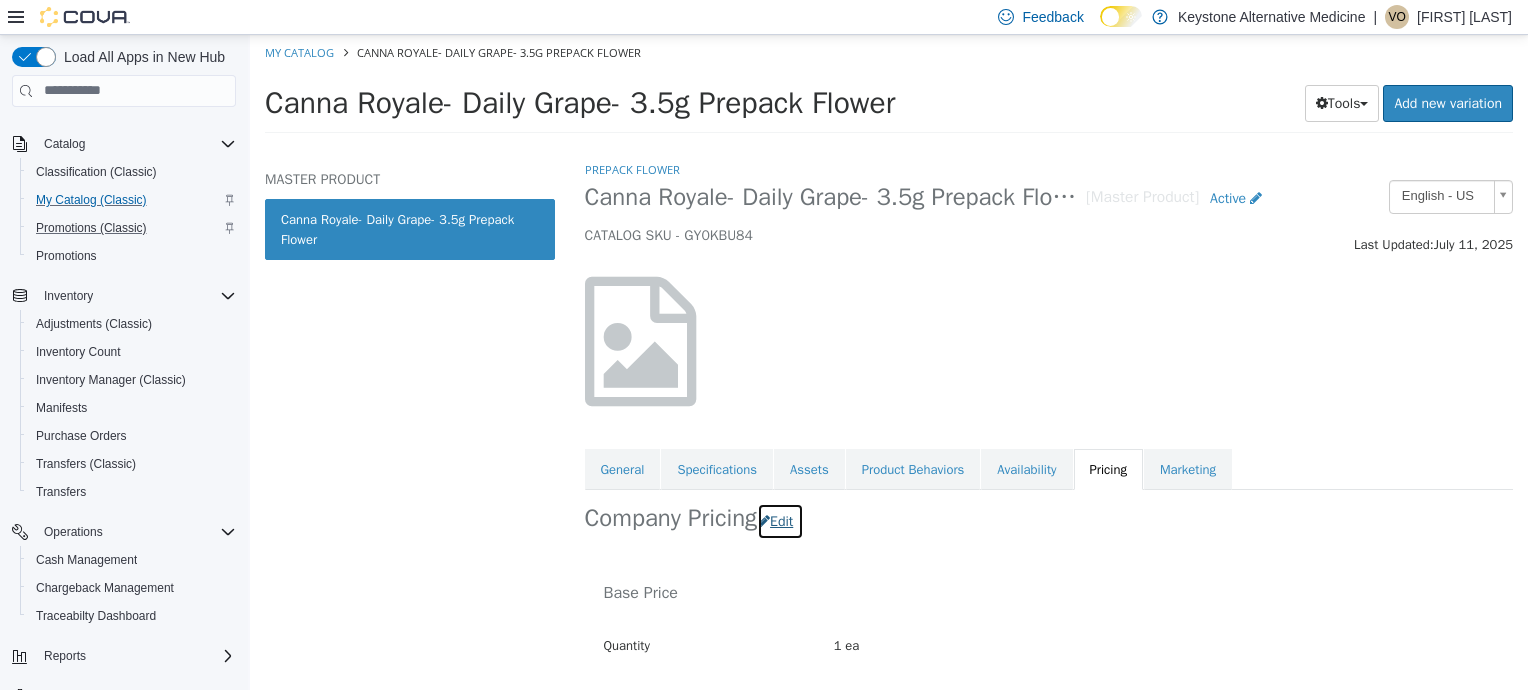 click on "Edit" at bounding box center [780, 520] 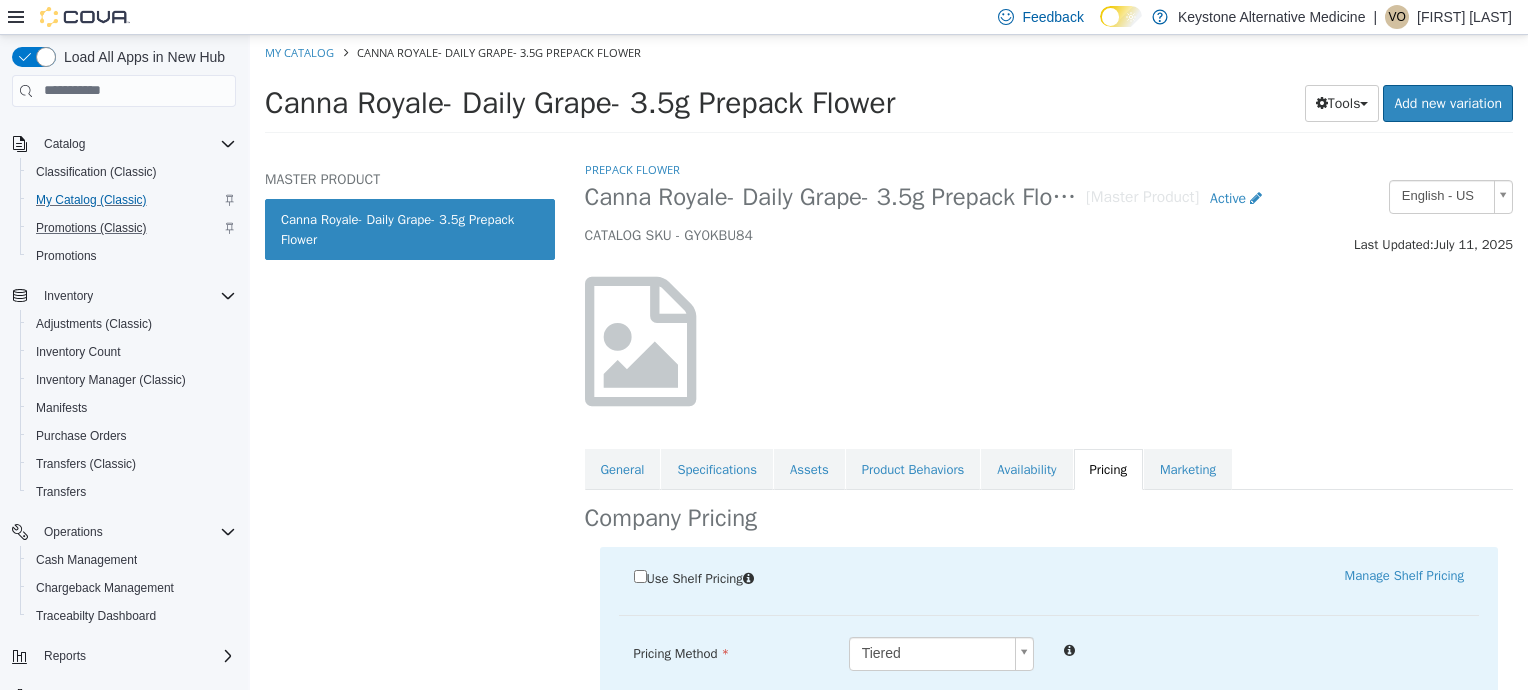 click on "Saving Bulk Changes...
×
Saved changes
My Catalog
Canna Royale- Daily Grape- 3.5g Prepack Flower
Canna Royale- Daily Grape- 3.5g Prepack Flower
Tools
Clone Print Labels   Add new variation
MASTER PRODUCT
Canna Royale- Daily Grape- 3.5g Prepack Flower
Prepack Flower
Canna Royale- Daily Grape- 3.5g Prepack Flower
[Master Product] Active  CATALOG SKU - GY0KBU84     English - US                             Last Updated:  [DATE]
General Specifications Assets Product Behaviors Availability Pricing
Marketing Company Pricing
Use Shelf Pricing    Manage Shelf Pricing Shelf Price     Select a Shelf Price                             Shelf Price is required Pricing Method     Tiered                             * Base Price Quantity 1ea Regular Price $ *****
$15/ea
Reset Price Sale Price $
Select Date     (UTC-5) [CITY]                                Add Sale Employee $
$" at bounding box center (889, 89) 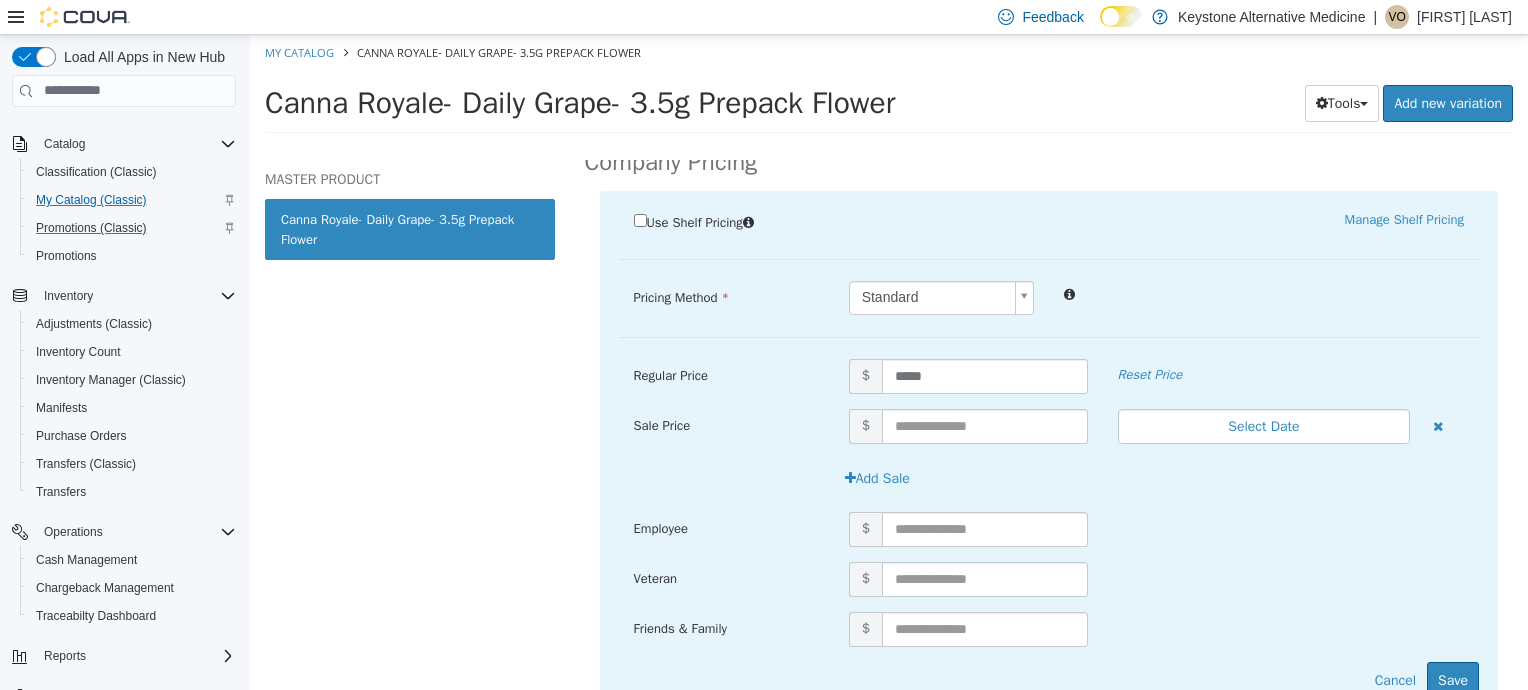 scroll, scrollTop: 368, scrollLeft: 0, axis: vertical 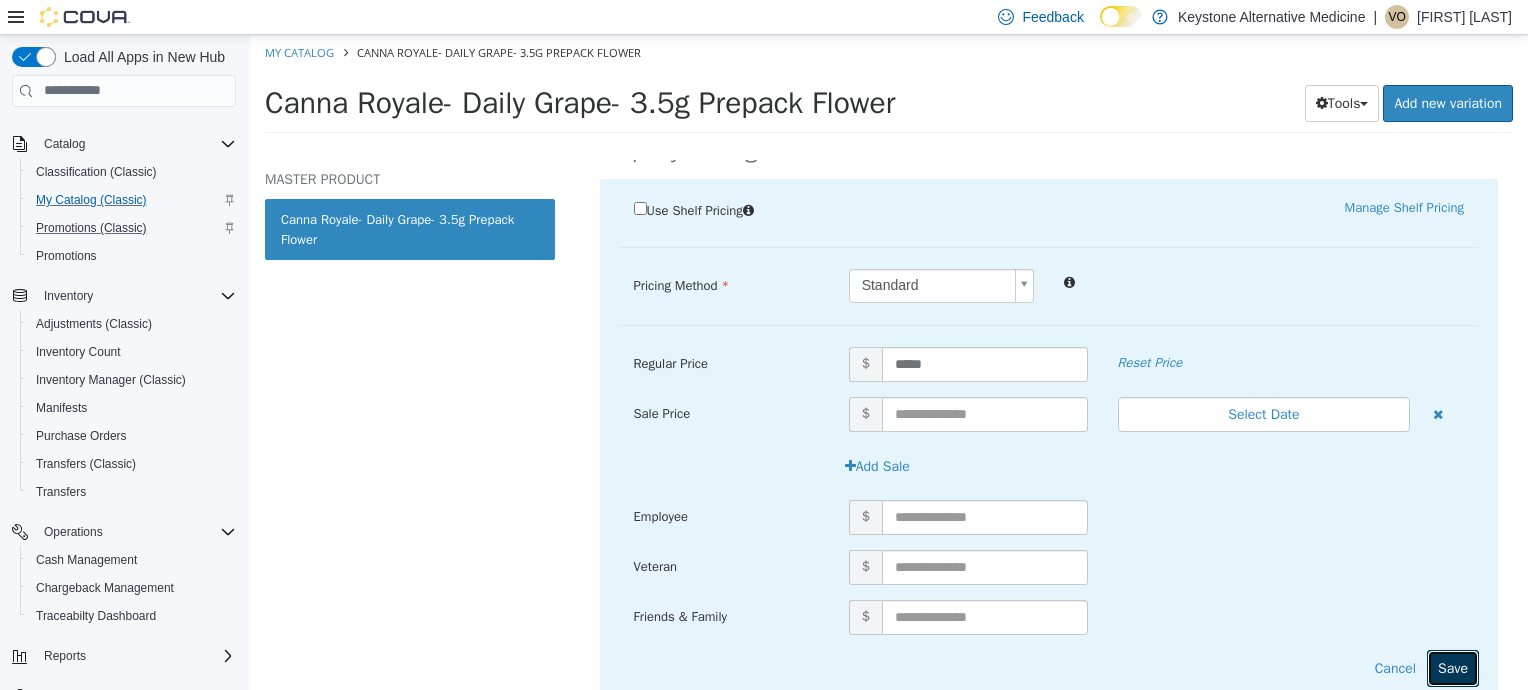 click on "Save" at bounding box center [1453, 667] 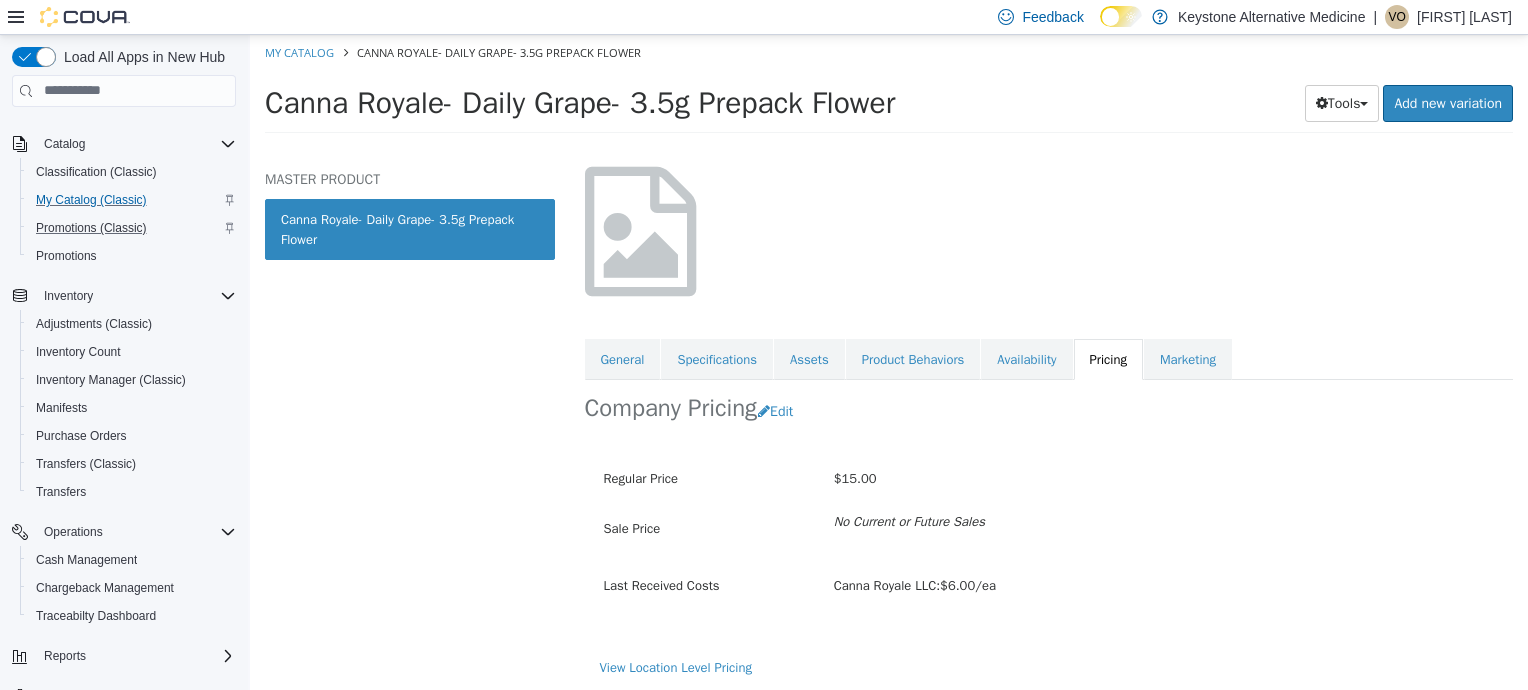 scroll, scrollTop: 0, scrollLeft: 0, axis: both 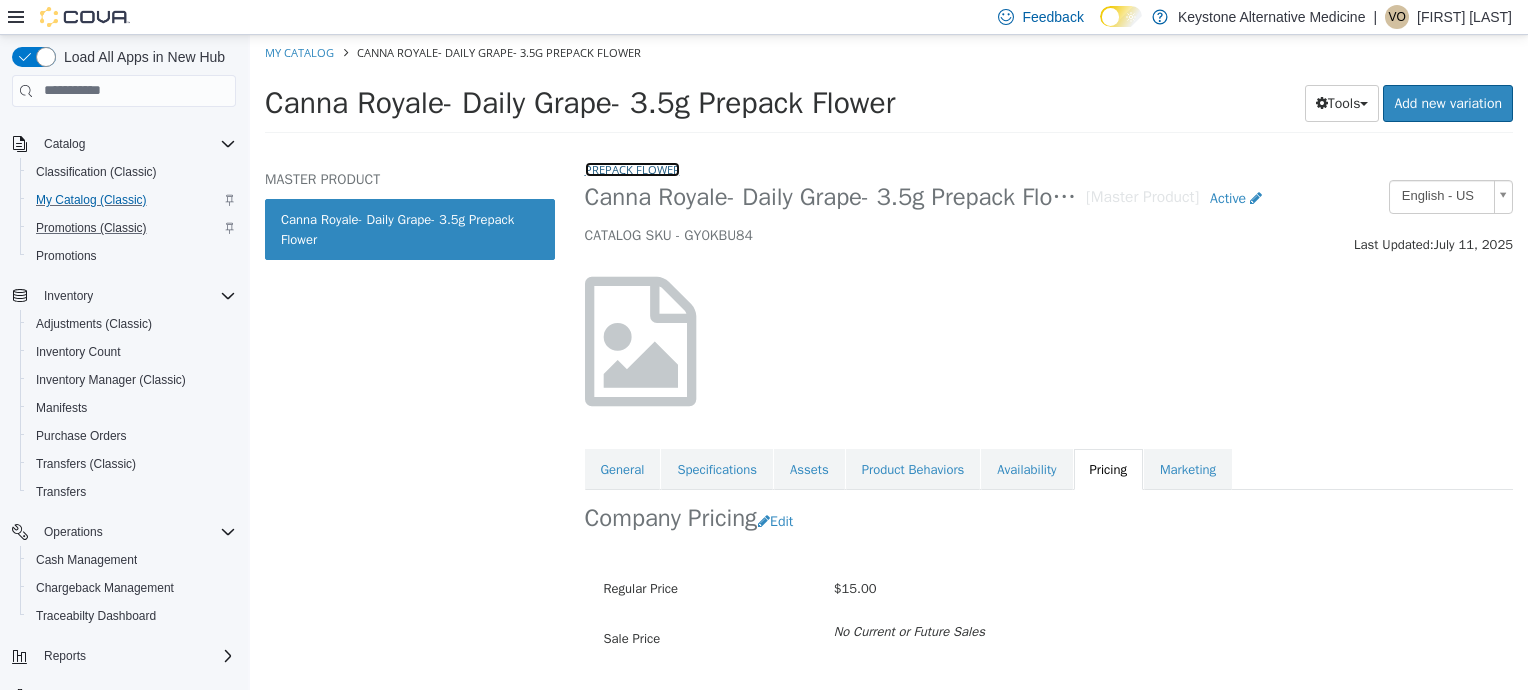 click on "Prepack Flower" at bounding box center (632, 168) 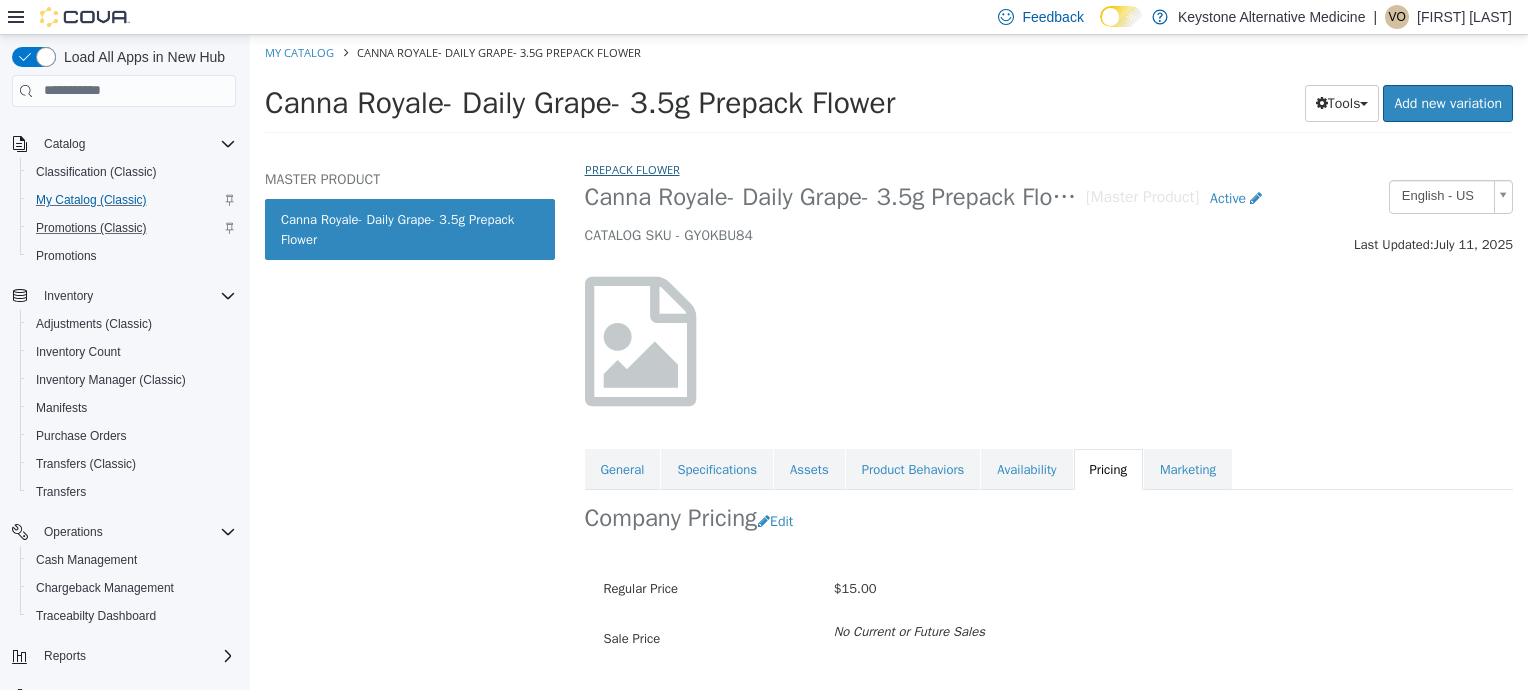 select on "**********" 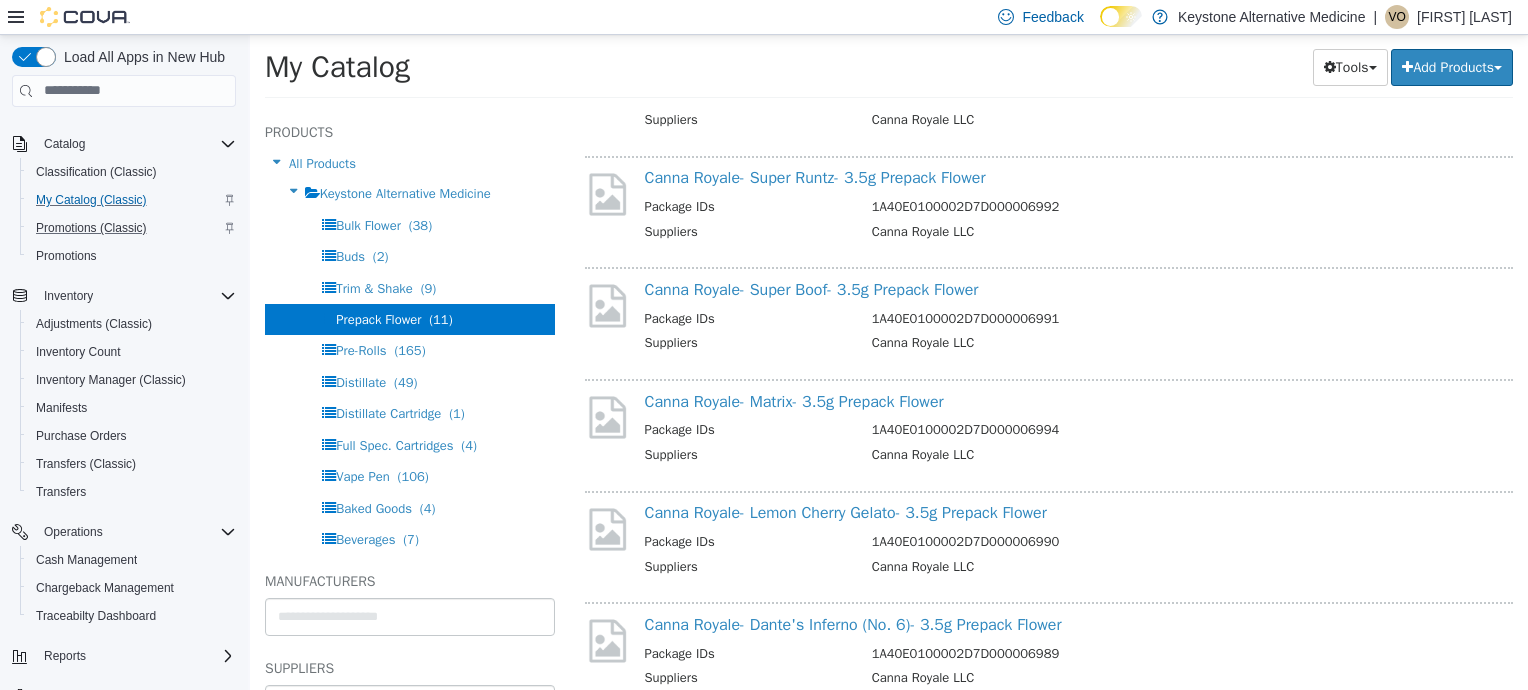 scroll, scrollTop: 255, scrollLeft: 0, axis: vertical 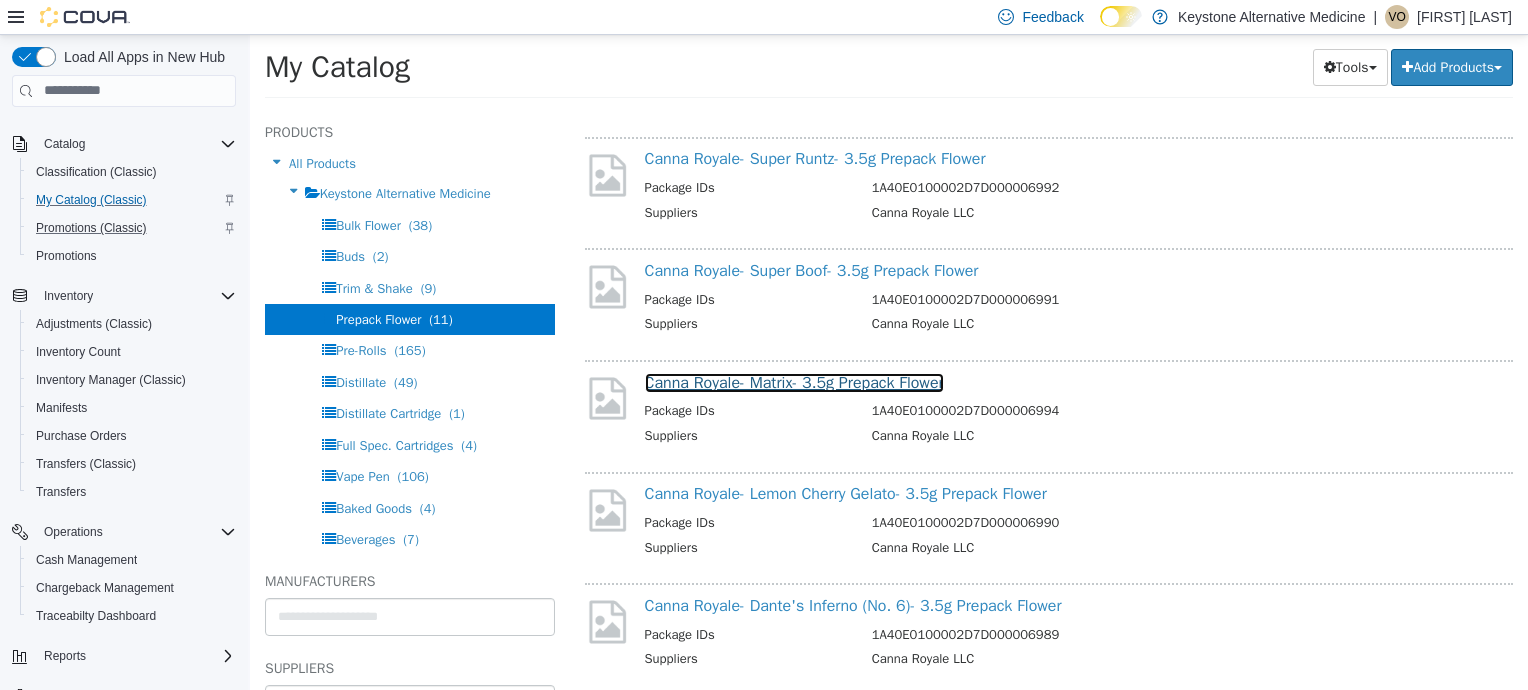 click on "Canna Royale- Matrix- 3.5g Prepack Flower" at bounding box center (794, 382) 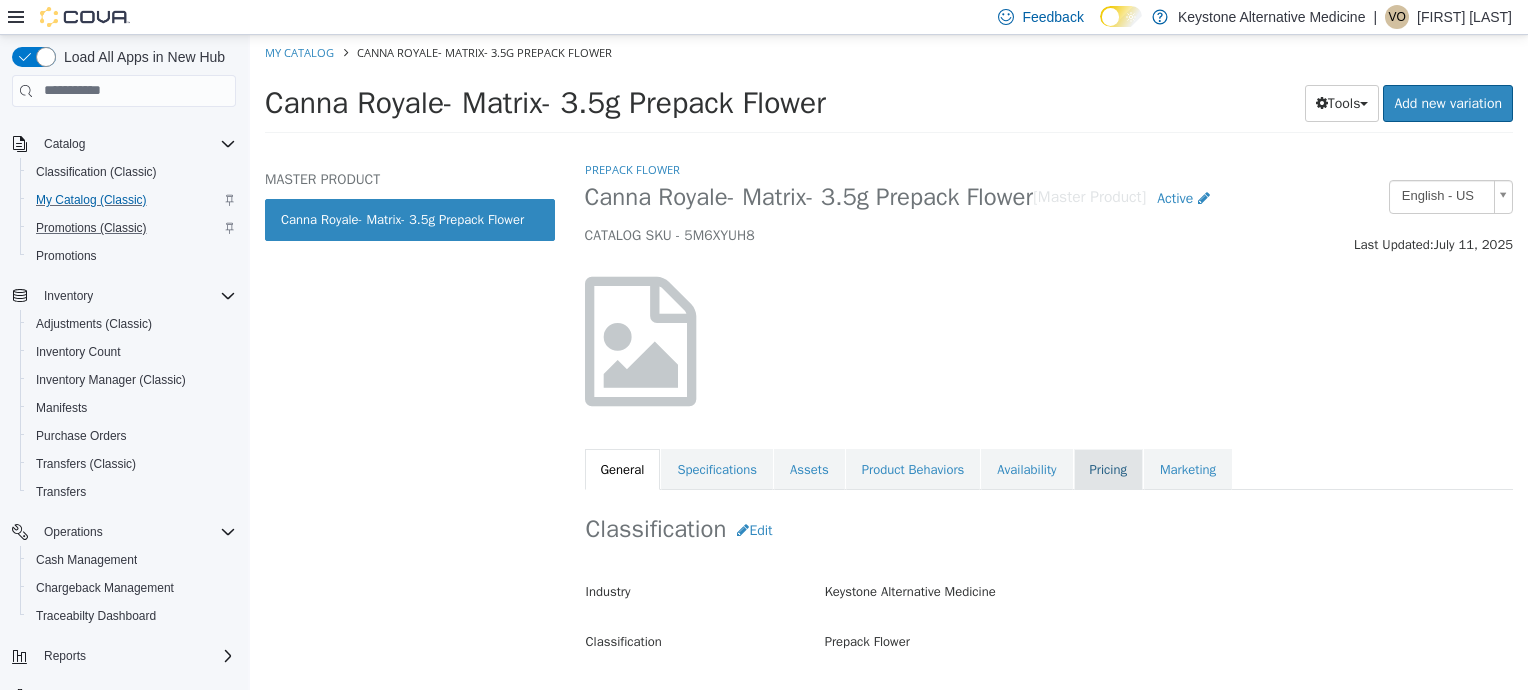 click on "Pricing" at bounding box center (1108, 469) 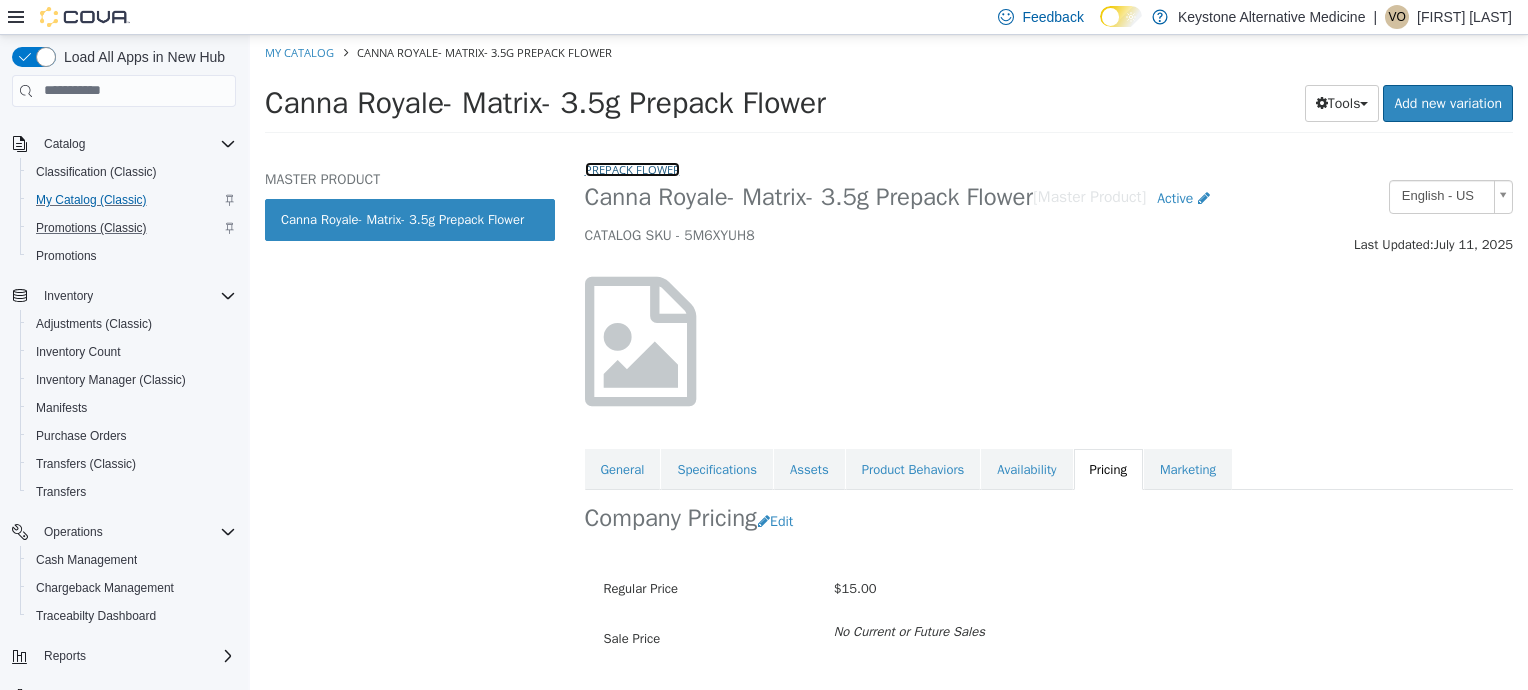 click on "Prepack Flower" at bounding box center (632, 168) 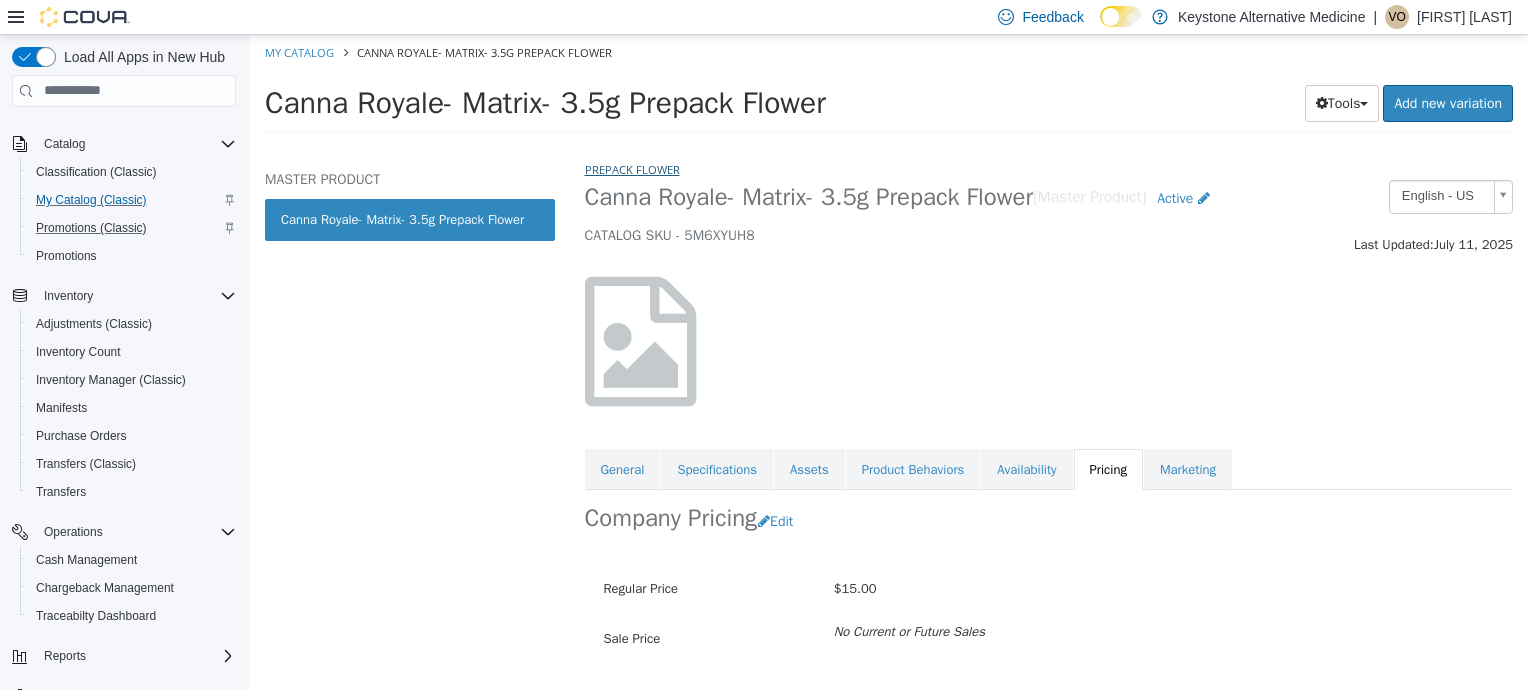 select on "**********" 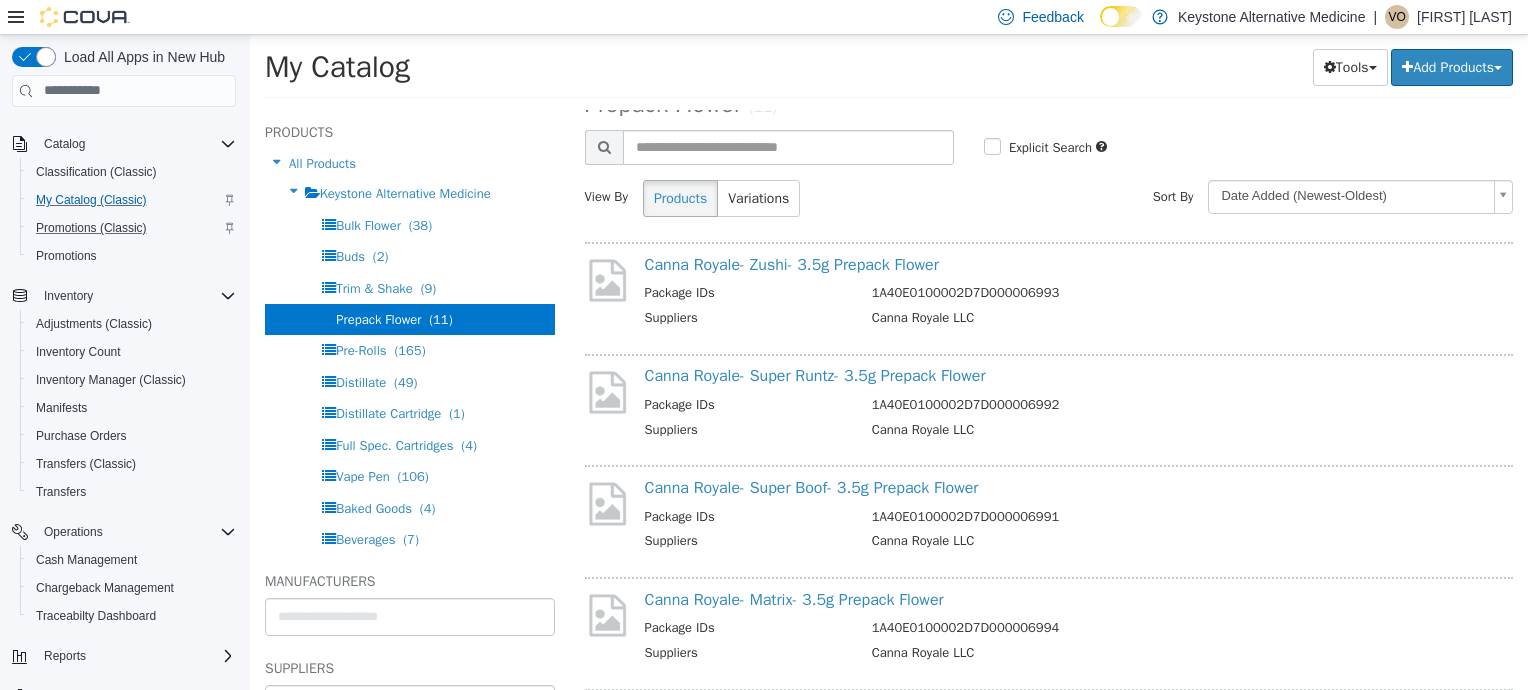 scroll, scrollTop: 0, scrollLeft: 0, axis: both 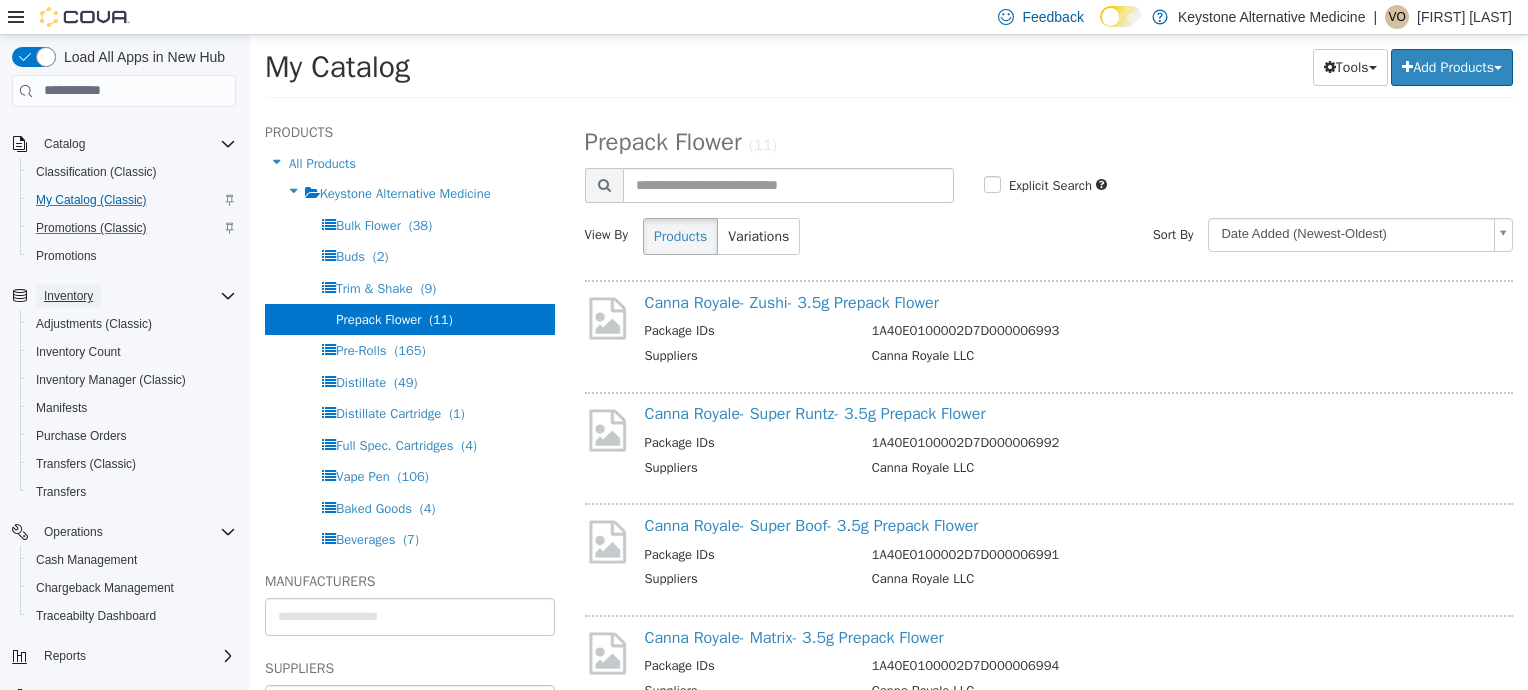 click on "Inventory" at bounding box center [68, 296] 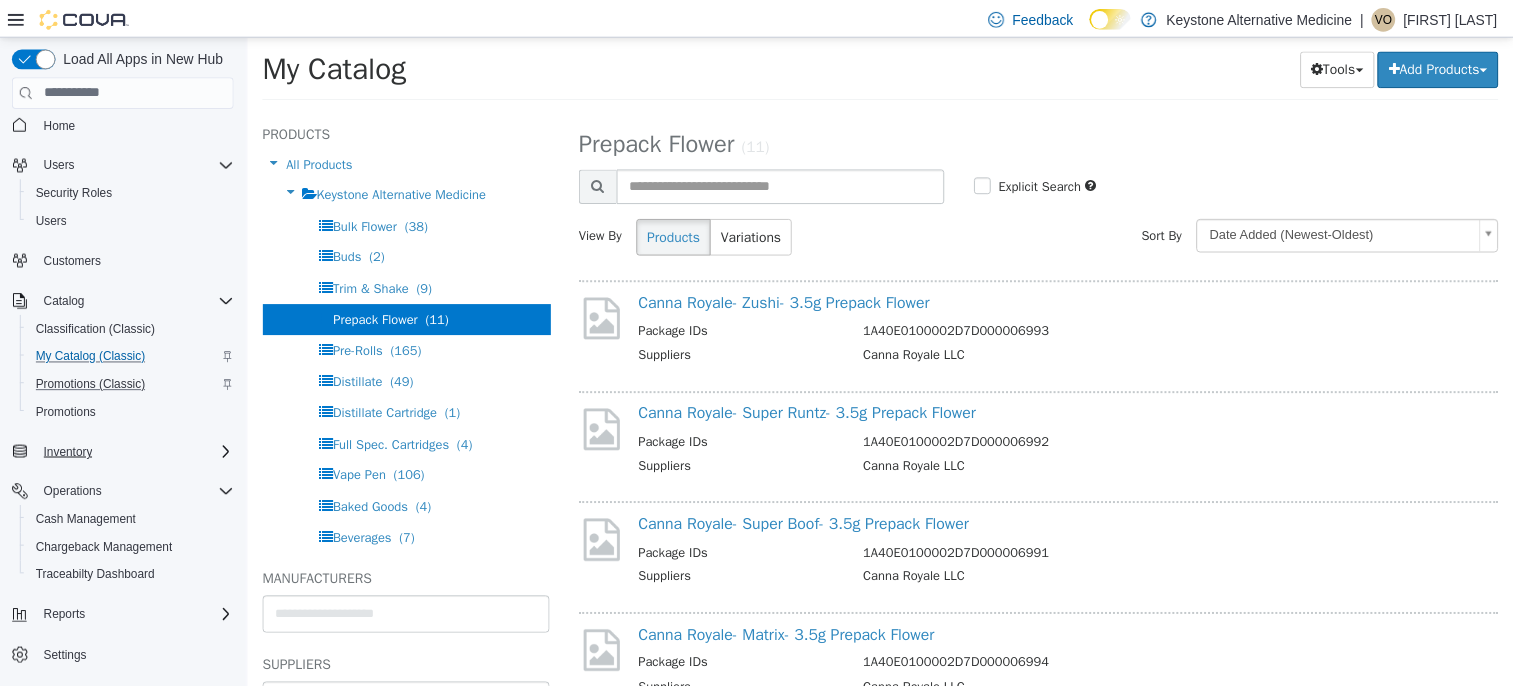 scroll, scrollTop: 8, scrollLeft: 0, axis: vertical 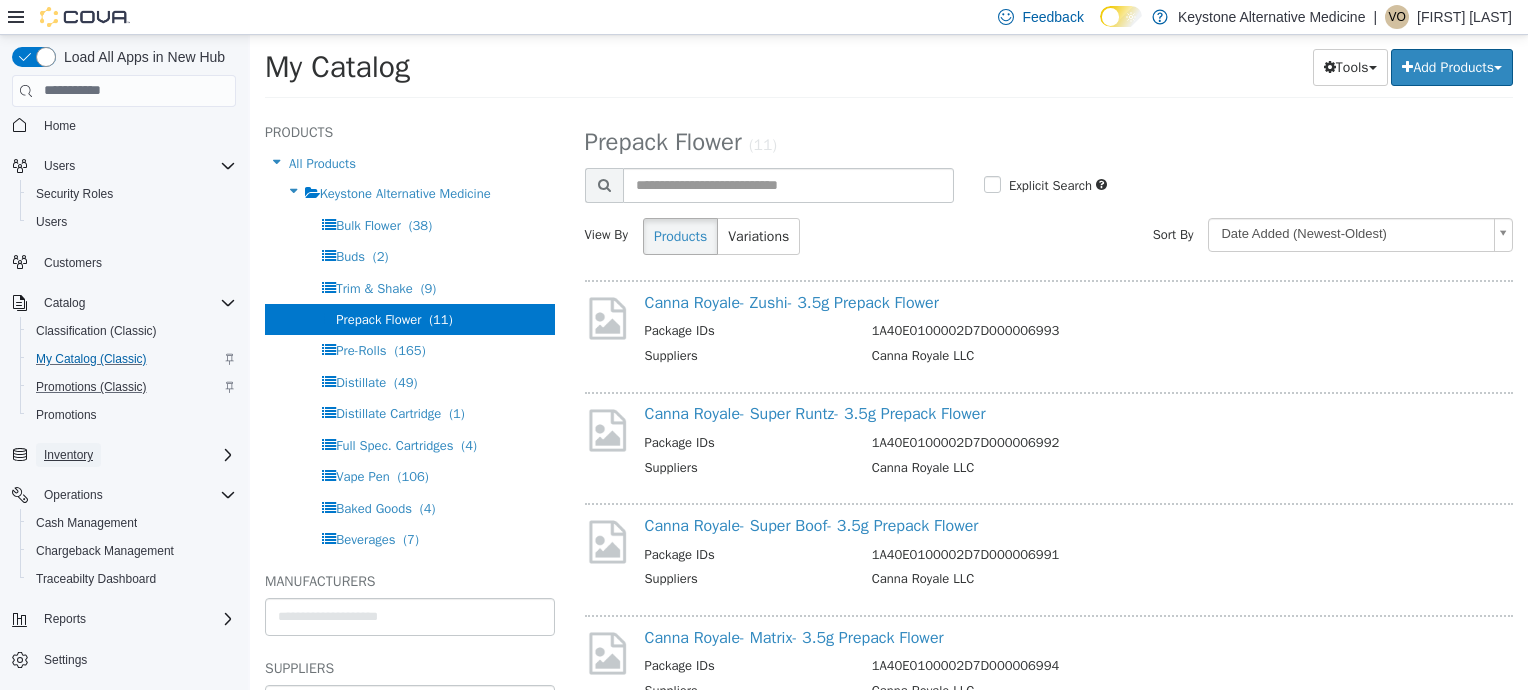 click on "Inventory" at bounding box center [68, 455] 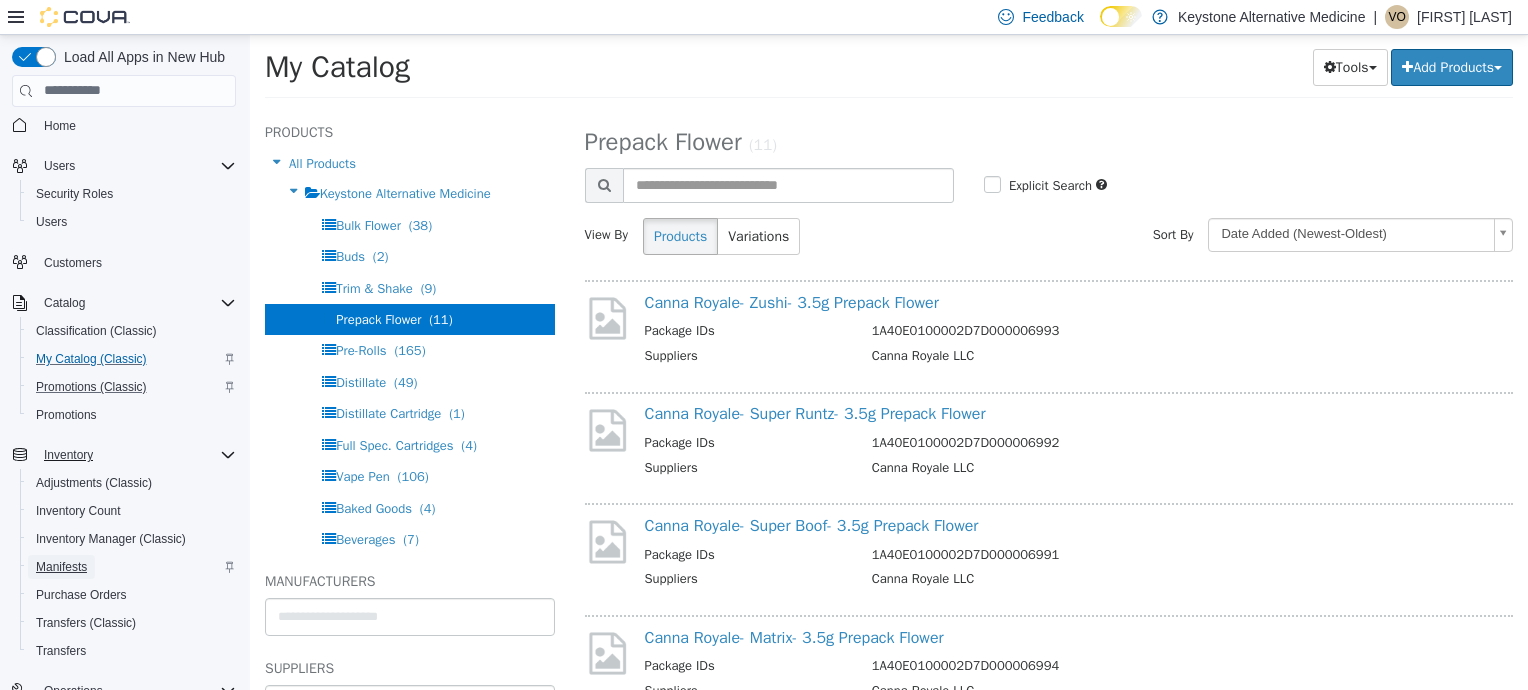 click on "Manifests" at bounding box center (61, 567) 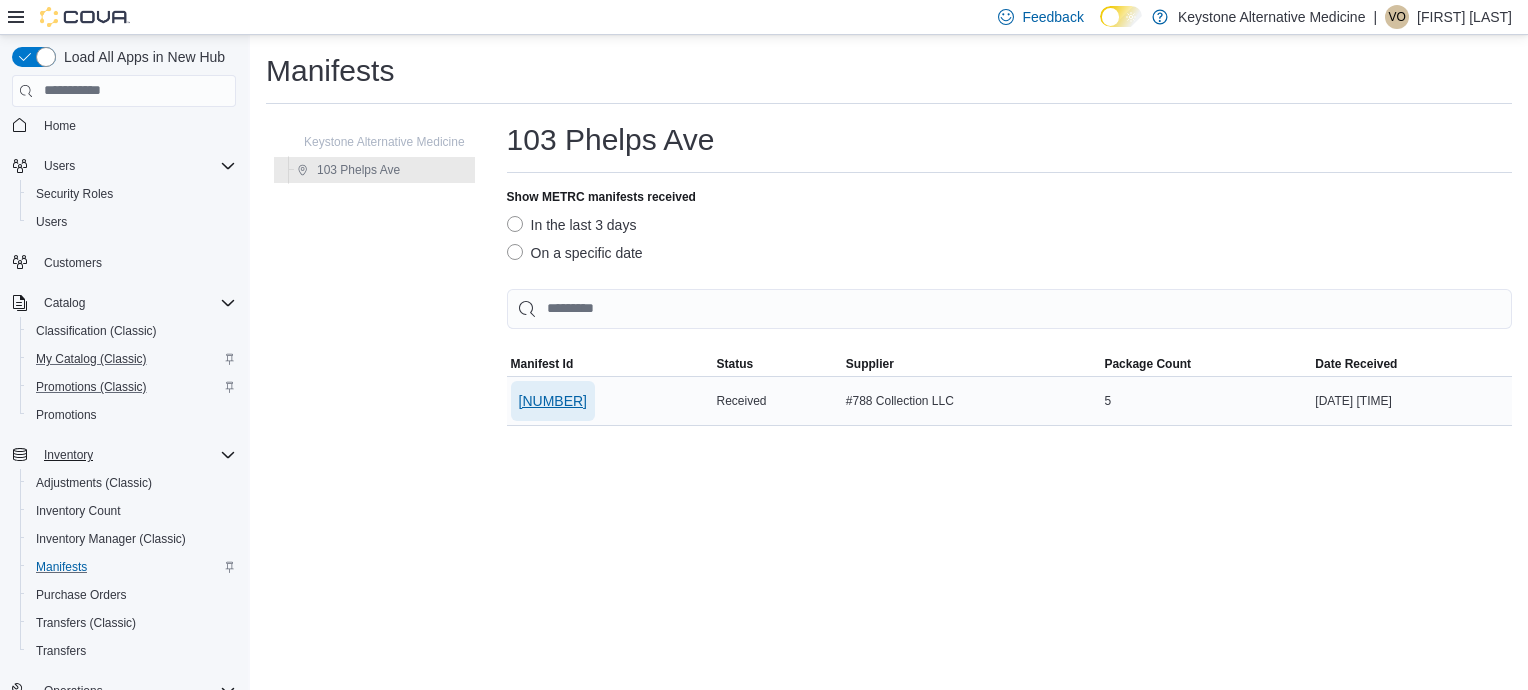 click on "[NUMBER]" at bounding box center (553, 401) 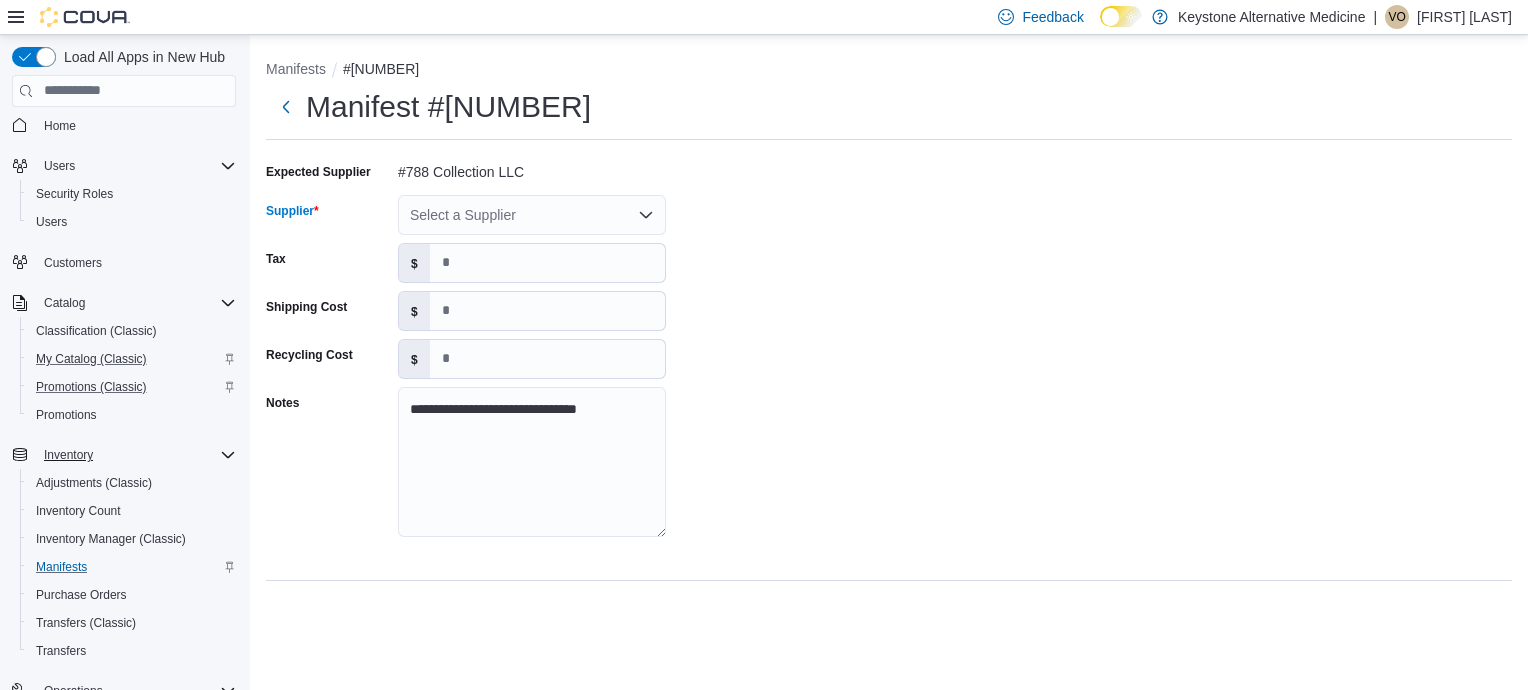 click 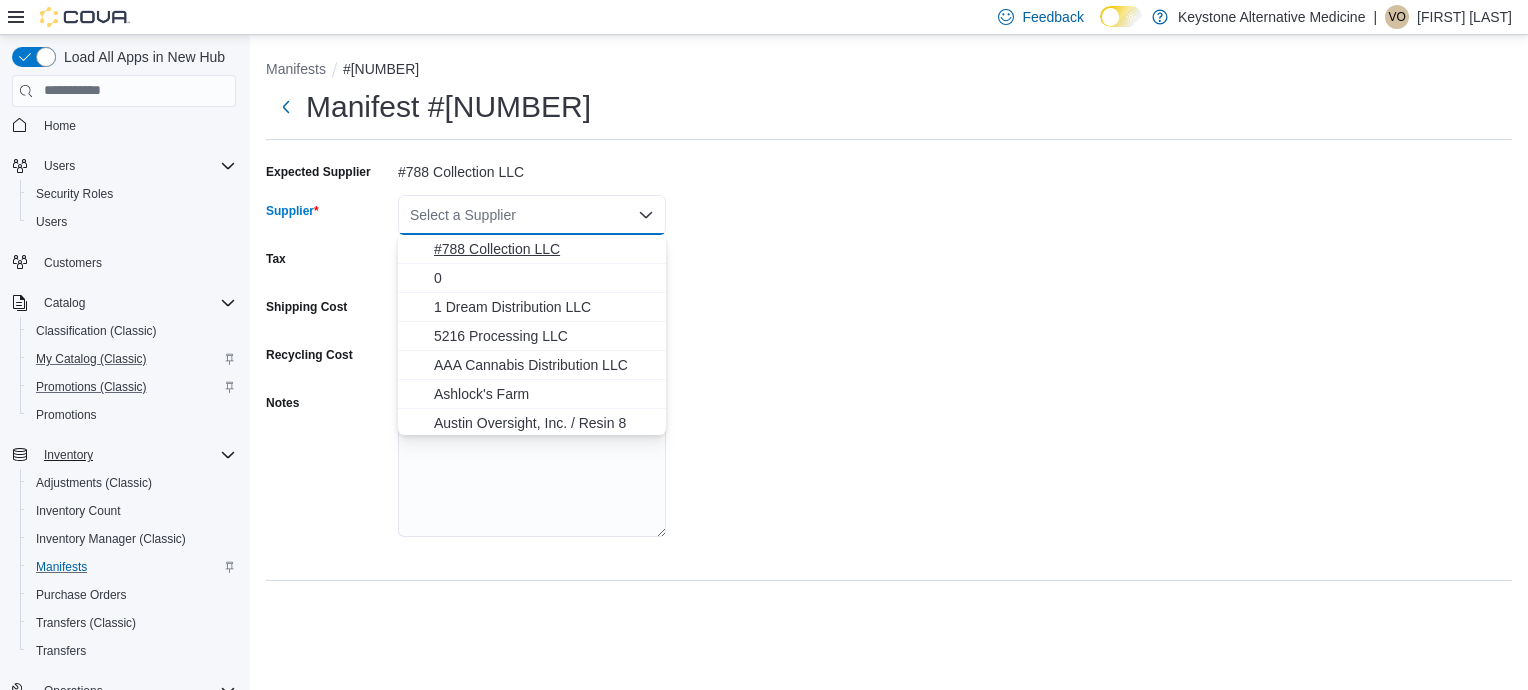 click on "#788 Collection LLC" at bounding box center (544, 249) 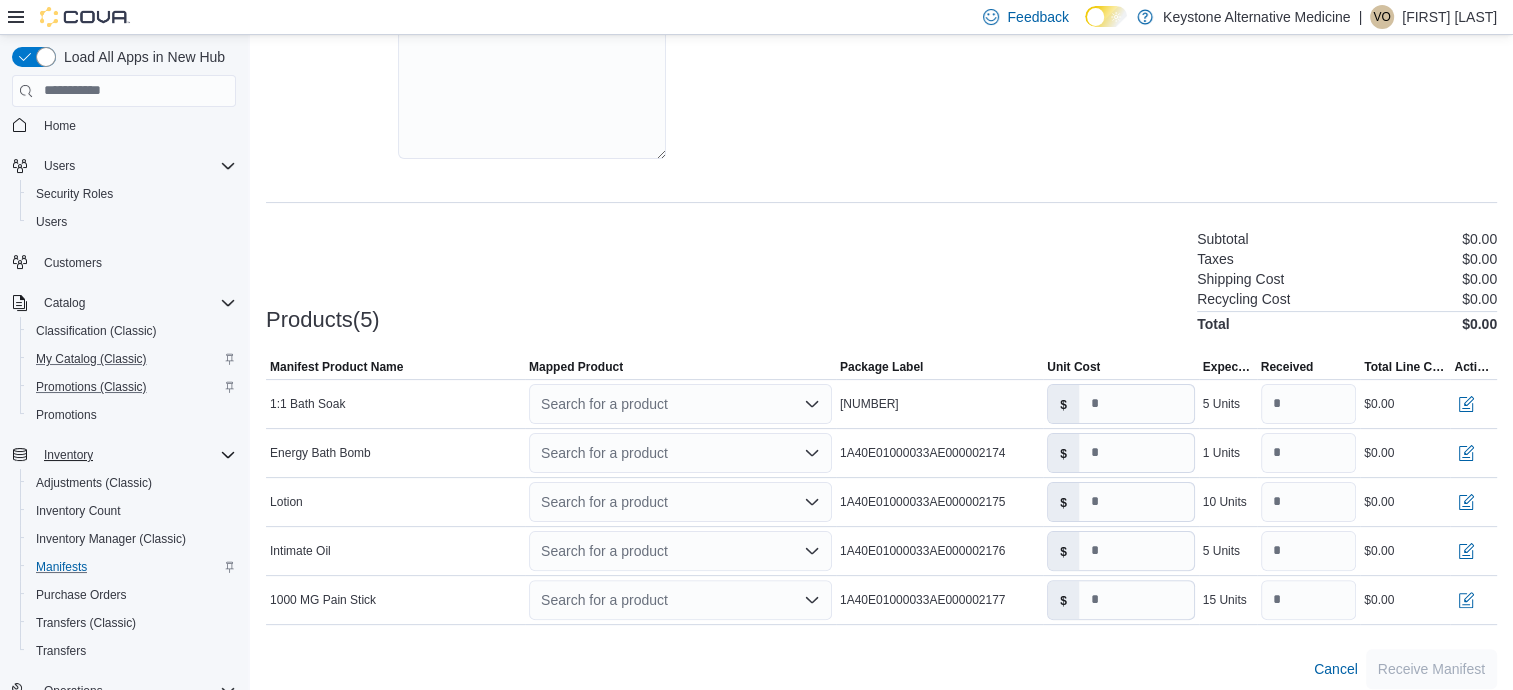 scroll, scrollTop: 391, scrollLeft: 0, axis: vertical 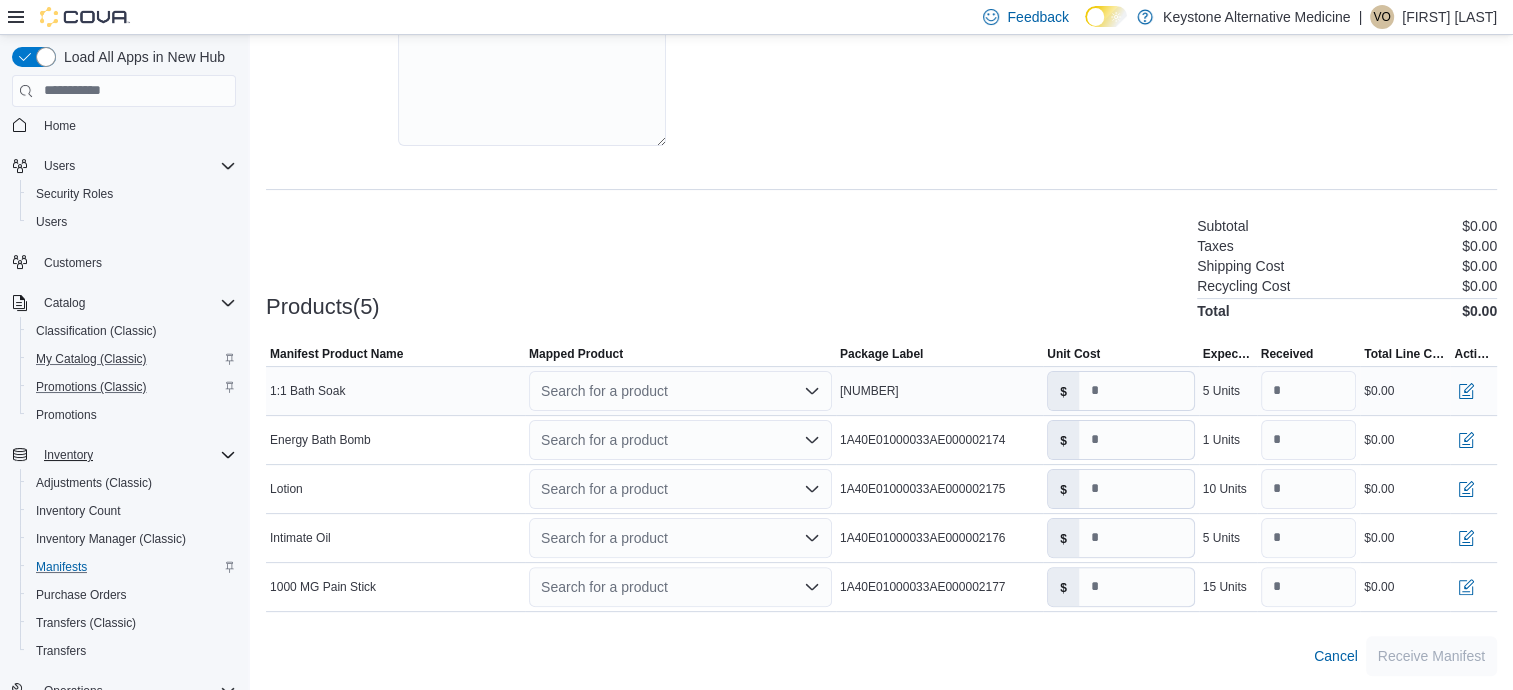 click on "Search for a product" at bounding box center (680, 391) 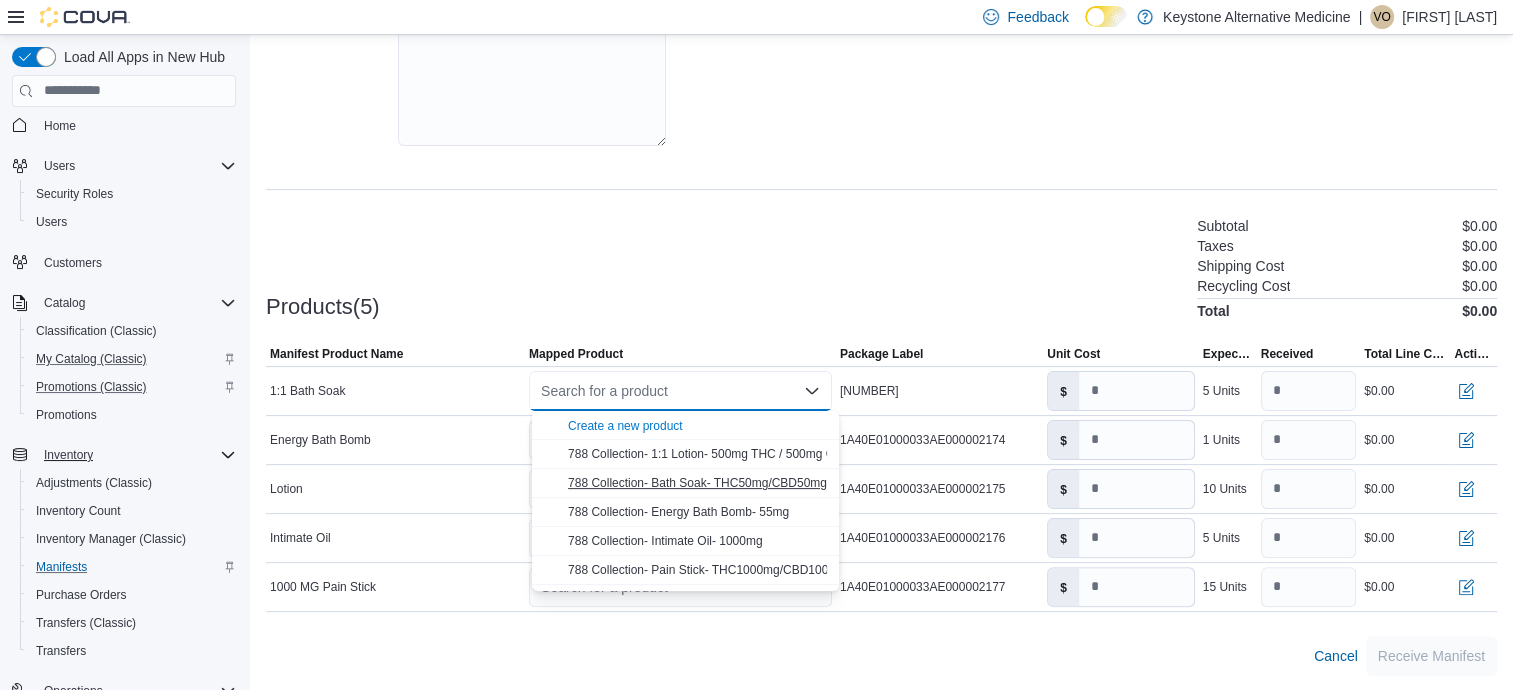 click on "788 Collection- Bath Soak- THC50mg/CBD50mg" at bounding box center (697, 483) 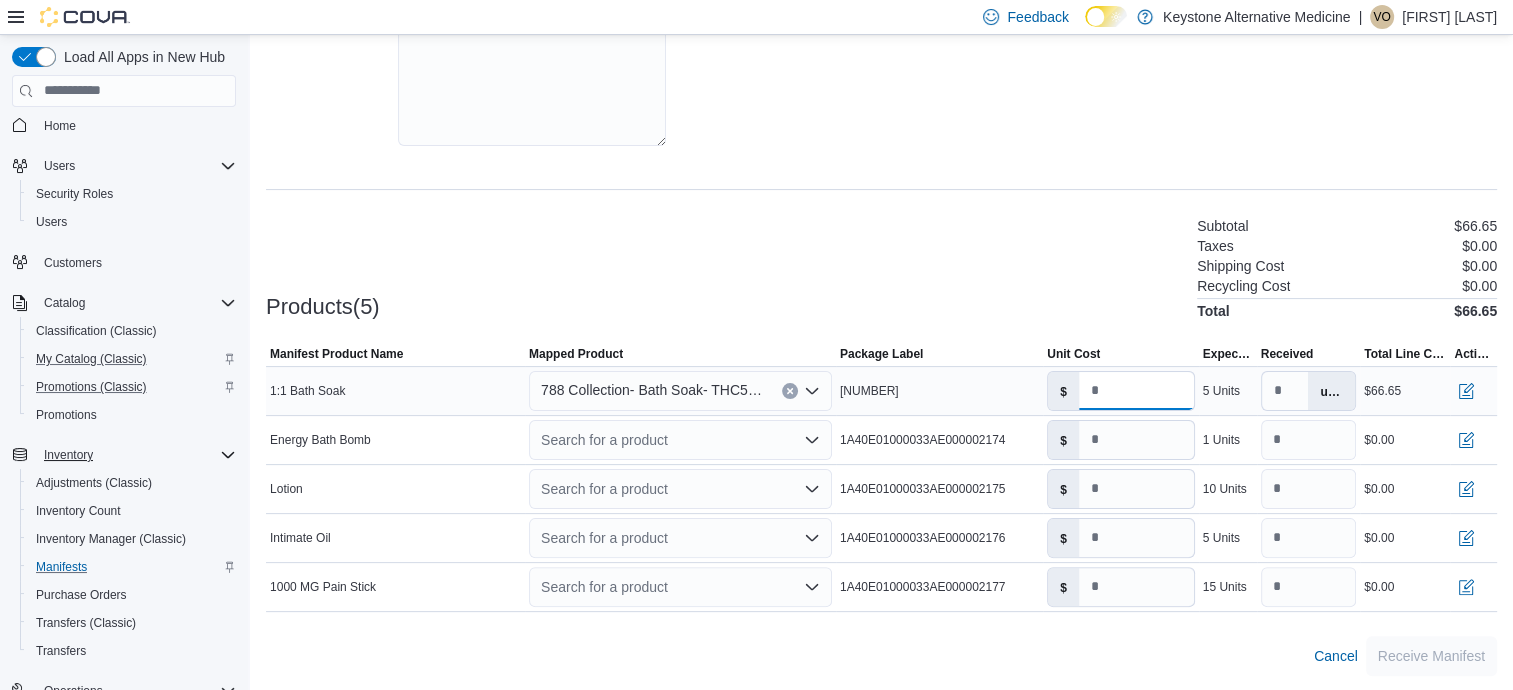 drag, startPoint x: 1140, startPoint y: 390, endPoint x: 1054, endPoint y: 410, distance: 88.29496 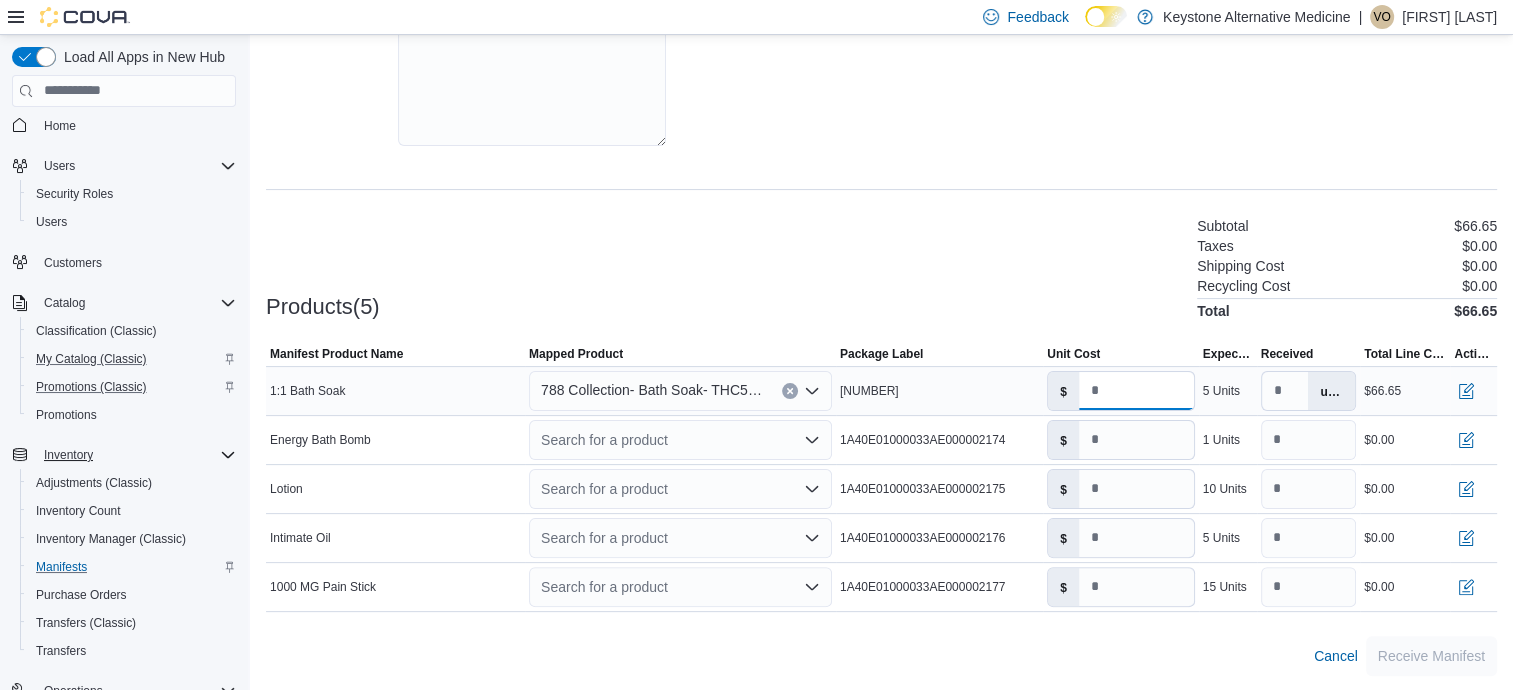 click on "$ *****" at bounding box center (1120, 391) 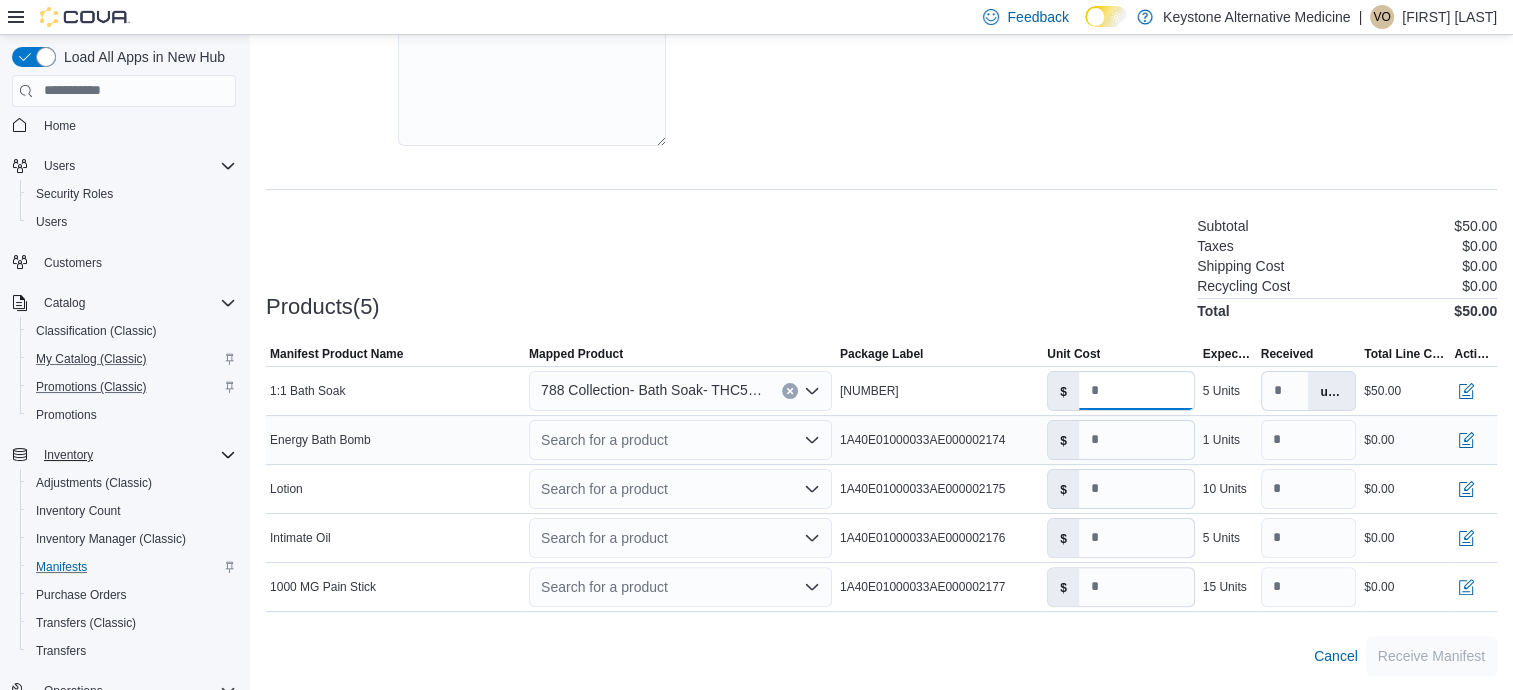 type on "**" 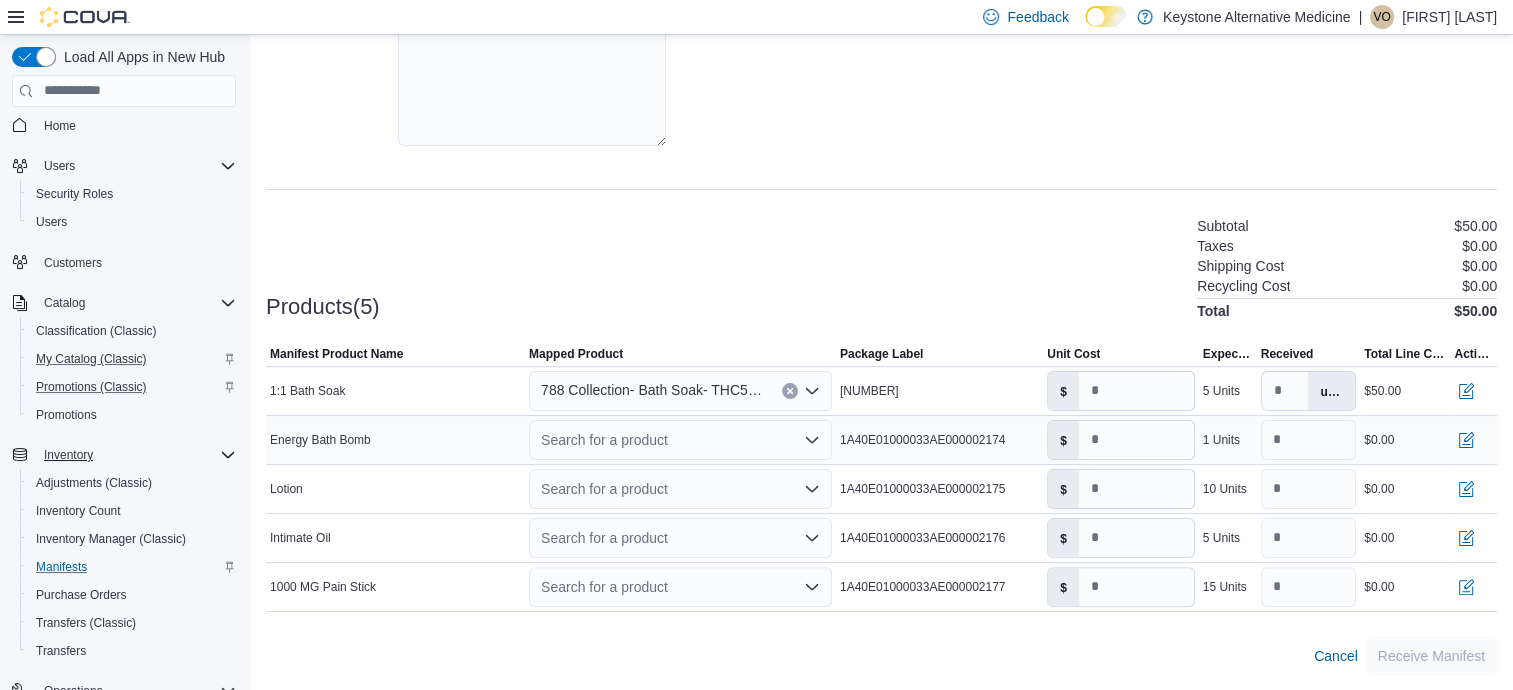 click on "Search for a product" at bounding box center [680, 440] 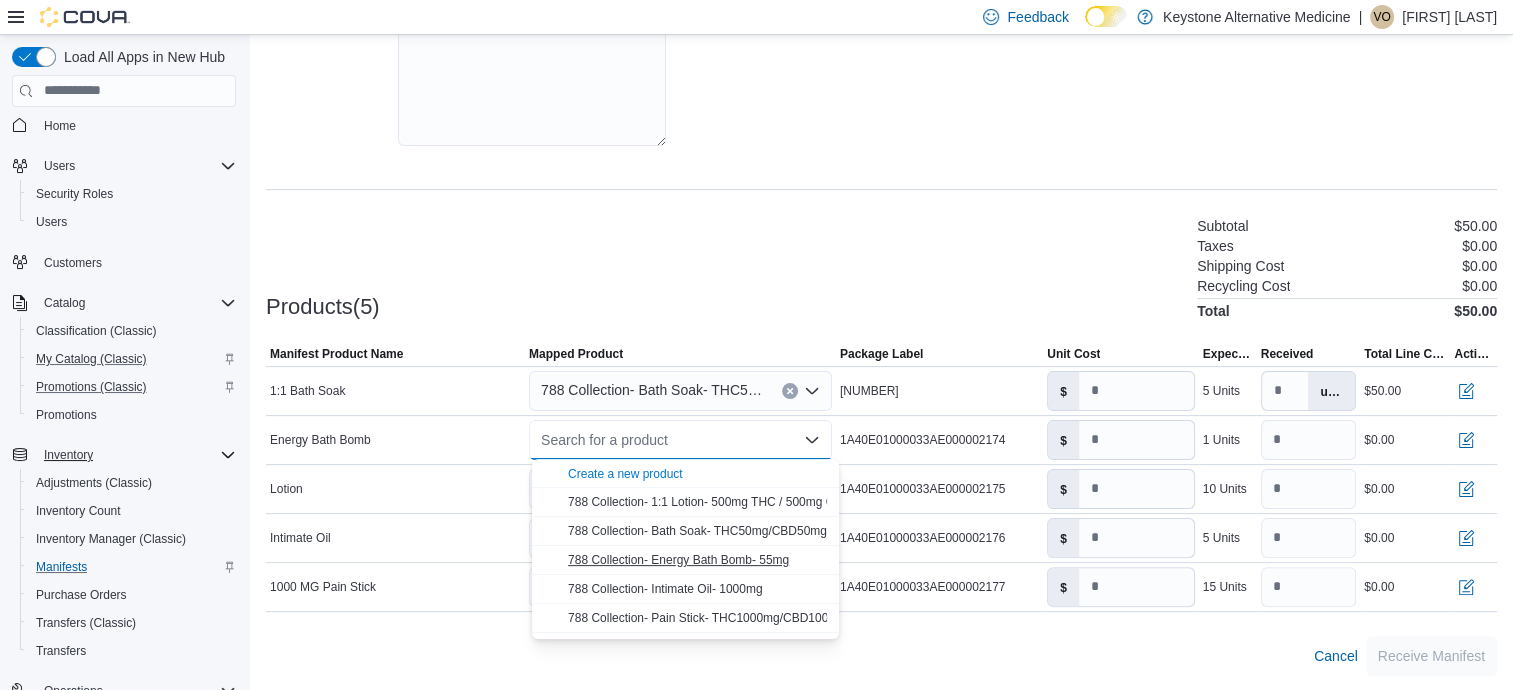 click on "788 Collection- Energy Bath Bomb- 55mg" at bounding box center [678, 560] 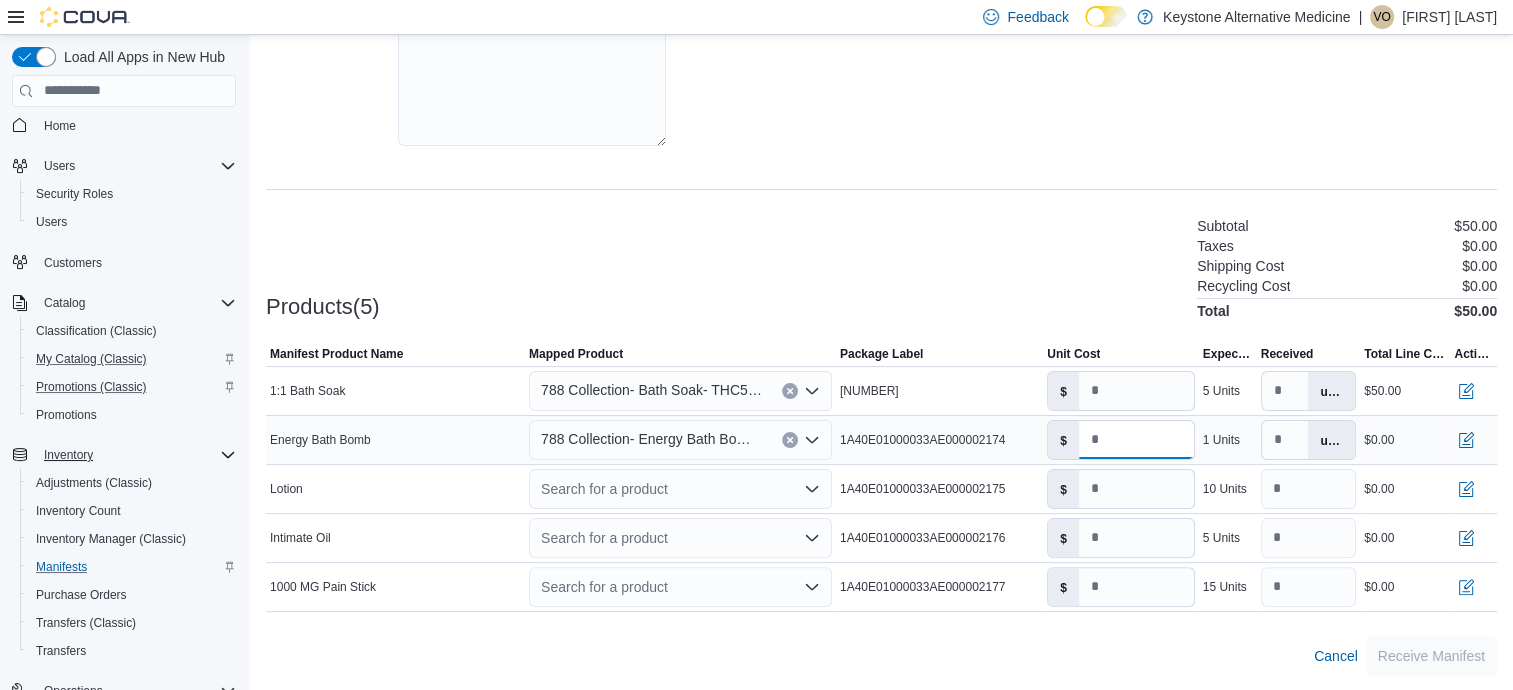 click on "*" at bounding box center (1136, 440) 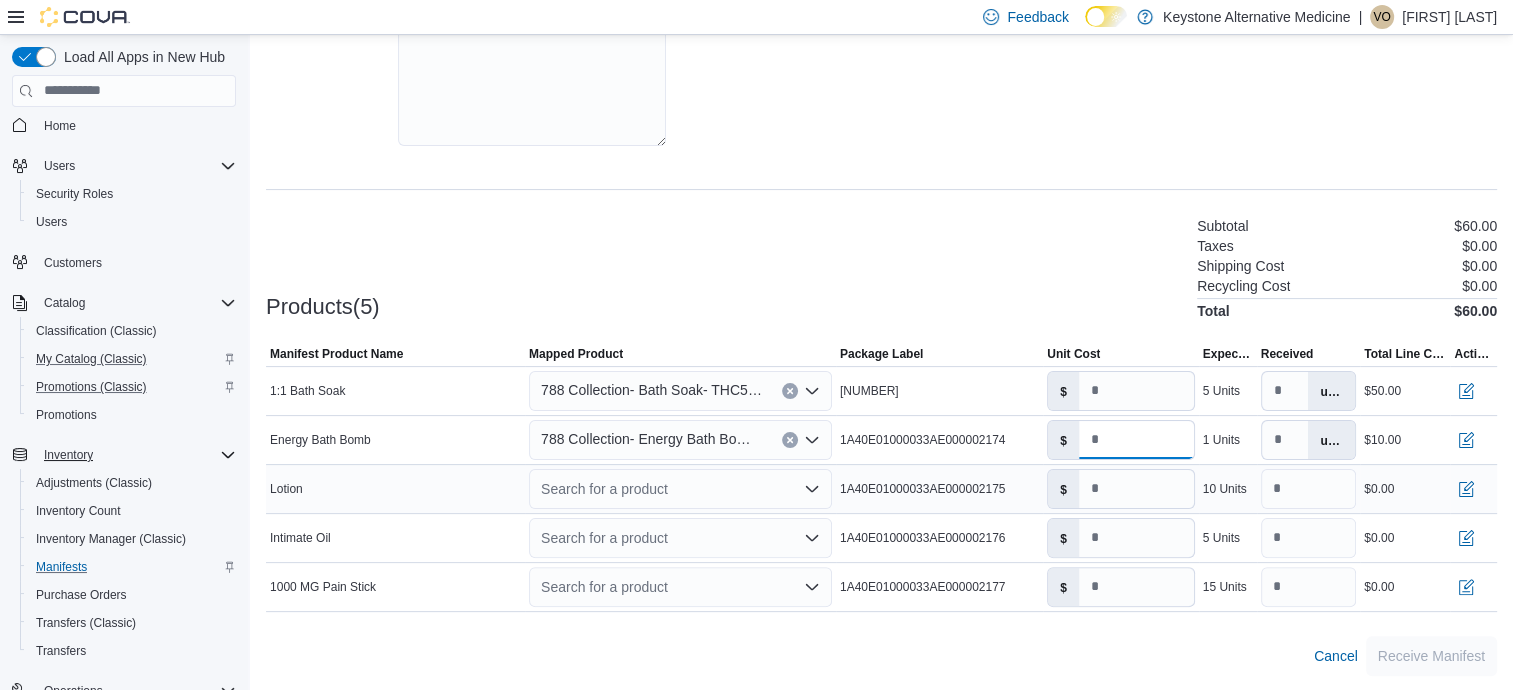 type on "**" 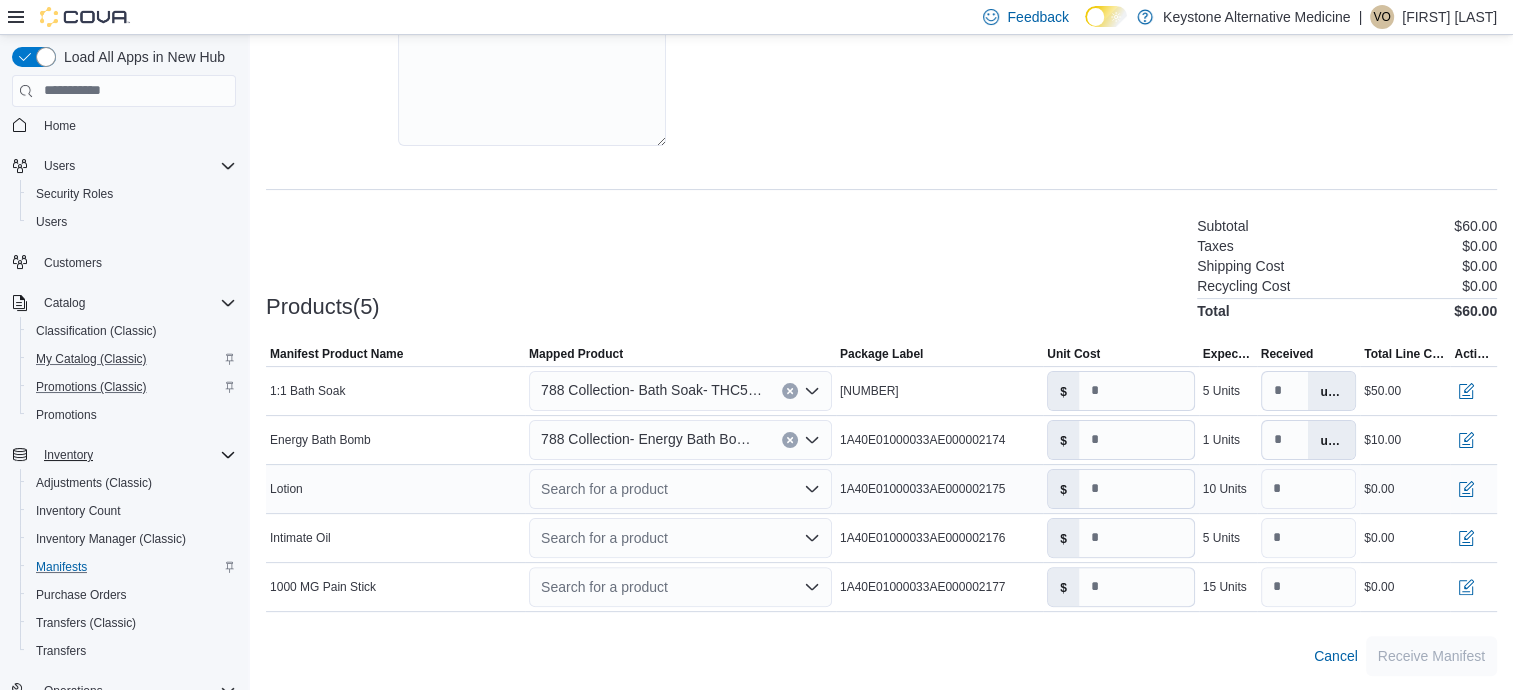 click on "Search for a product" at bounding box center (680, 489) 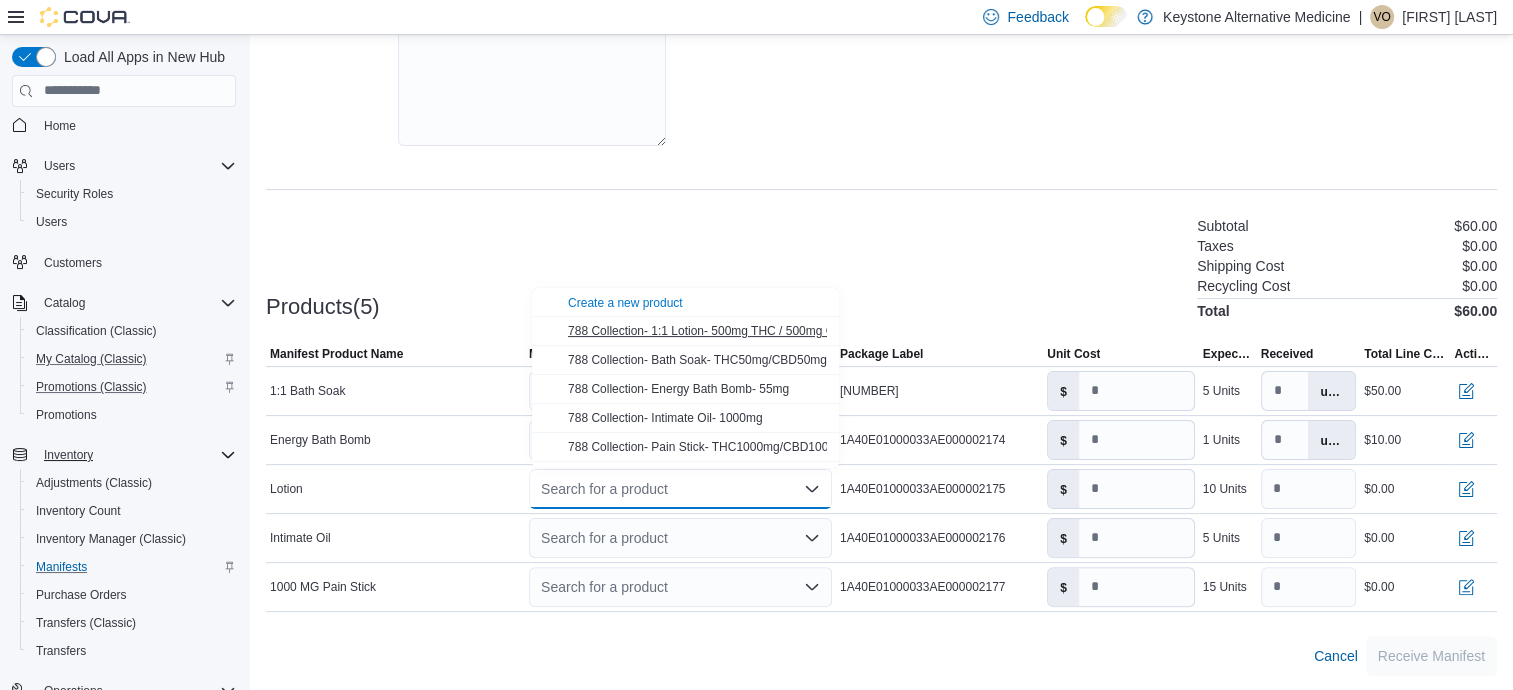 click on "788 Collection- 1:1 Lotion- 500mg THC / 500mg CBD" at bounding box center [709, 331] 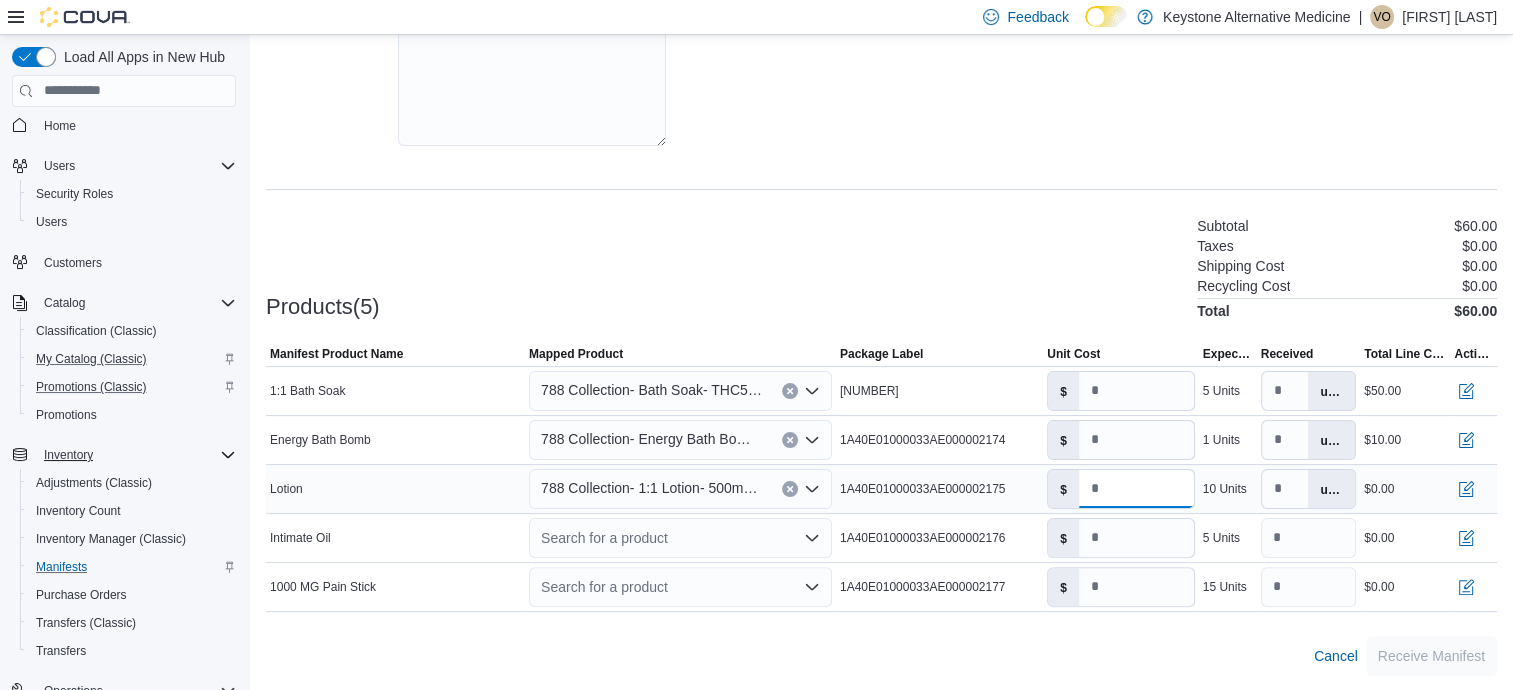 click on "*" at bounding box center [1136, 489] 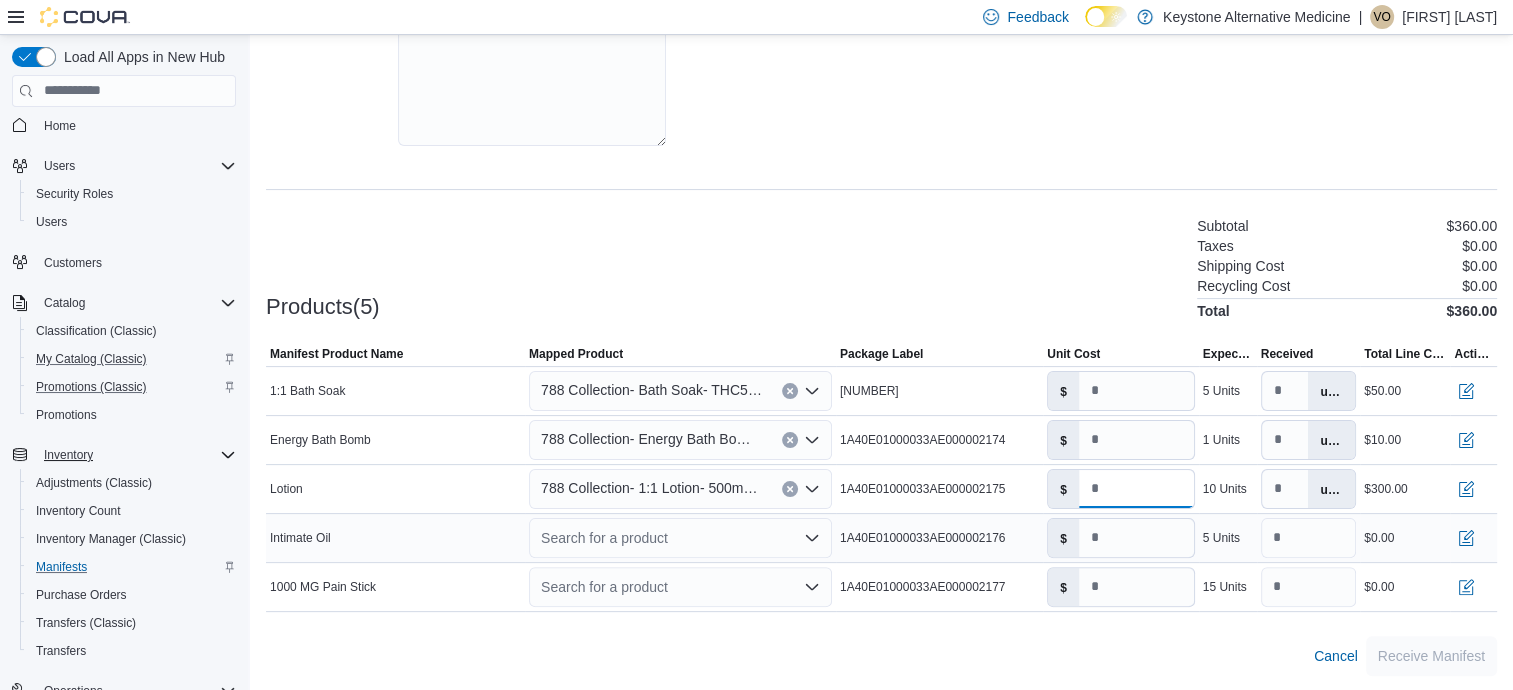 type on "**" 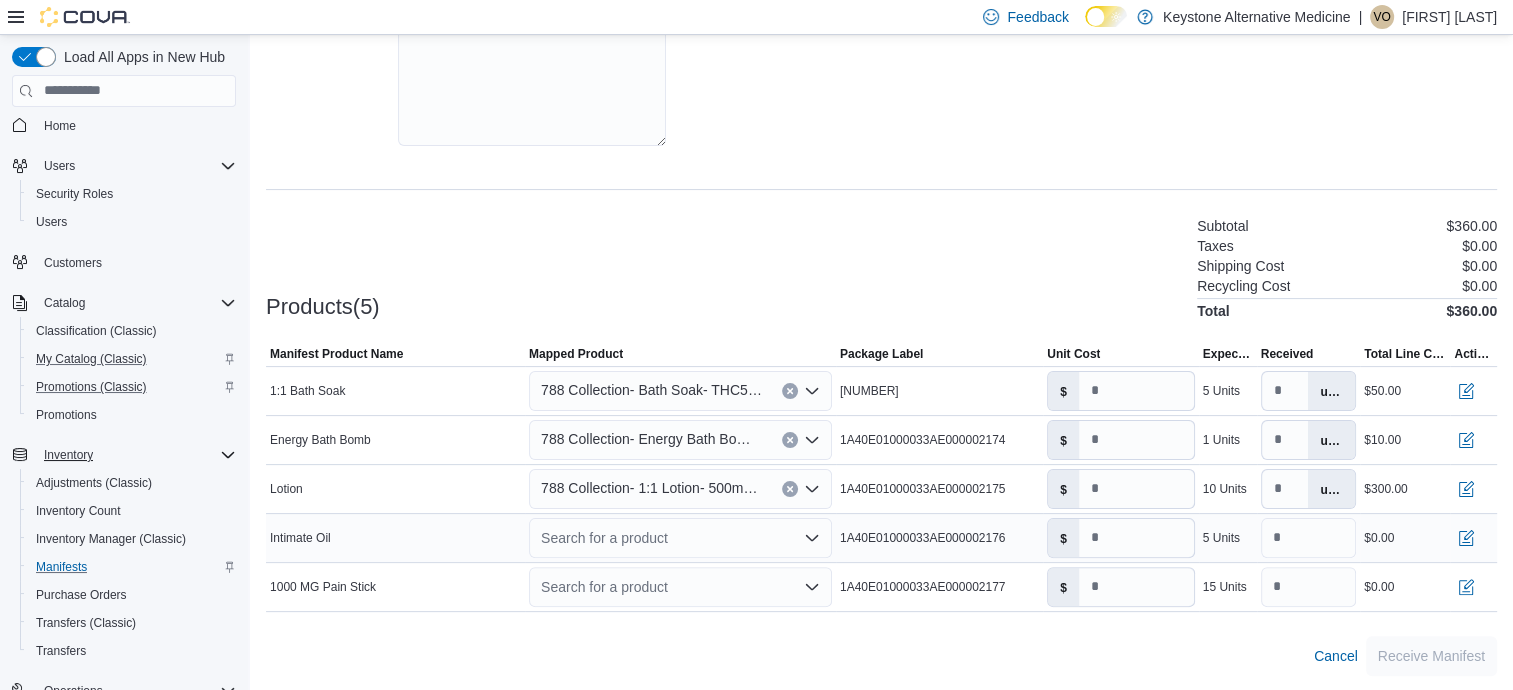 click on "Search for a product" at bounding box center [680, 538] 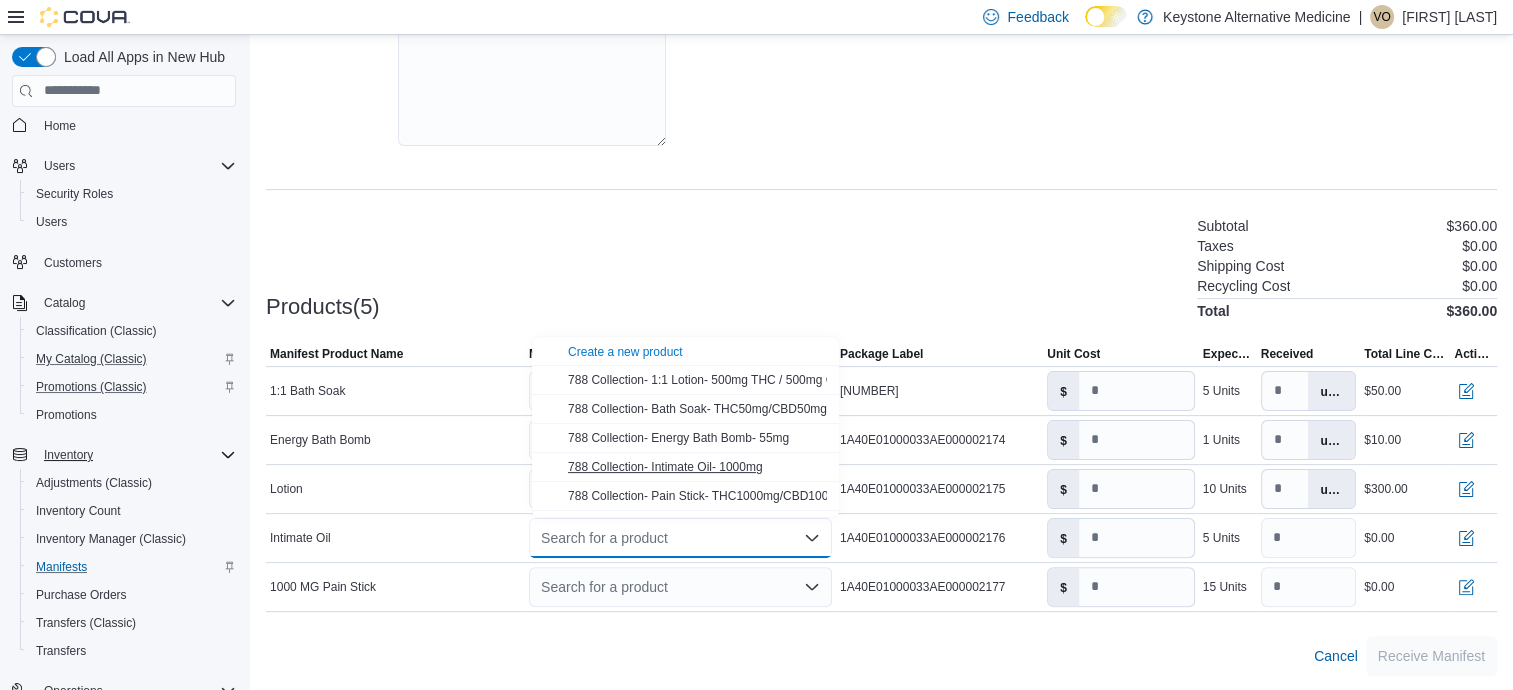 click on "788 Collection- Intimate Oil- 1000mg" at bounding box center (665, 467) 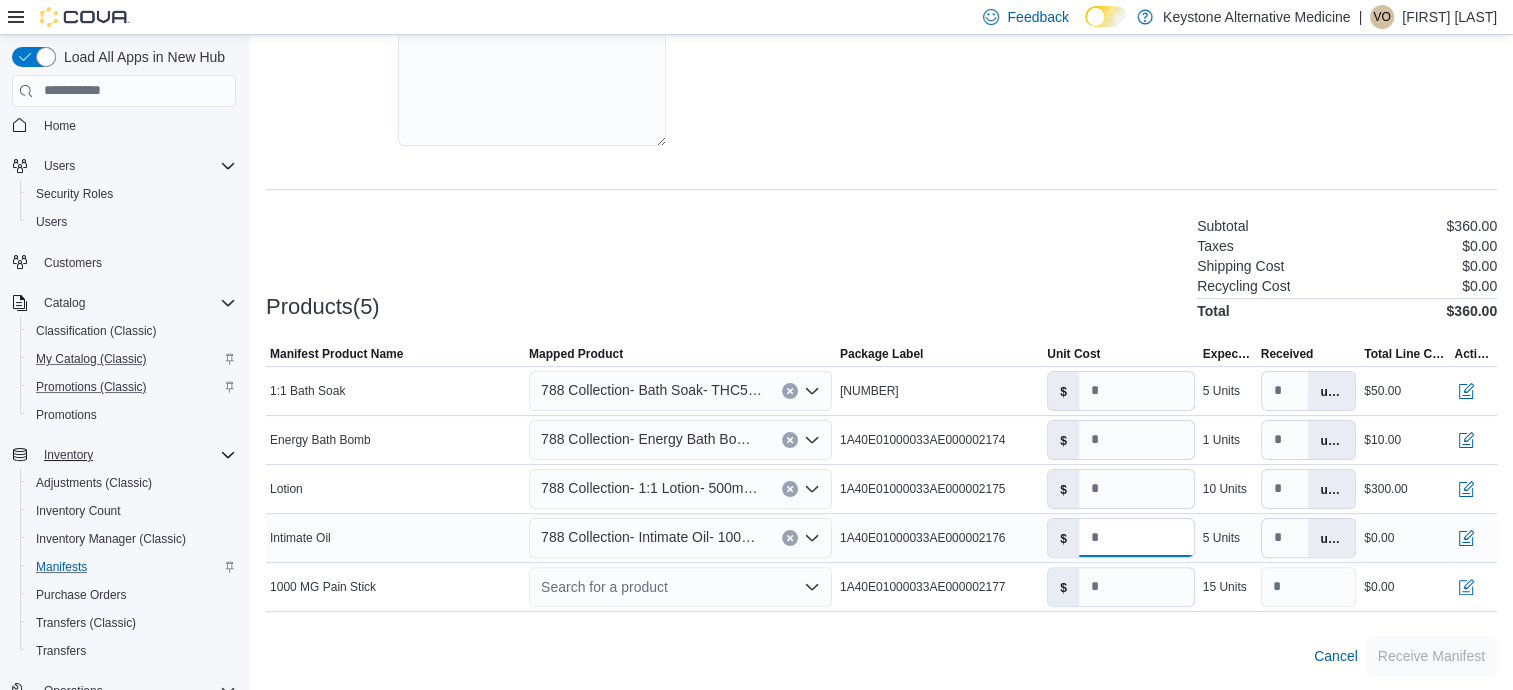 click on "*" at bounding box center (1136, 538) 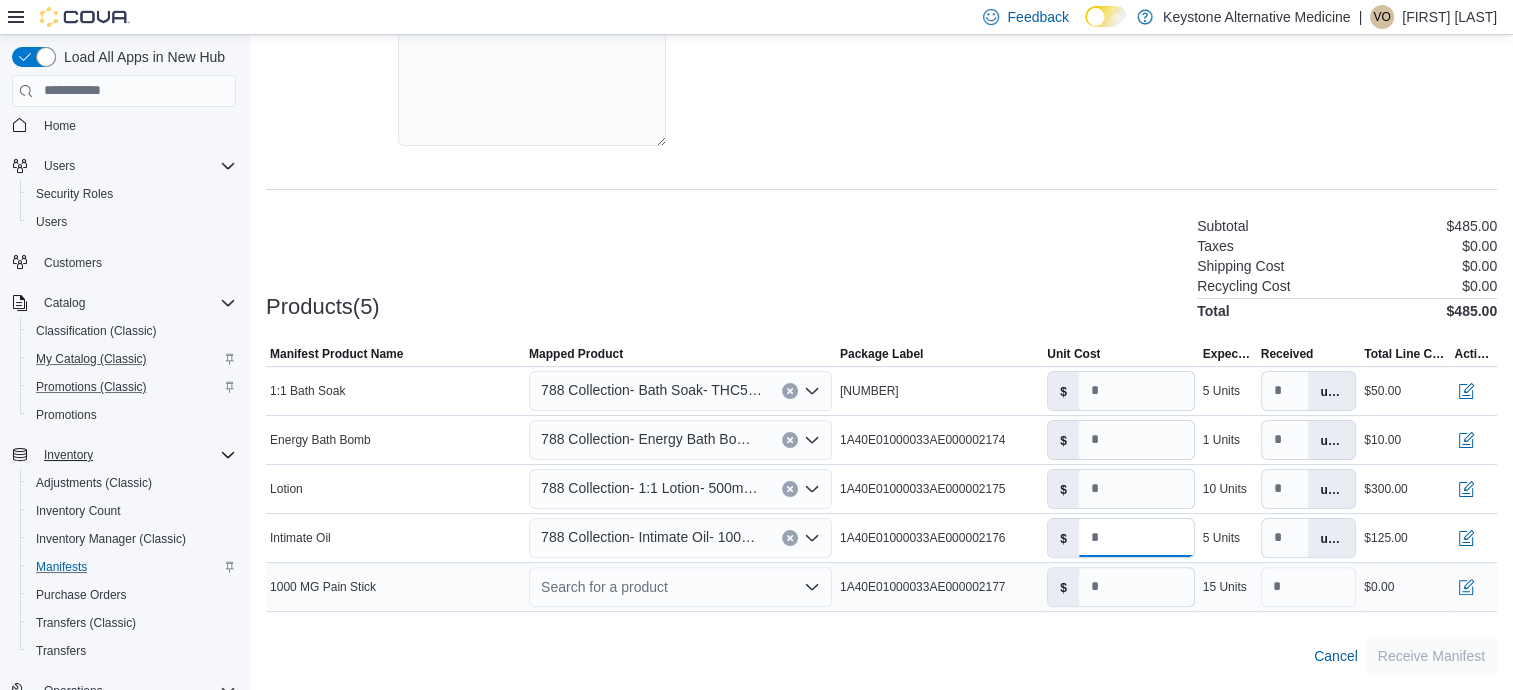 type on "**" 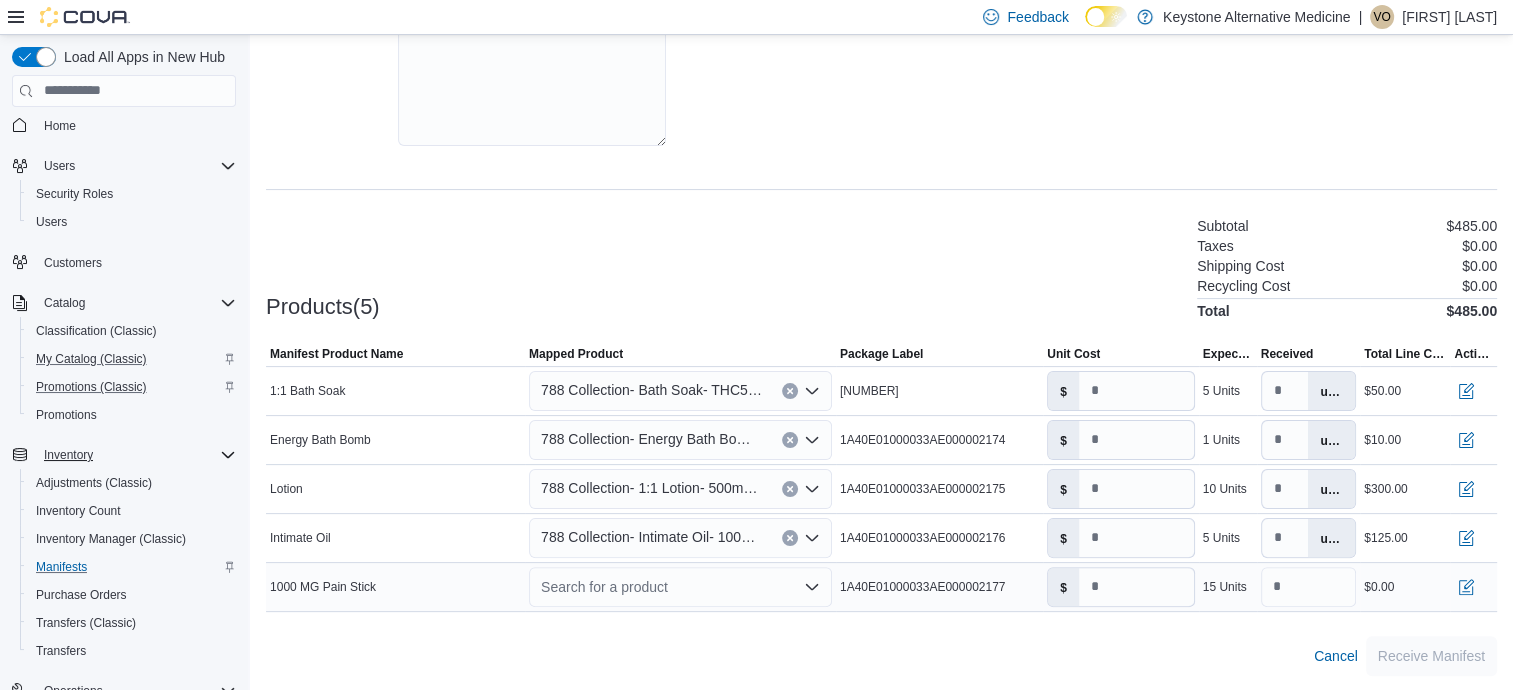 click on "Search for a product" at bounding box center [680, 587] 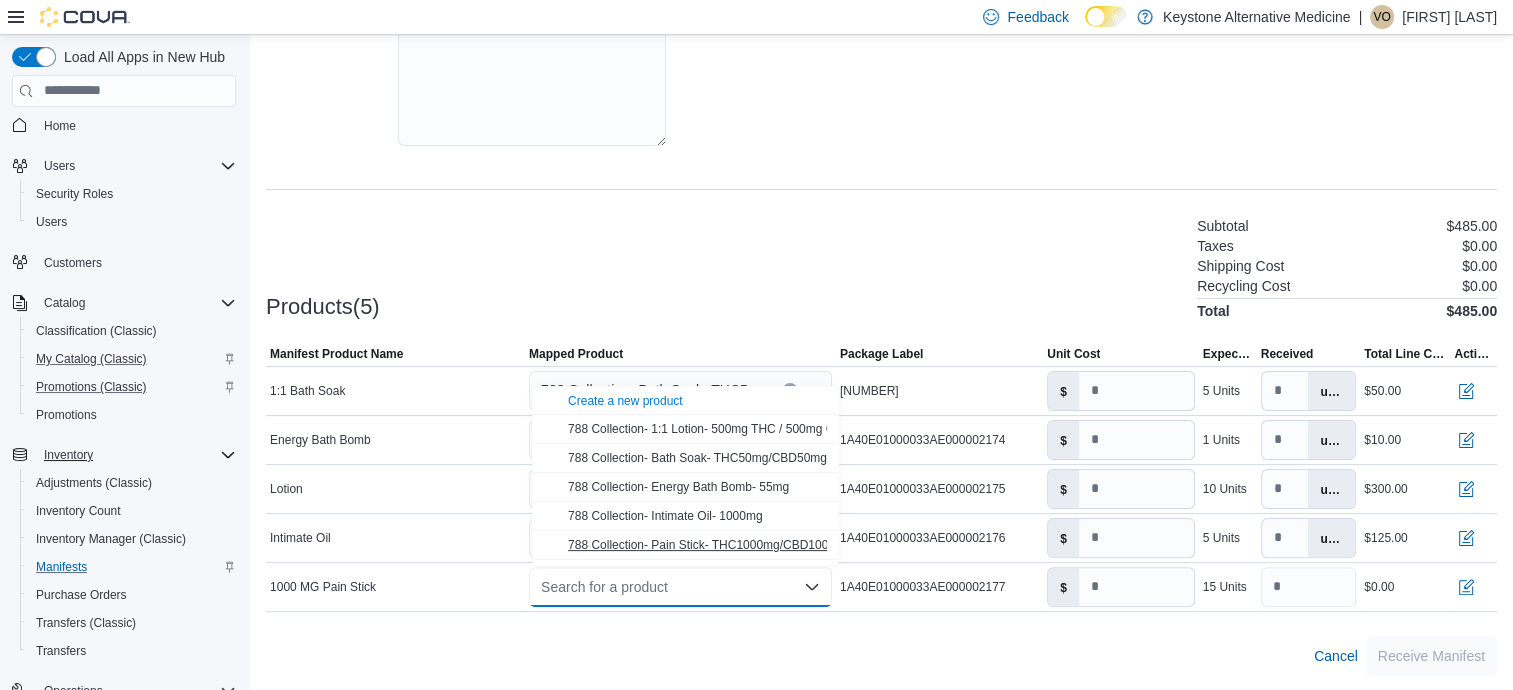 click on "788 Collection- Pain Stick- THC1000mg/CBD1000mg" at bounding box center (710, 545) 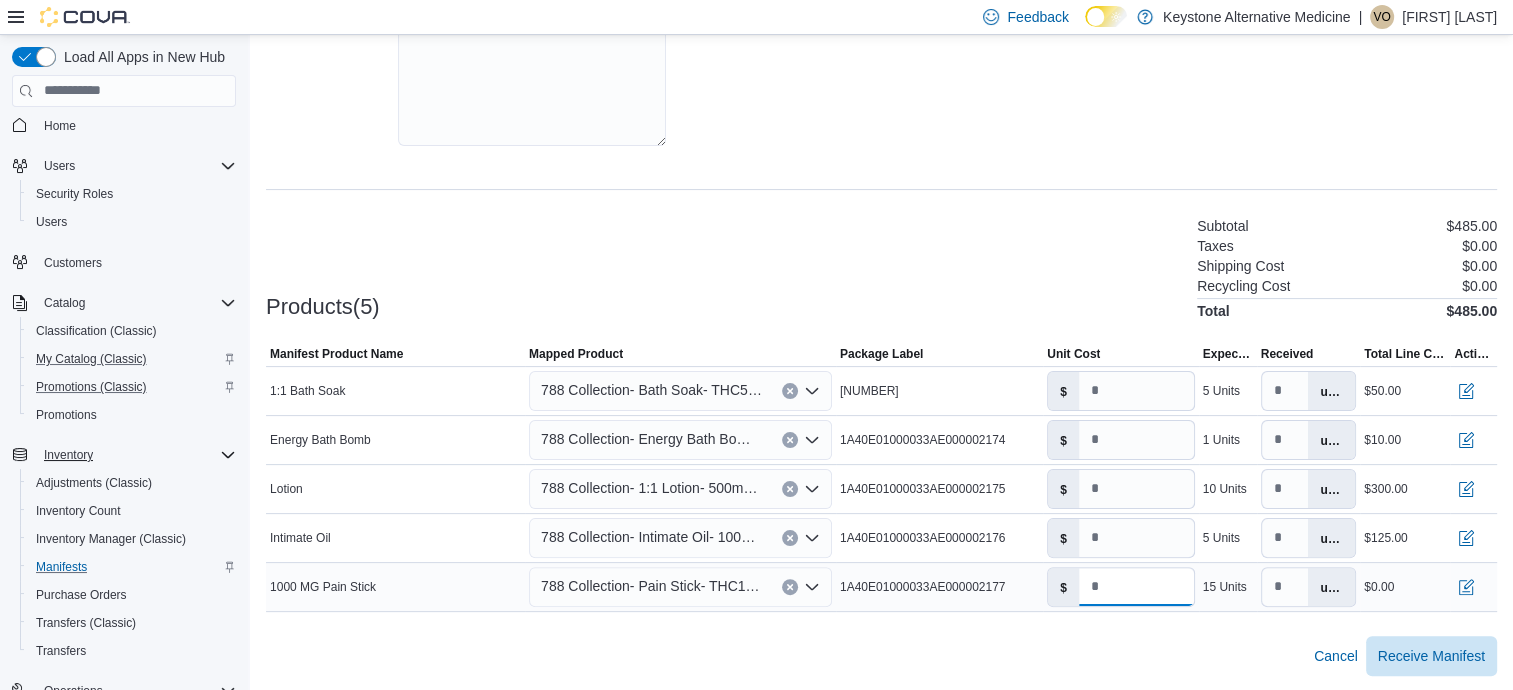 click on "*" at bounding box center (1136, 587) 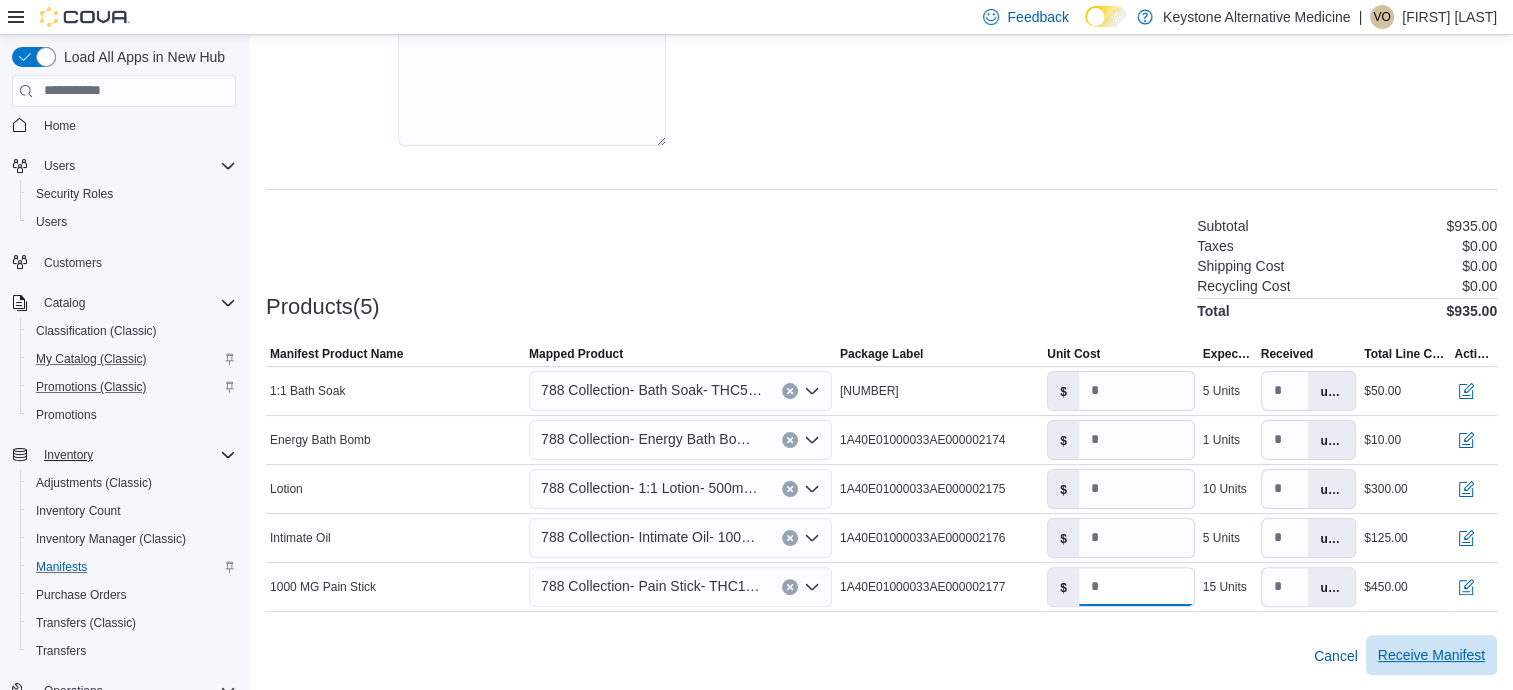 type on "**" 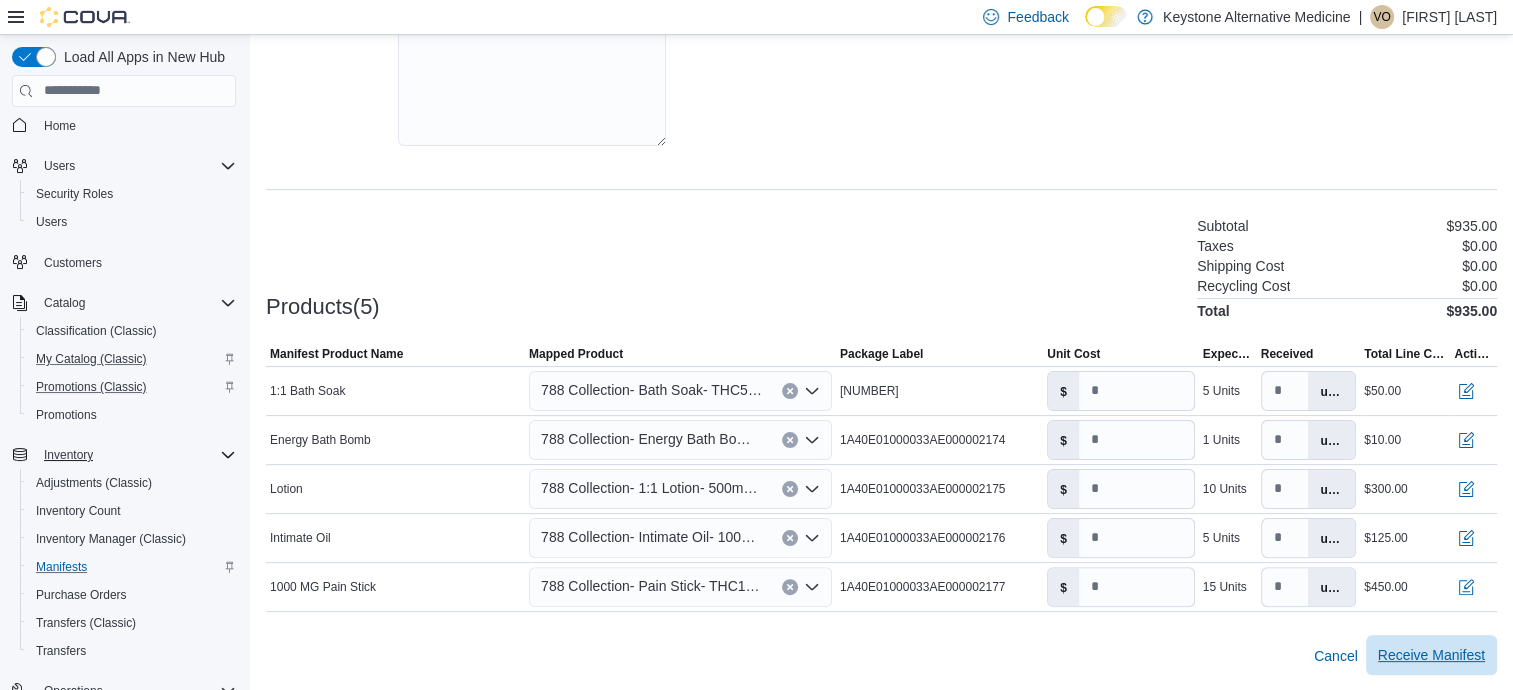 click on "Receive Manifest" at bounding box center [1431, 655] 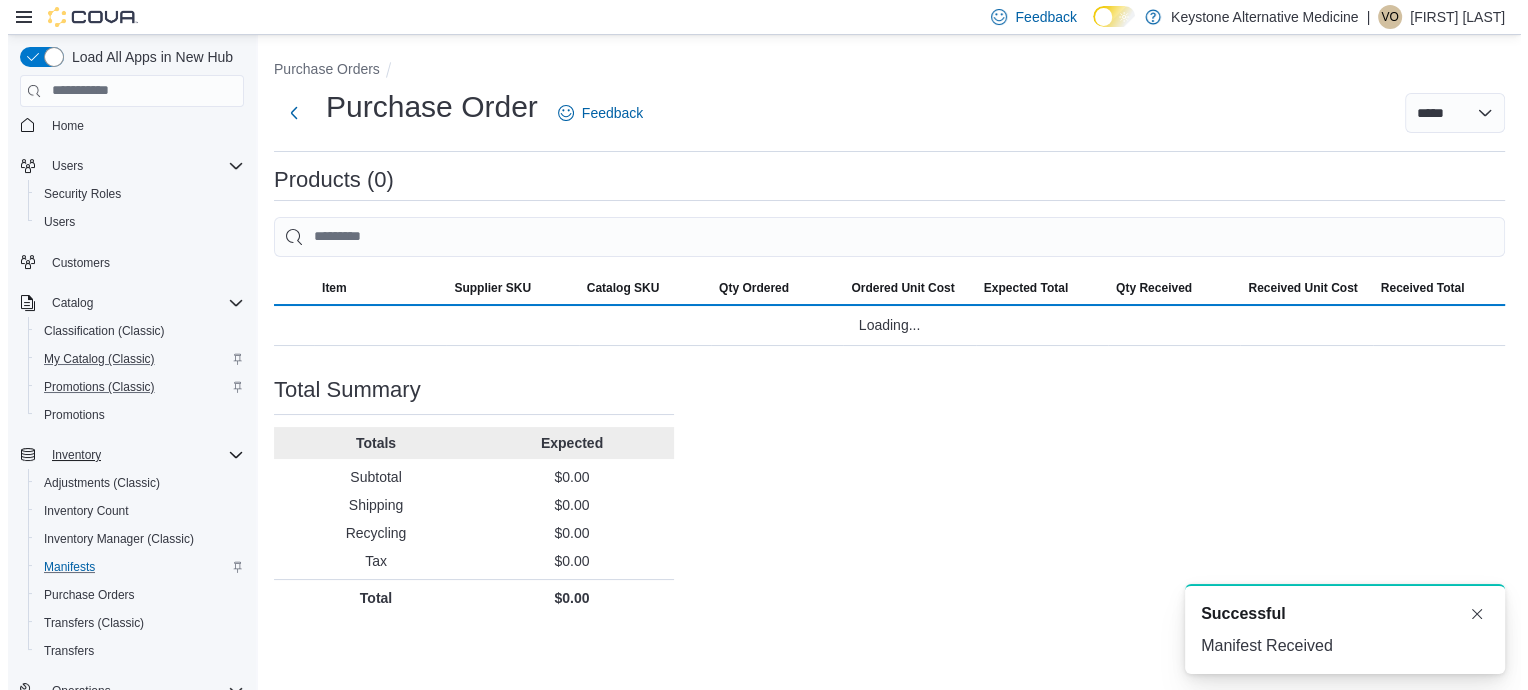 scroll, scrollTop: 0, scrollLeft: 0, axis: both 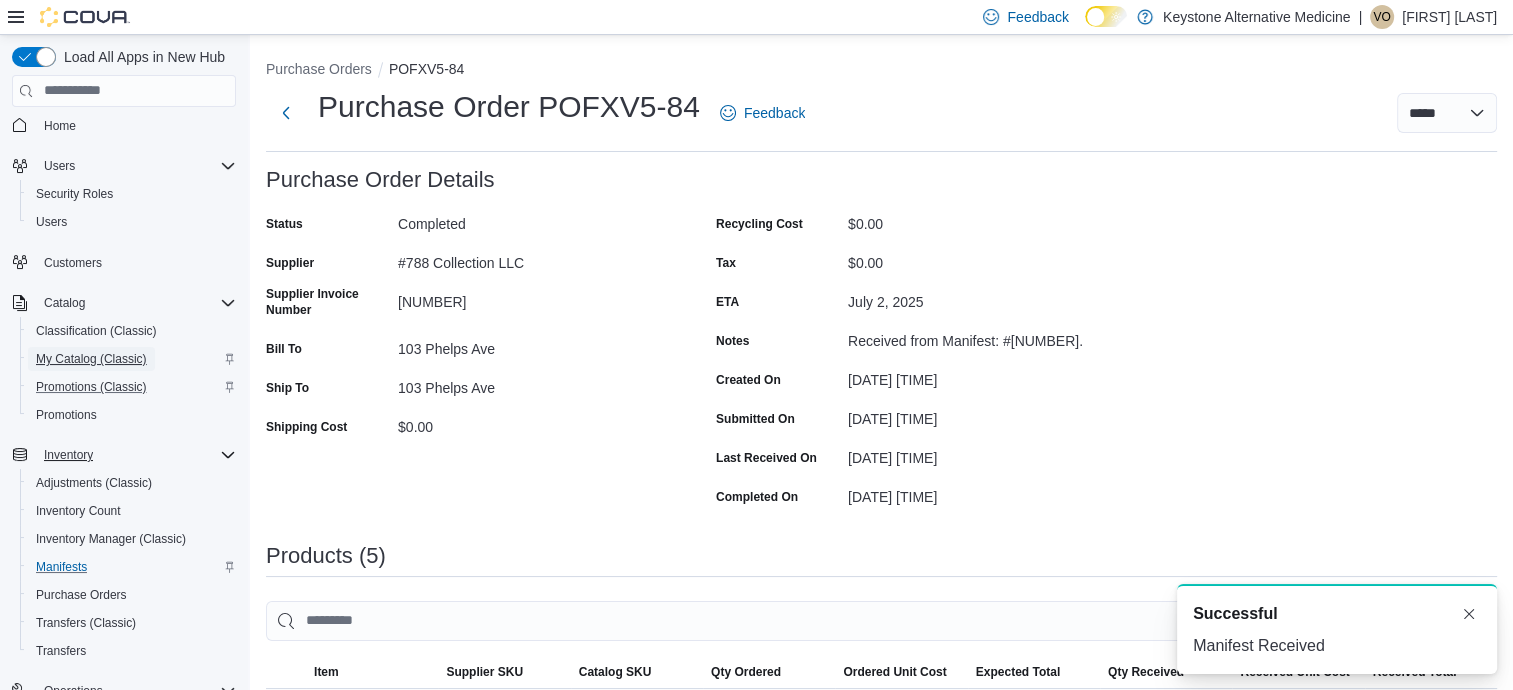 click on "My Catalog (Classic)" at bounding box center (91, 359) 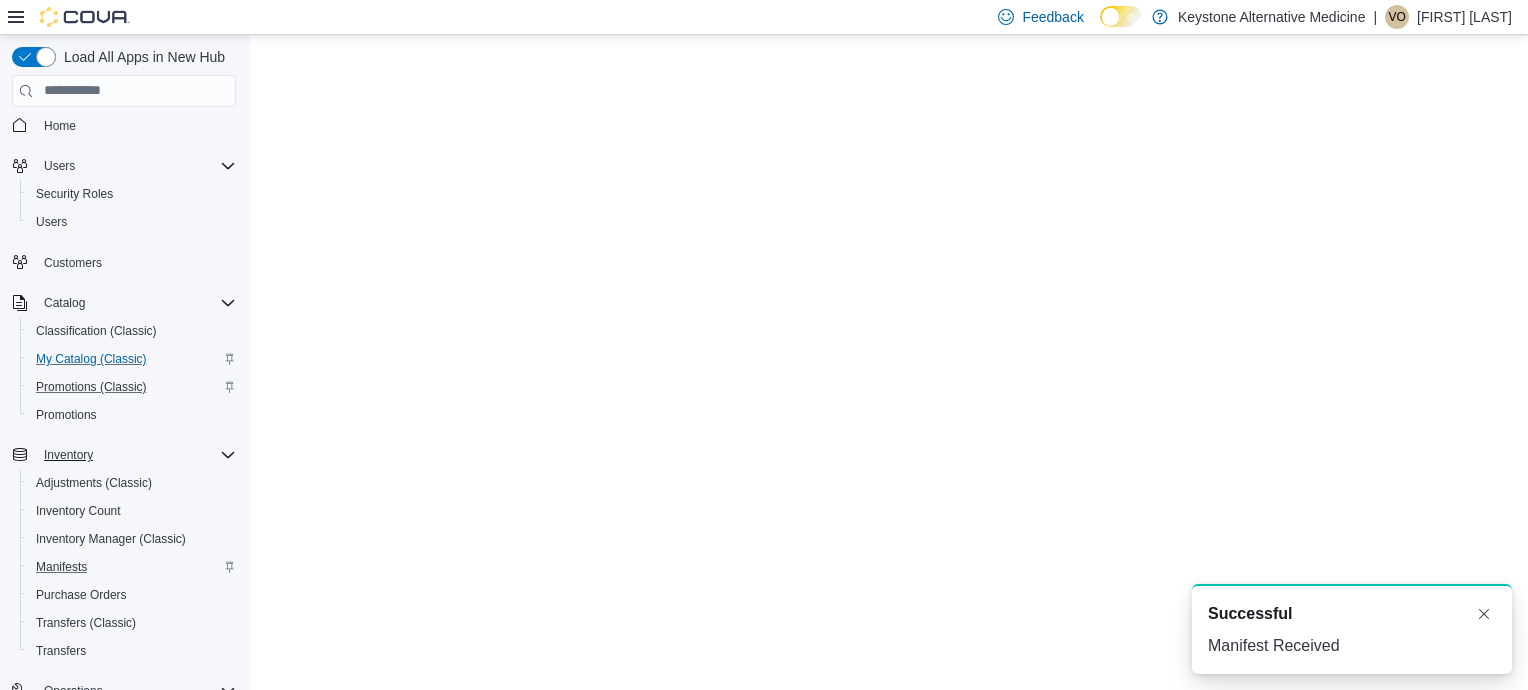 scroll, scrollTop: 0, scrollLeft: 0, axis: both 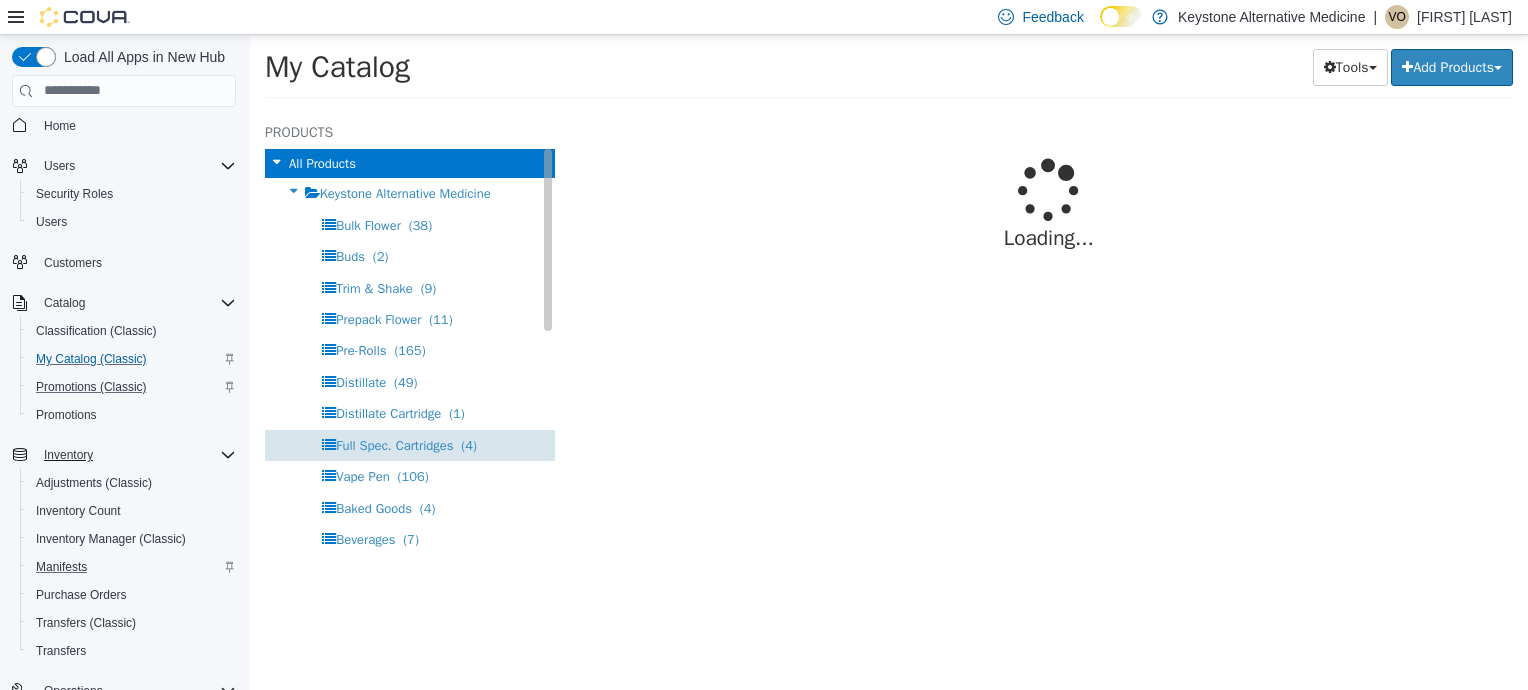 select on "**********" 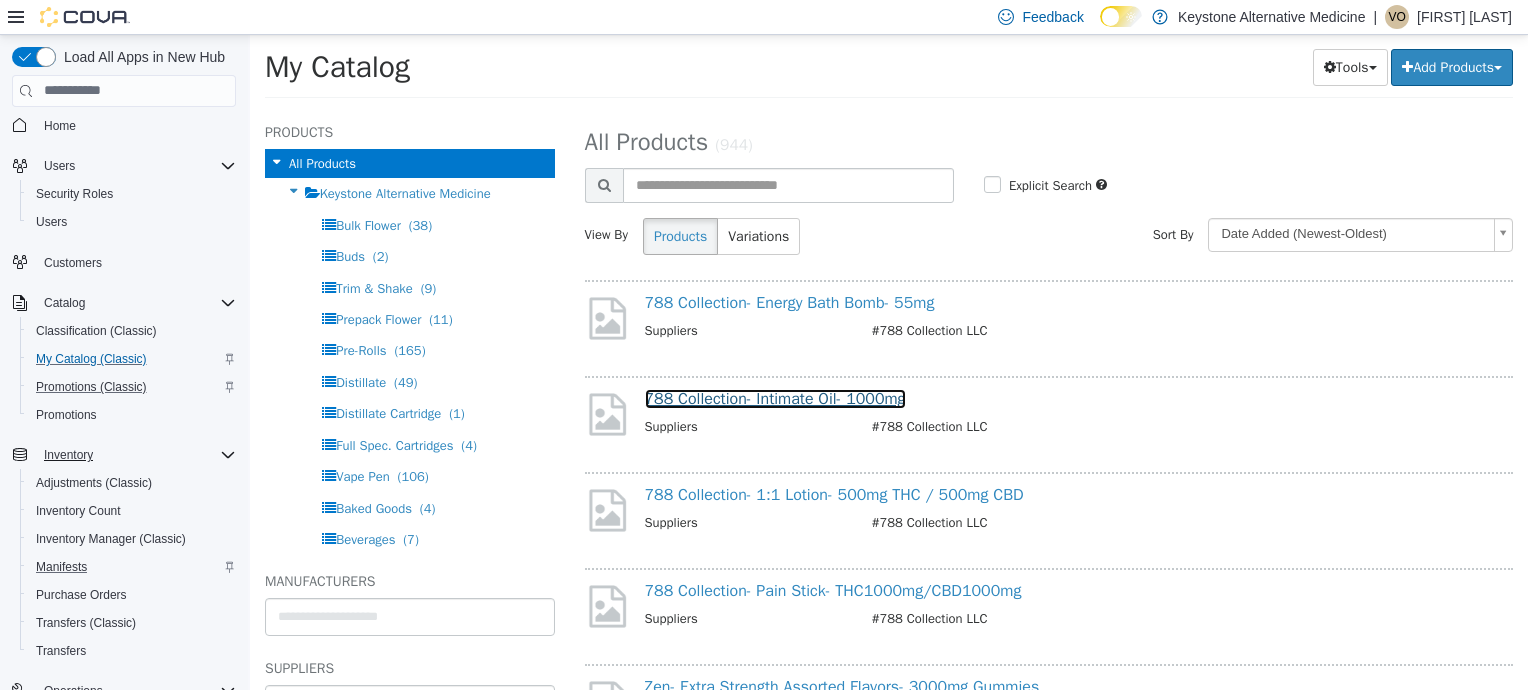 click on "788 Collection- Intimate Oil- 1000mg" at bounding box center (775, 398) 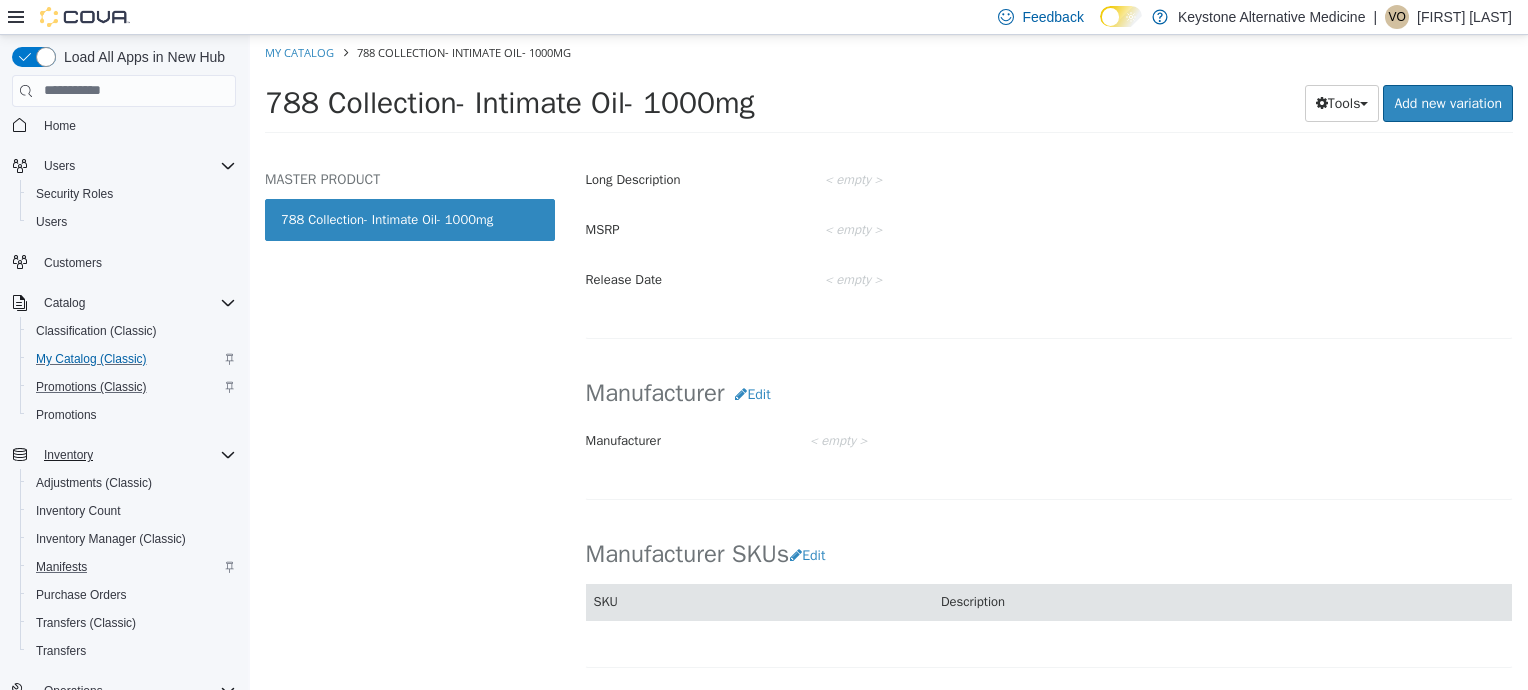 scroll, scrollTop: 740, scrollLeft: 0, axis: vertical 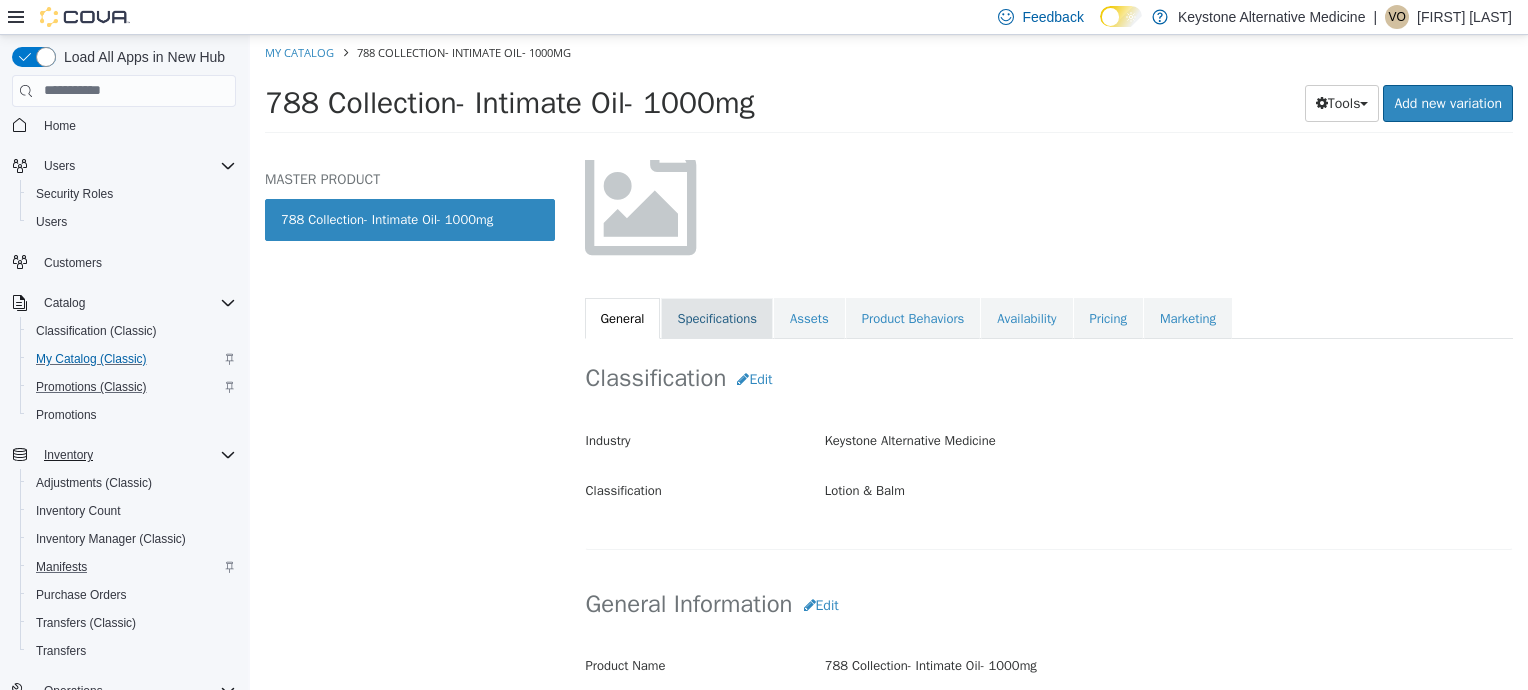 click on "Specifications" at bounding box center [717, 318] 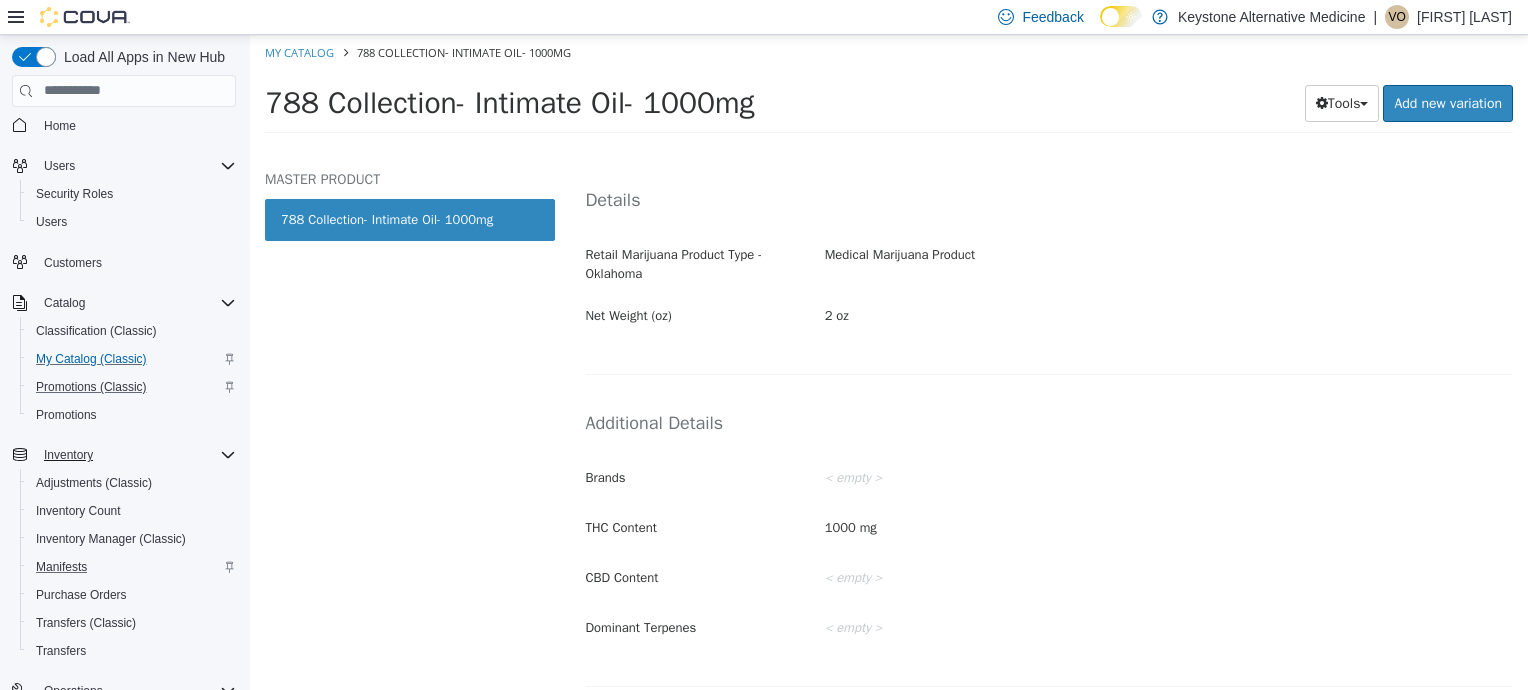 scroll, scrollTop: 400, scrollLeft: 0, axis: vertical 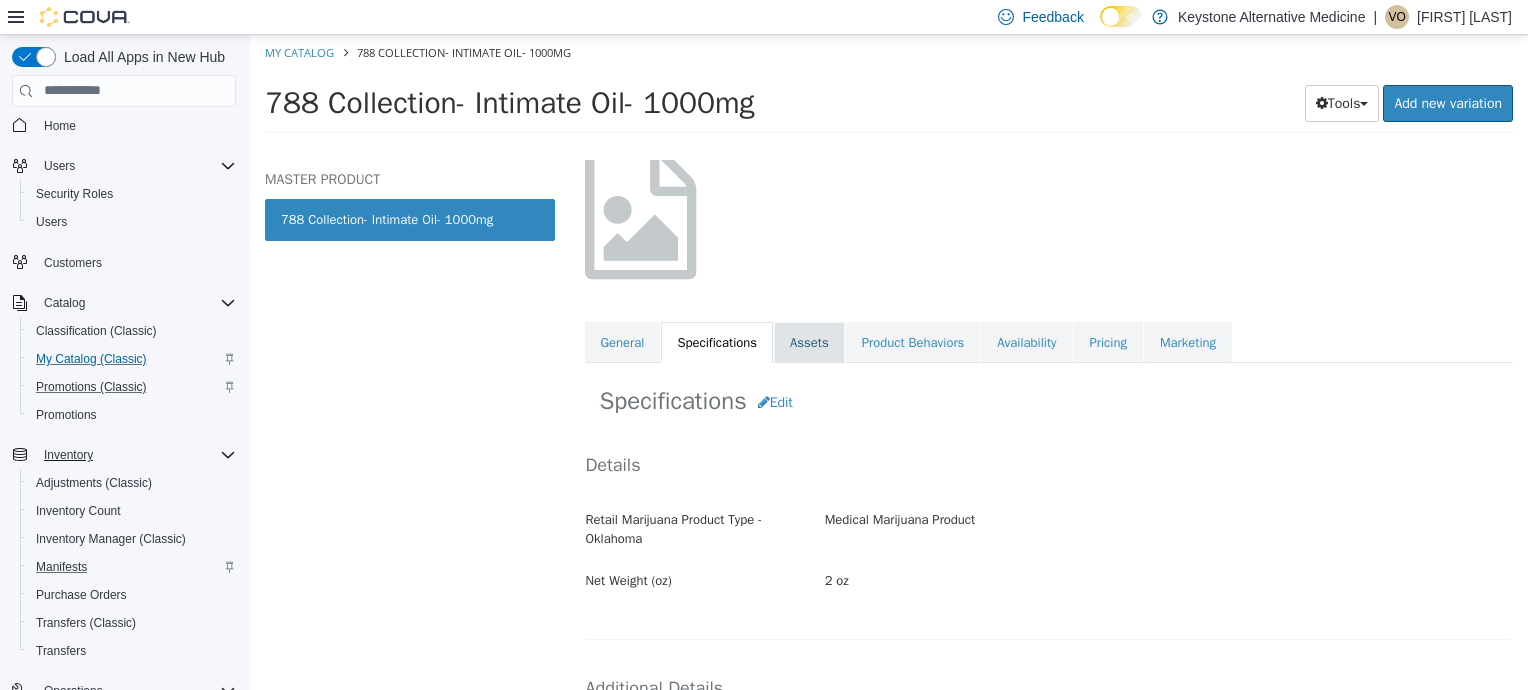 click on "Assets" at bounding box center [809, 342] 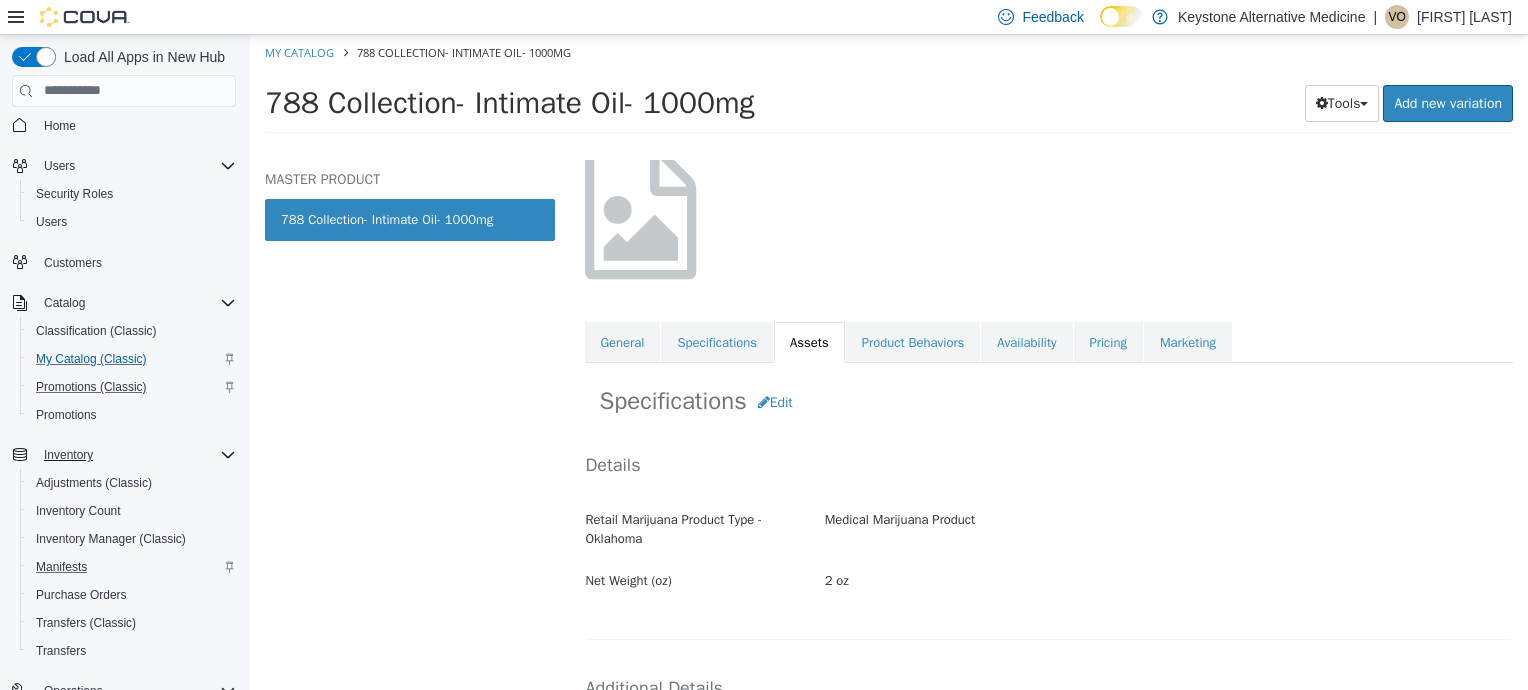 scroll, scrollTop: 0, scrollLeft: 0, axis: both 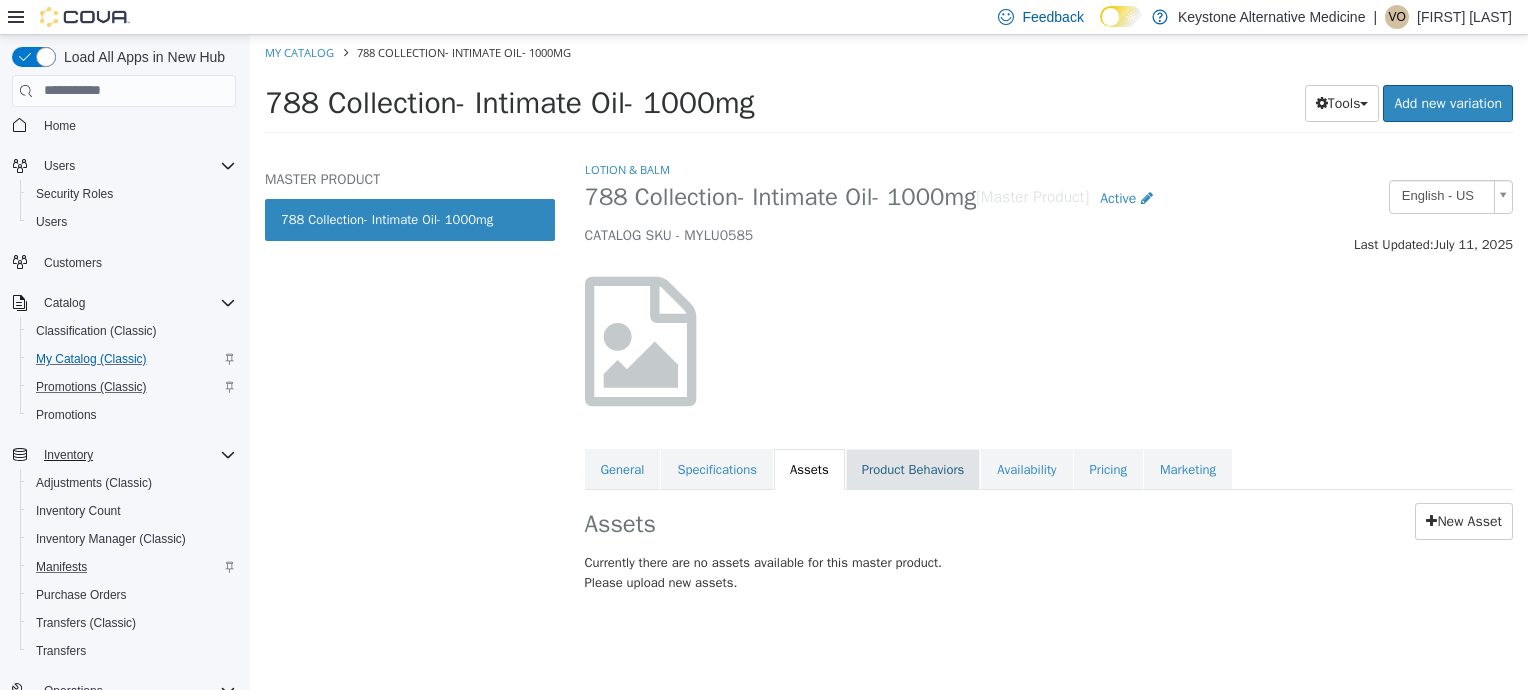 click on "Product Behaviors" at bounding box center [913, 469] 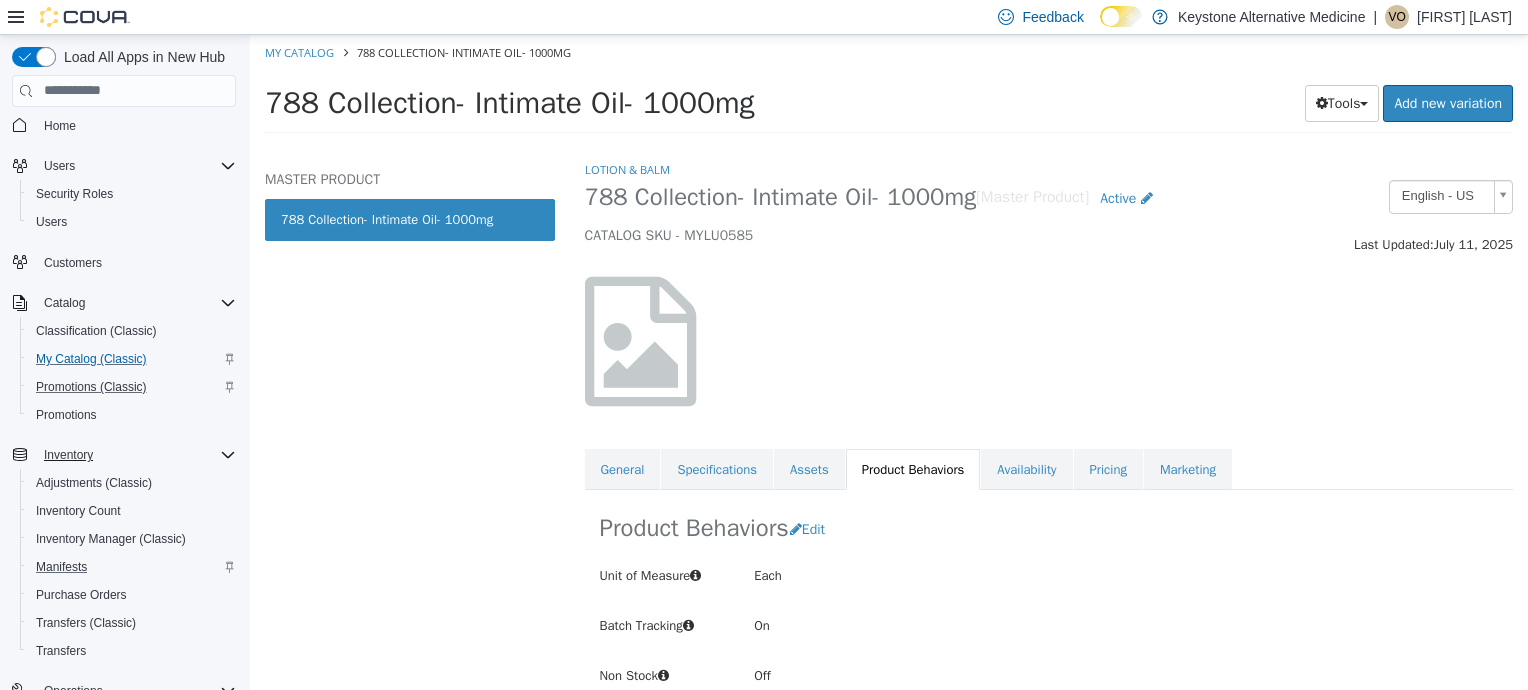 scroll, scrollTop: 16, scrollLeft: 0, axis: vertical 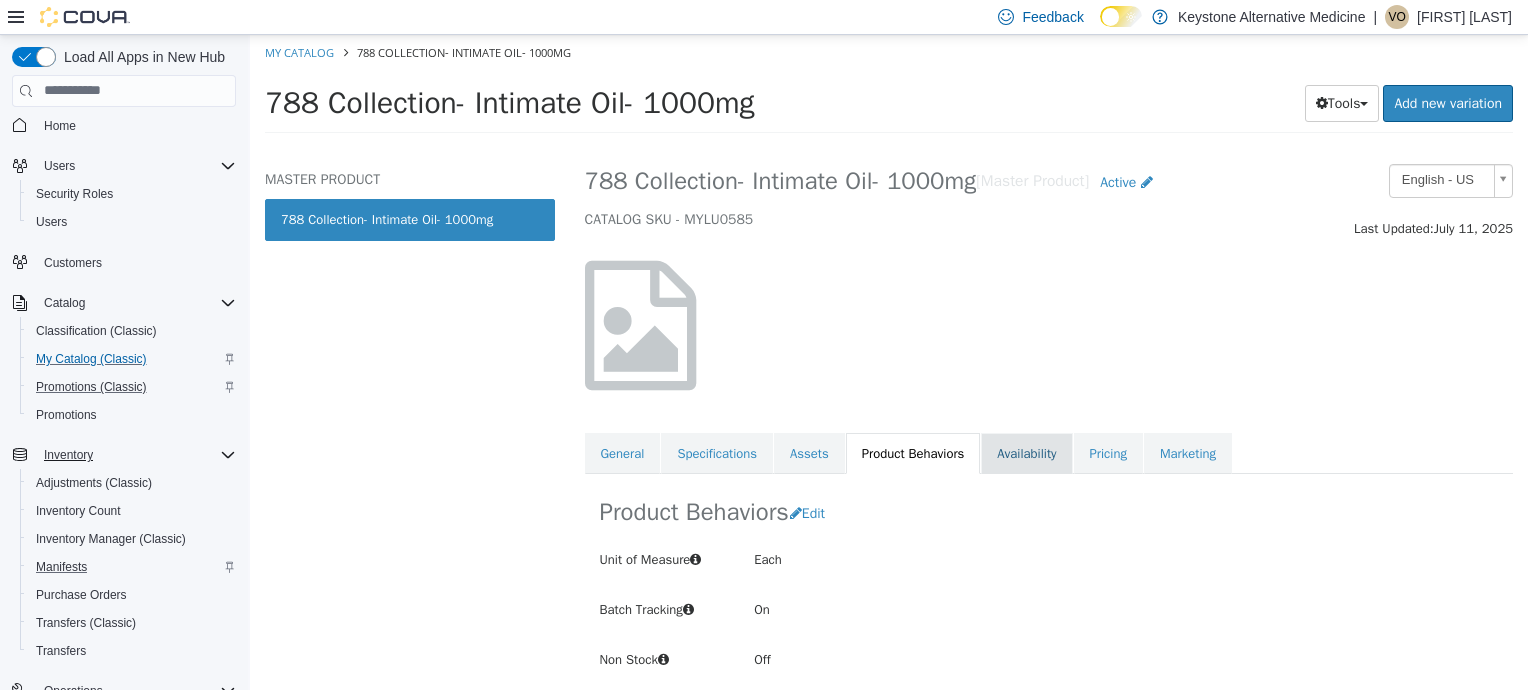 click on "Availability" at bounding box center [1026, 453] 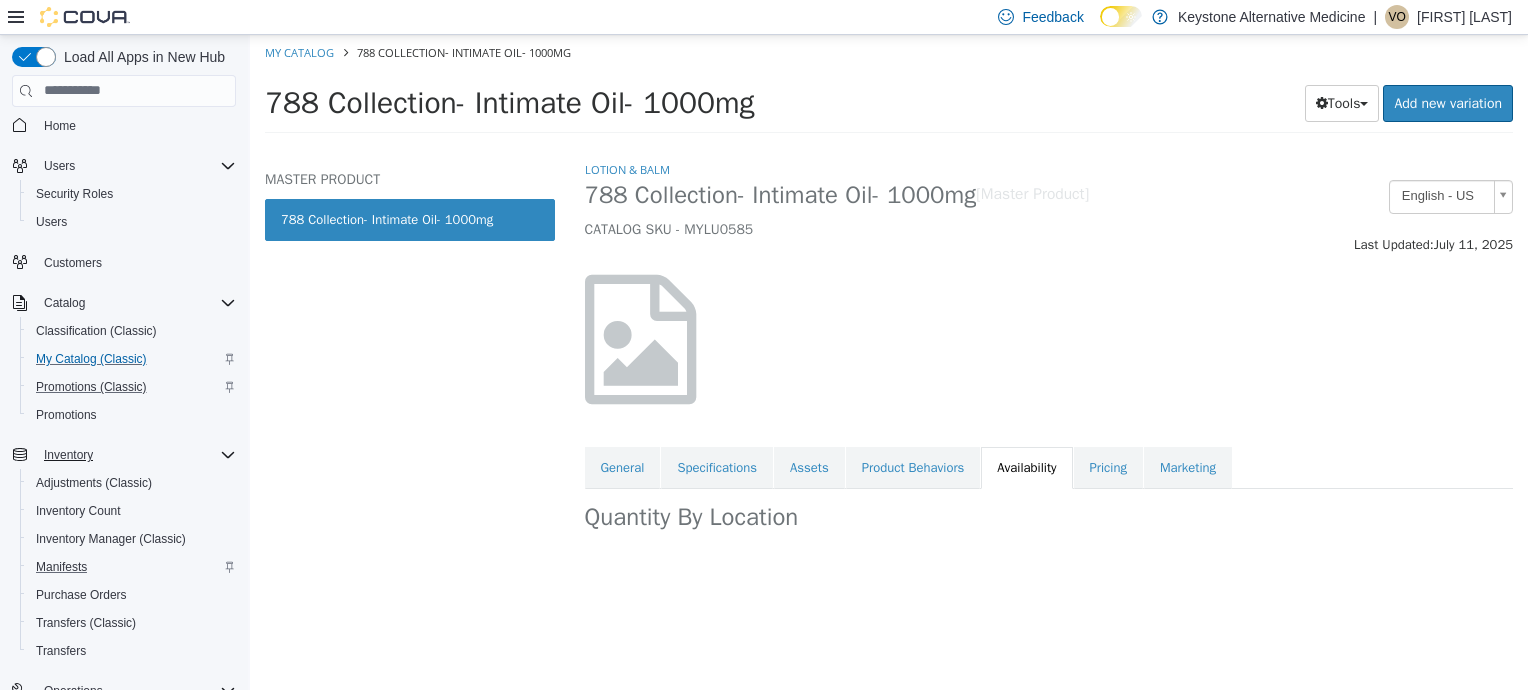 scroll, scrollTop: 0, scrollLeft: 0, axis: both 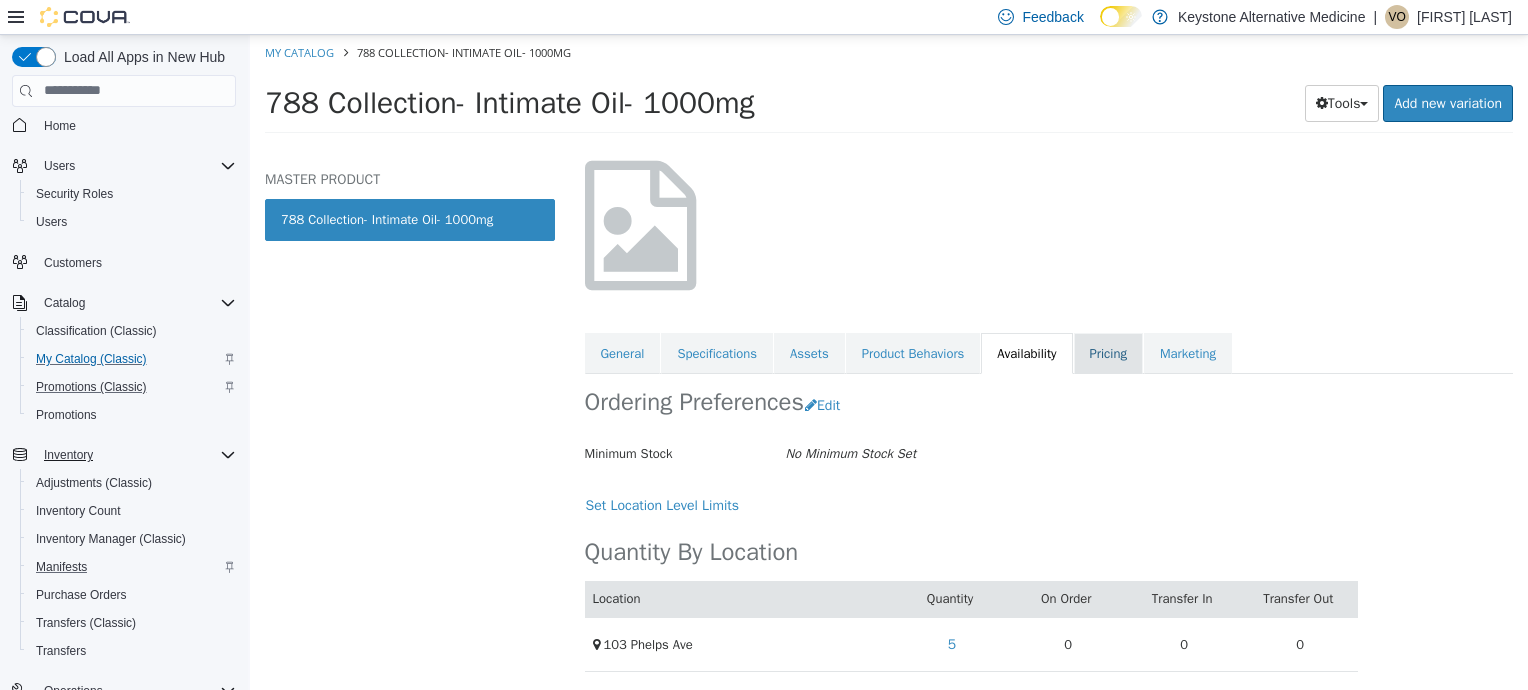 click on "Pricing" at bounding box center (1108, 353) 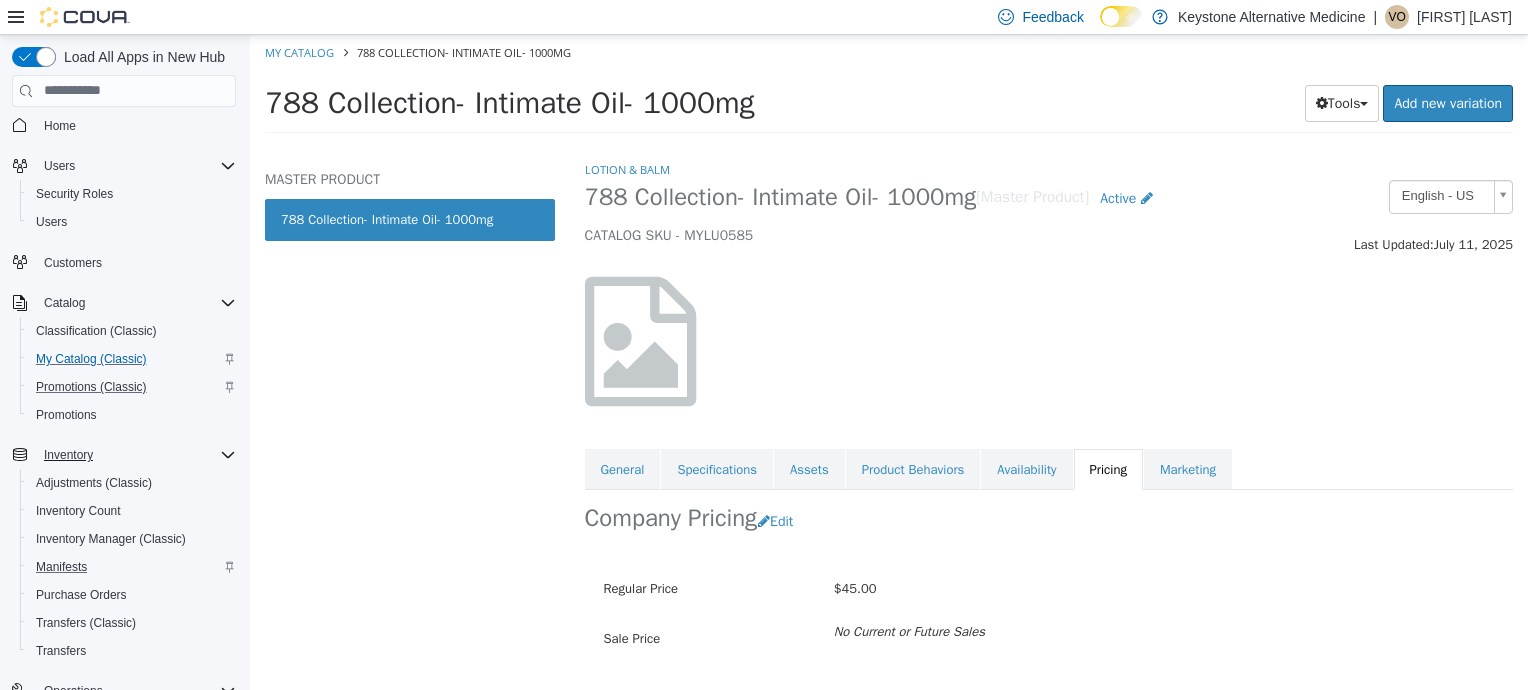 scroll, scrollTop: 110, scrollLeft: 0, axis: vertical 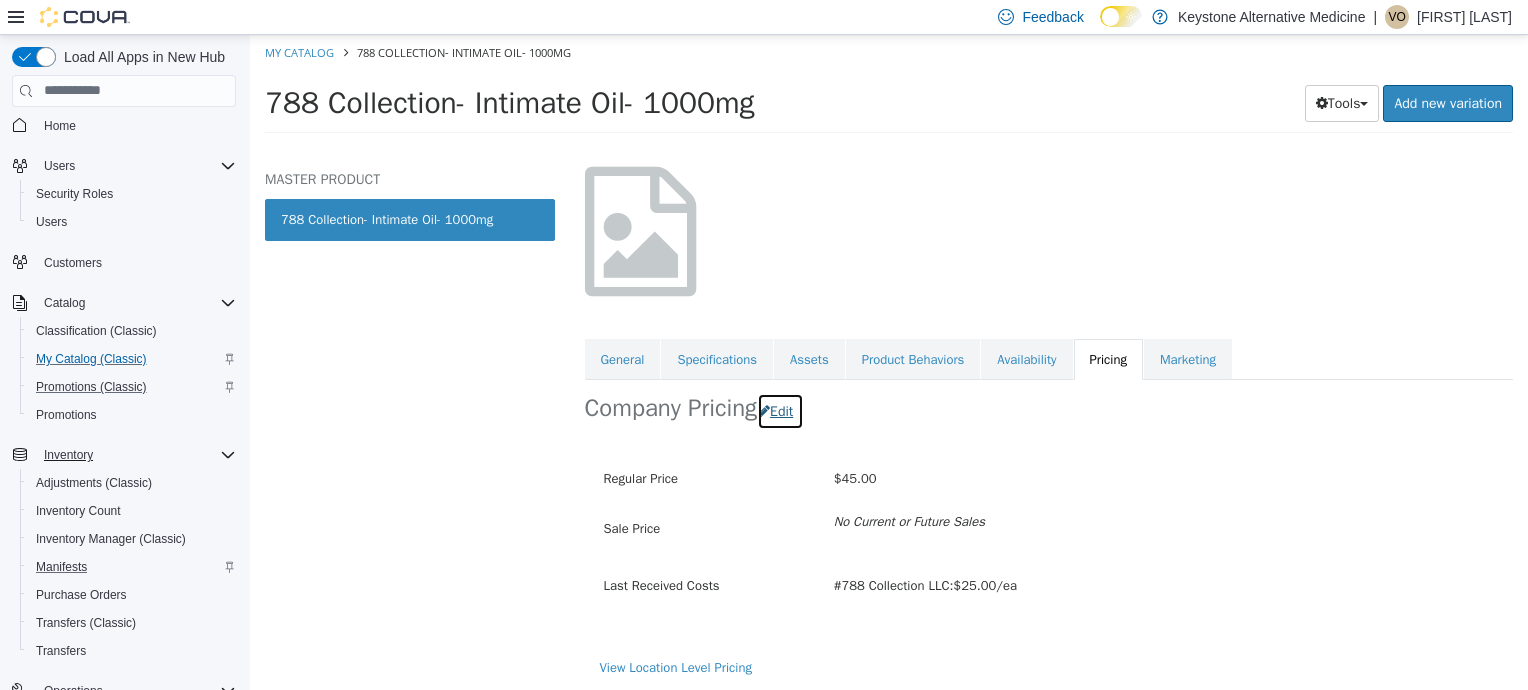 click at bounding box center (764, 410) 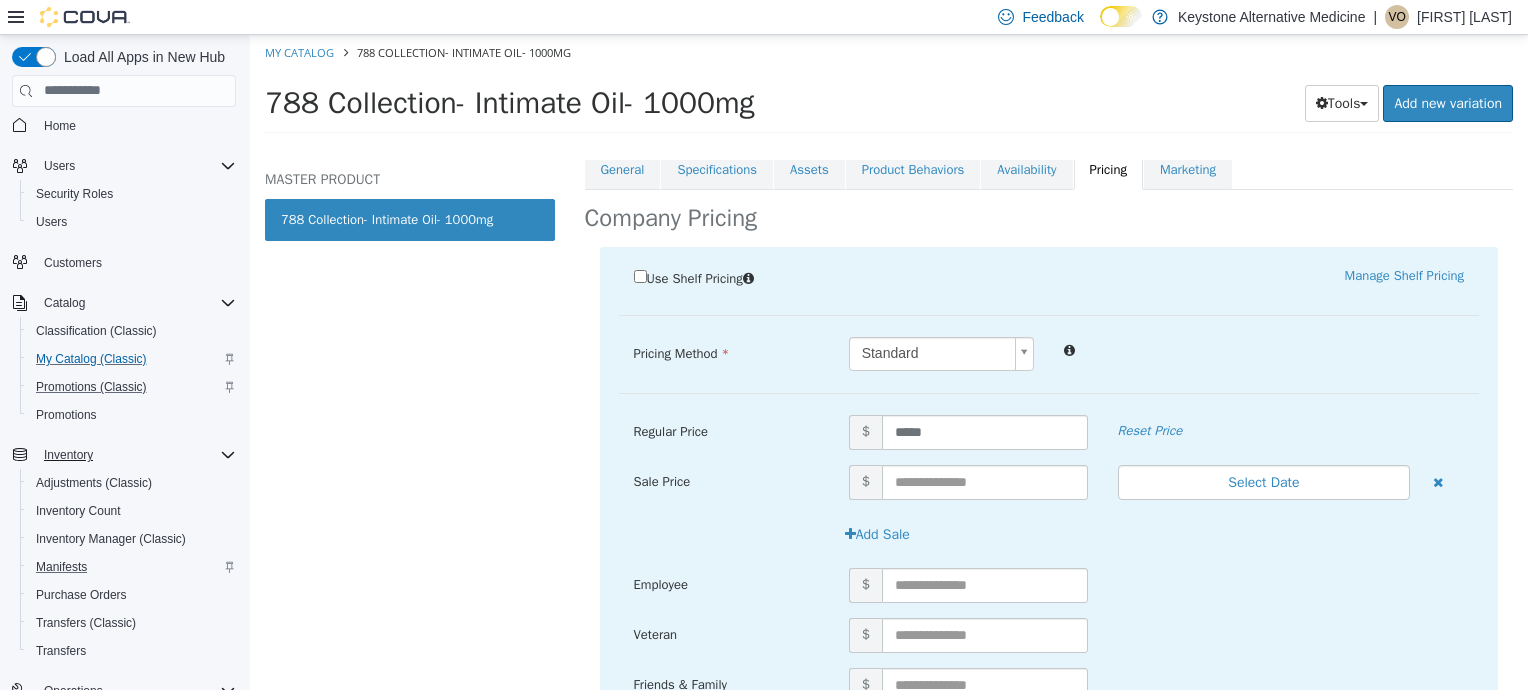 scroll, scrollTop: 434, scrollLeft: 0, axis: vertical 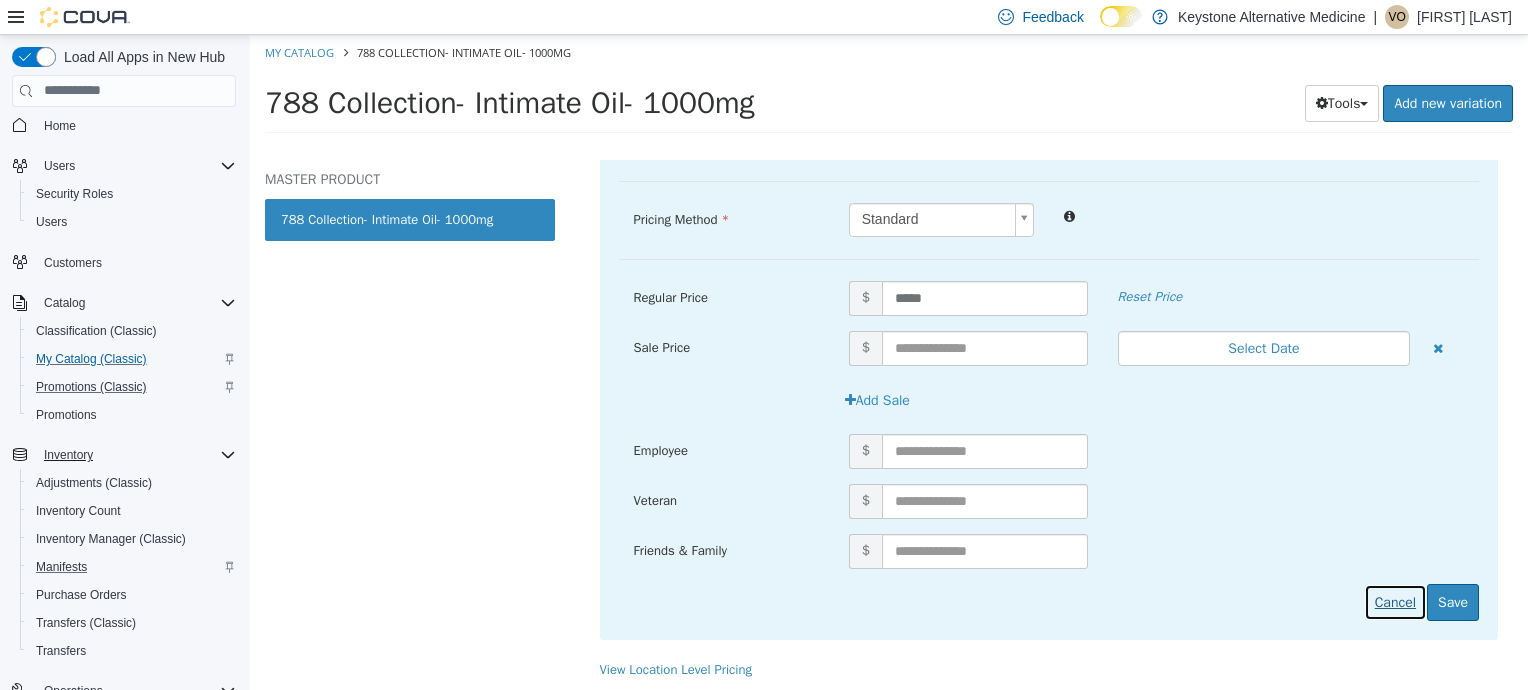 click on "Cancel" at bounding box center [1395, 601] 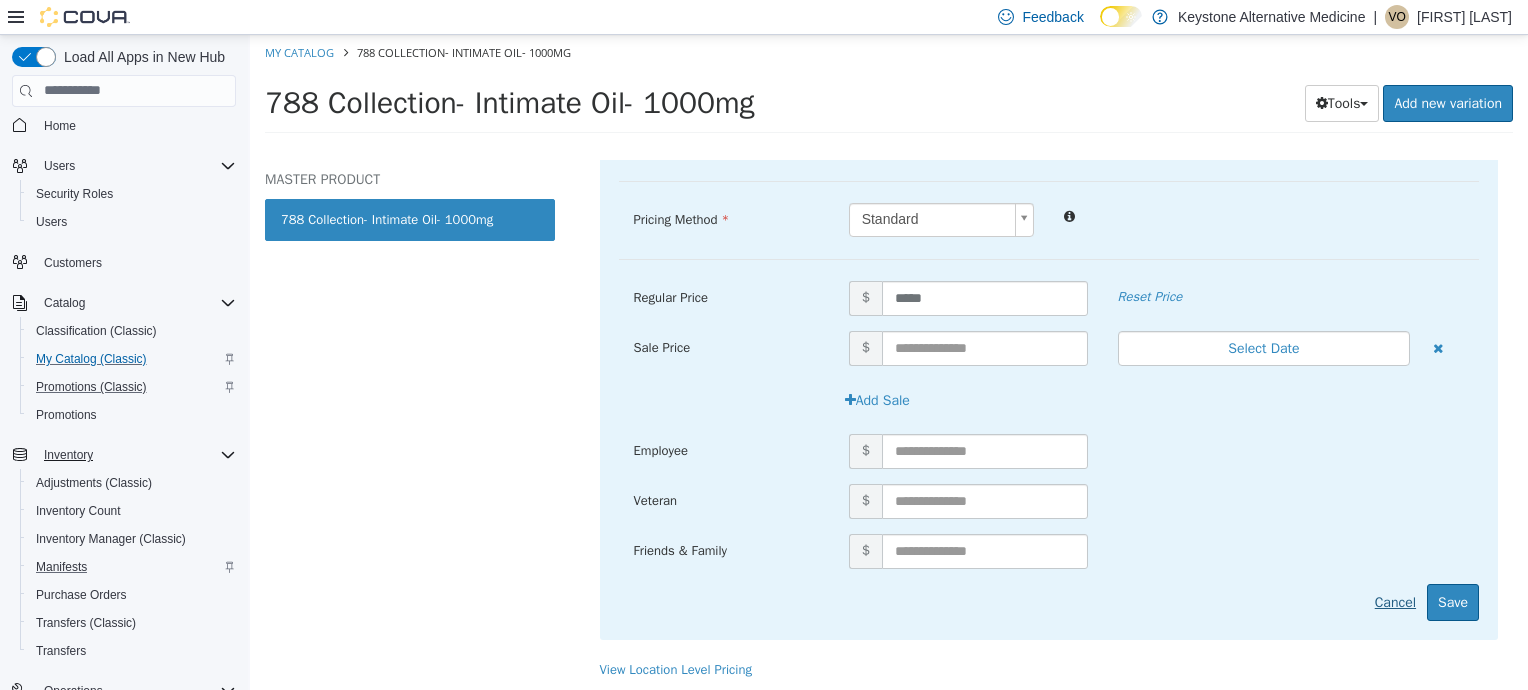 scroll, scrollTop: 53, scrollLeft: 0, axis: vertical 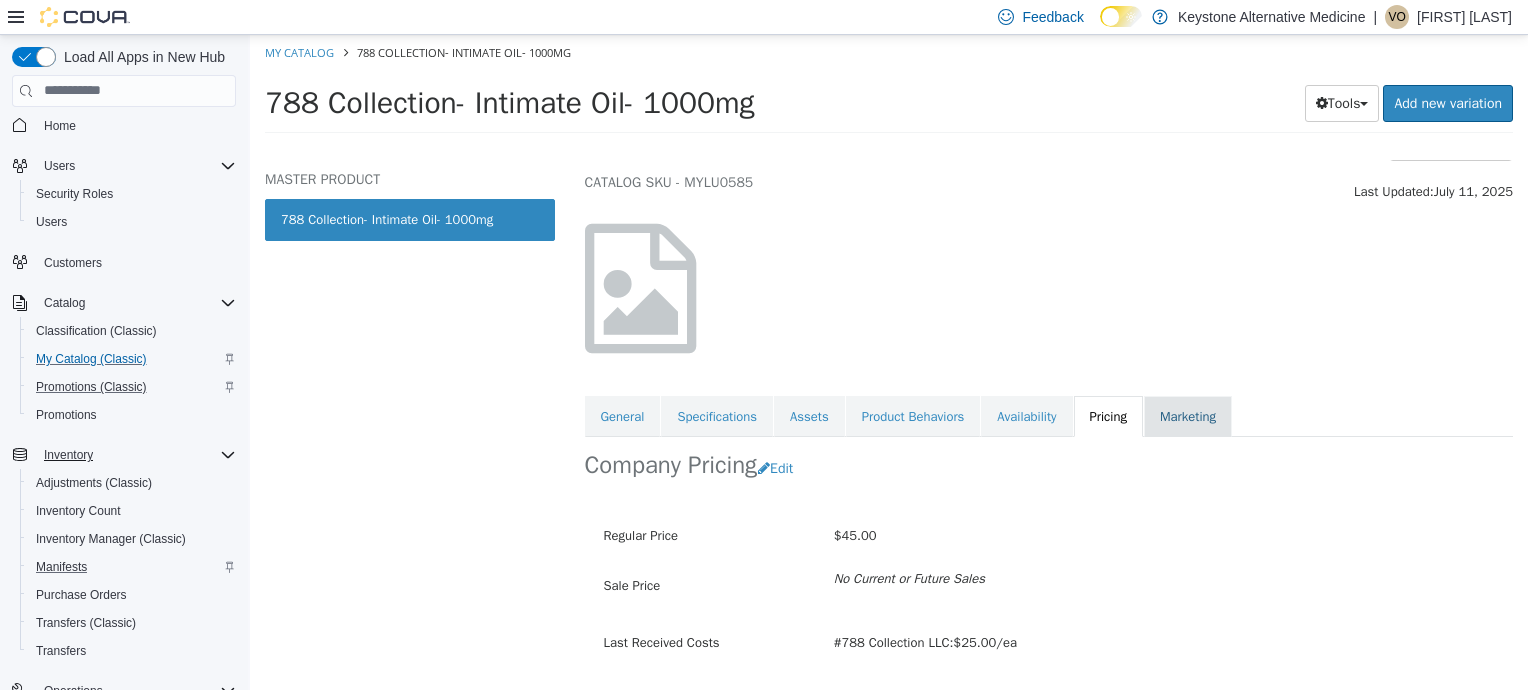 click on "Marketing" at bounding box center [1188, 416] 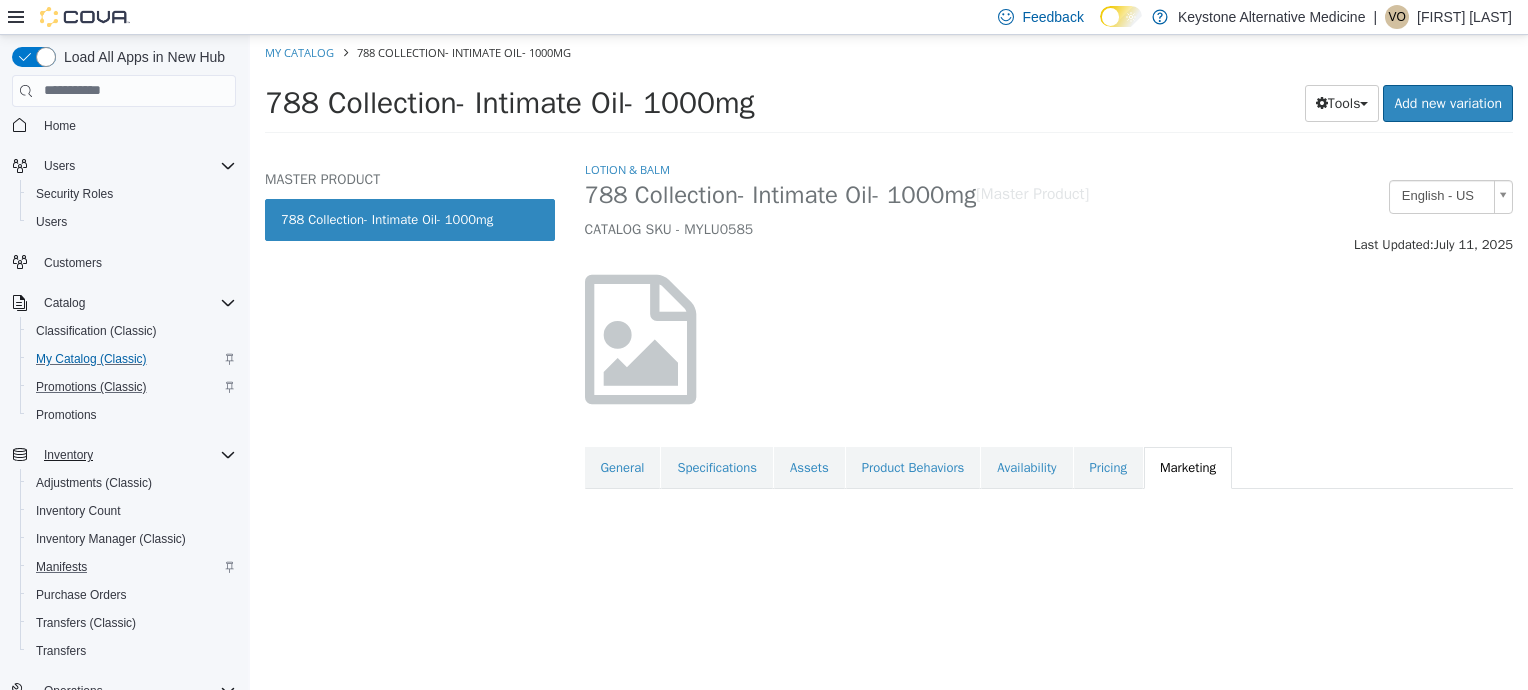 scroll, scrollTop: 0, scrollLeft: 0, axis: both 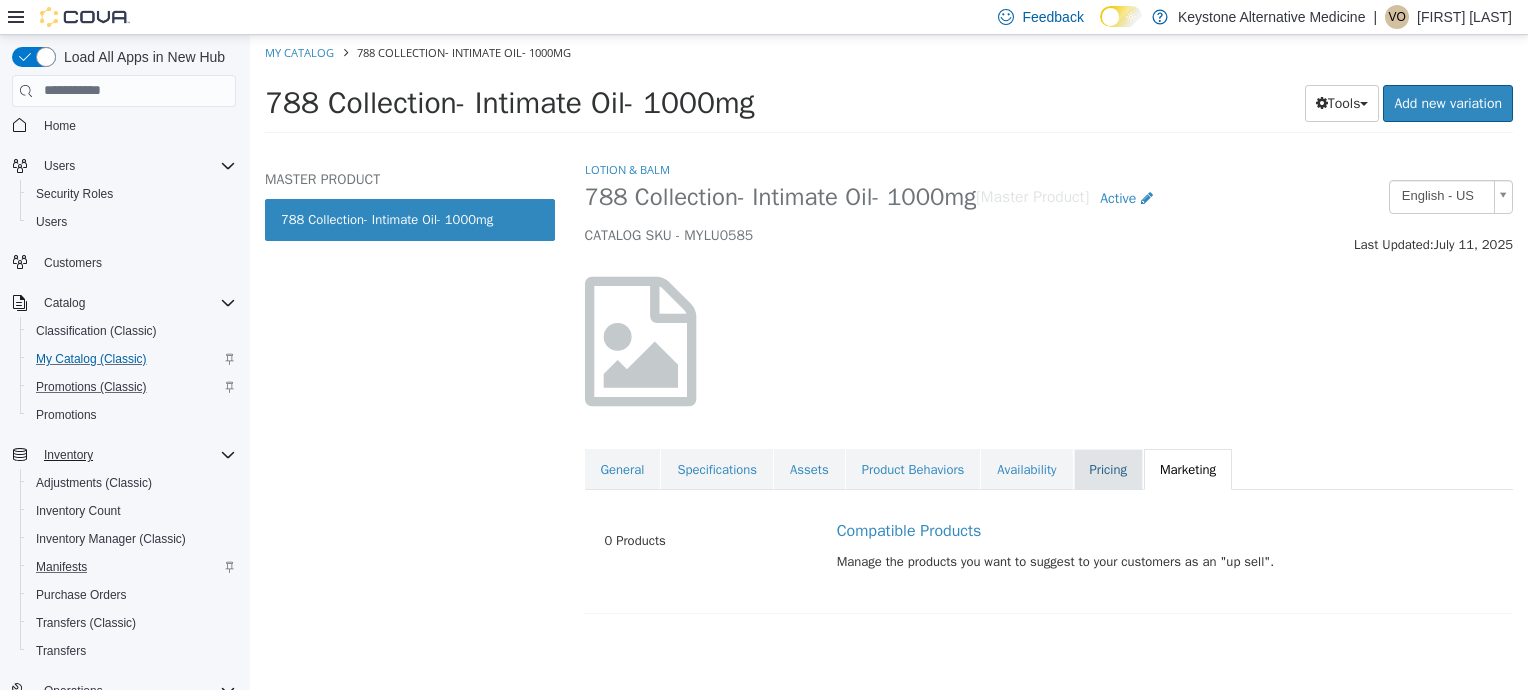 click on "Pricing" at bounding box center [1108, 469] 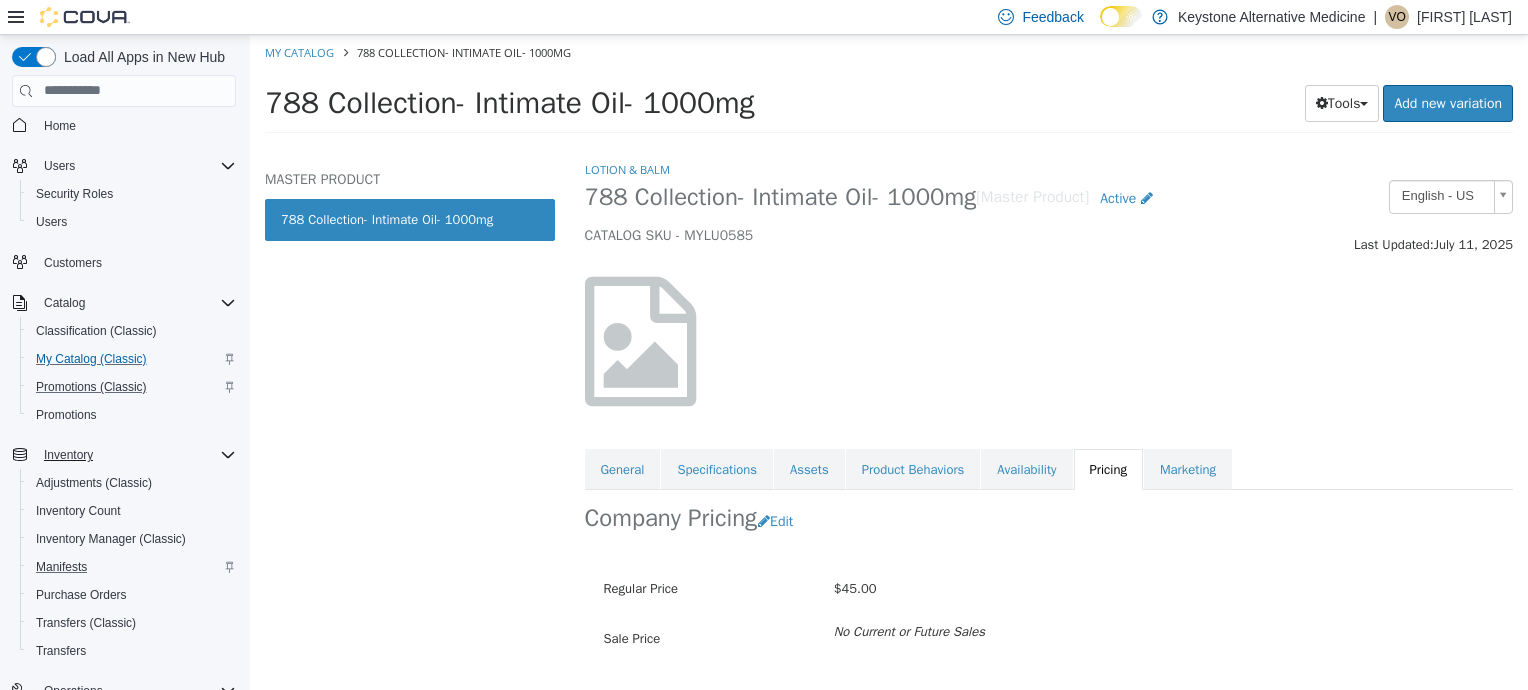 click on "Lotion & Balm" at bounding box center [627, 169] 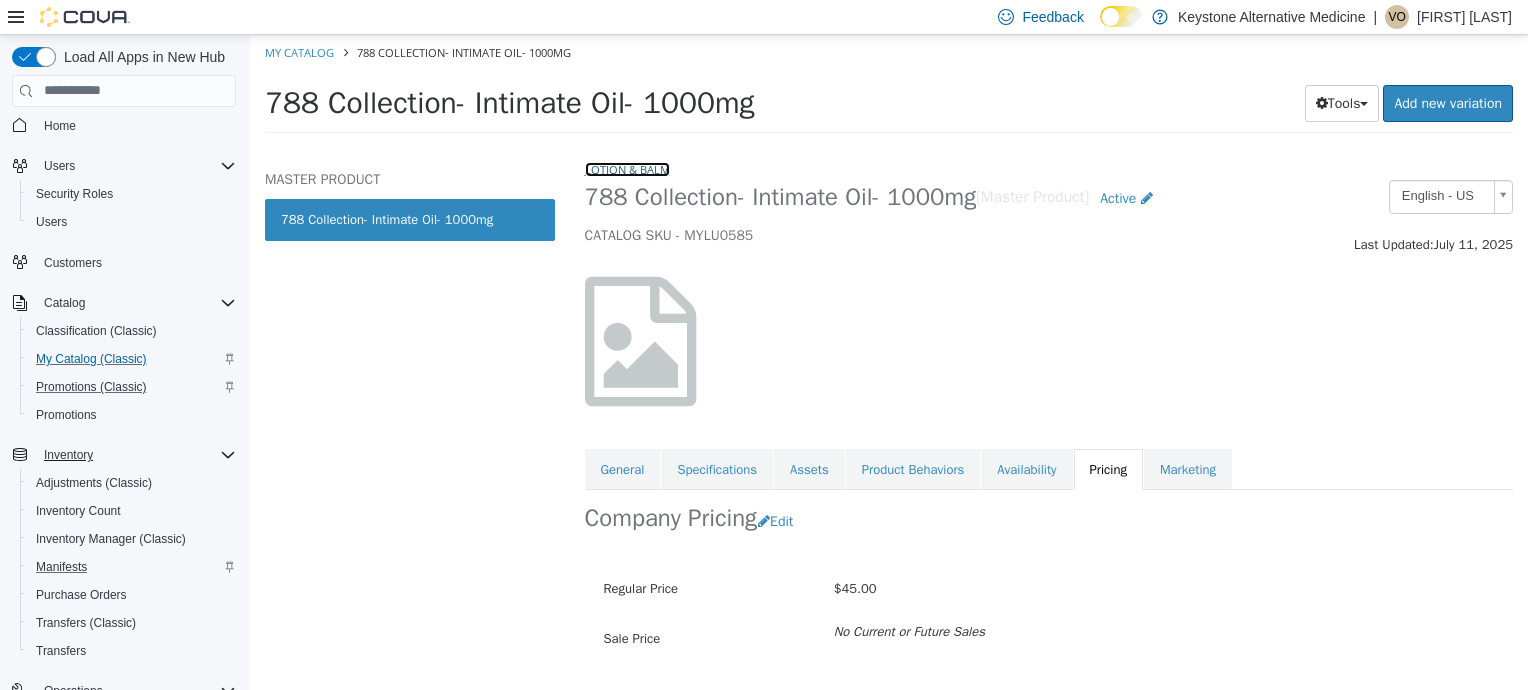 click on "Lotion & Balm" at bounding box center [627, 168] 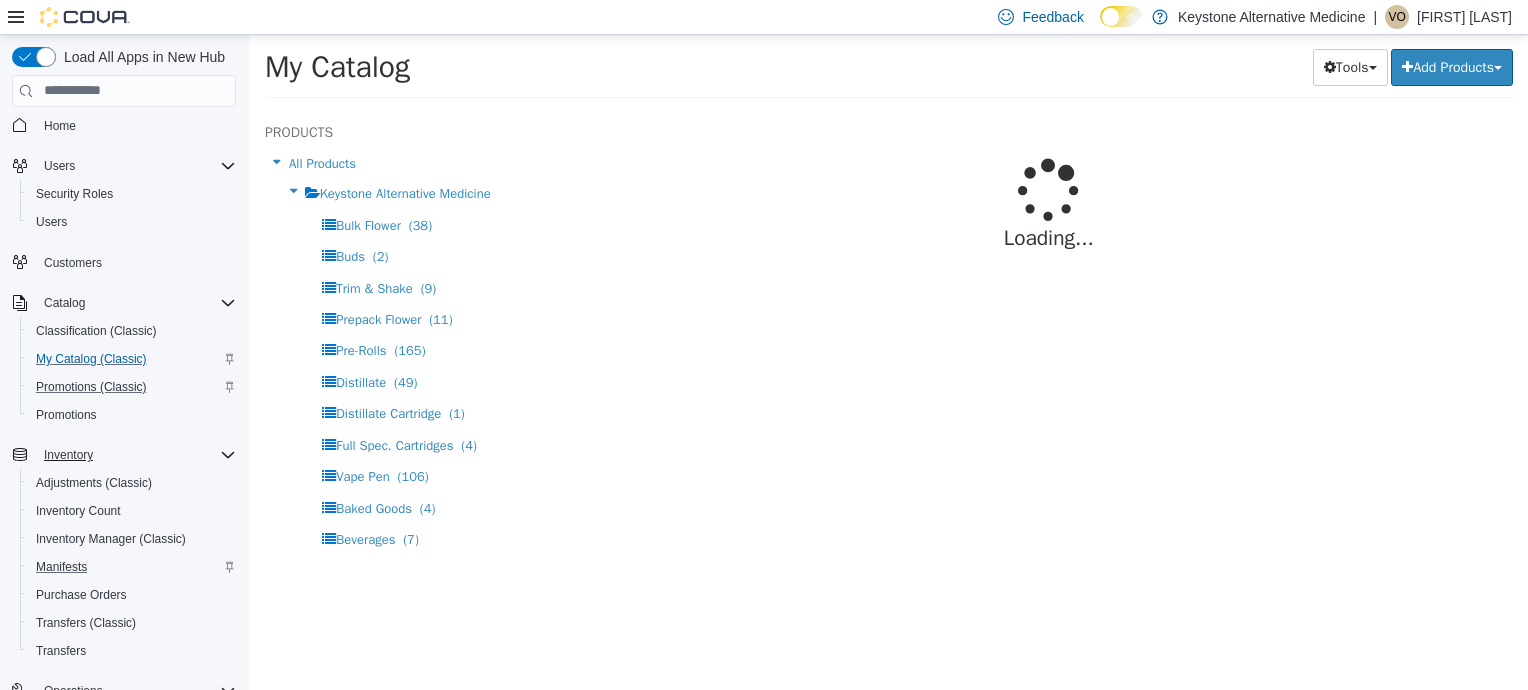 select on "**********" 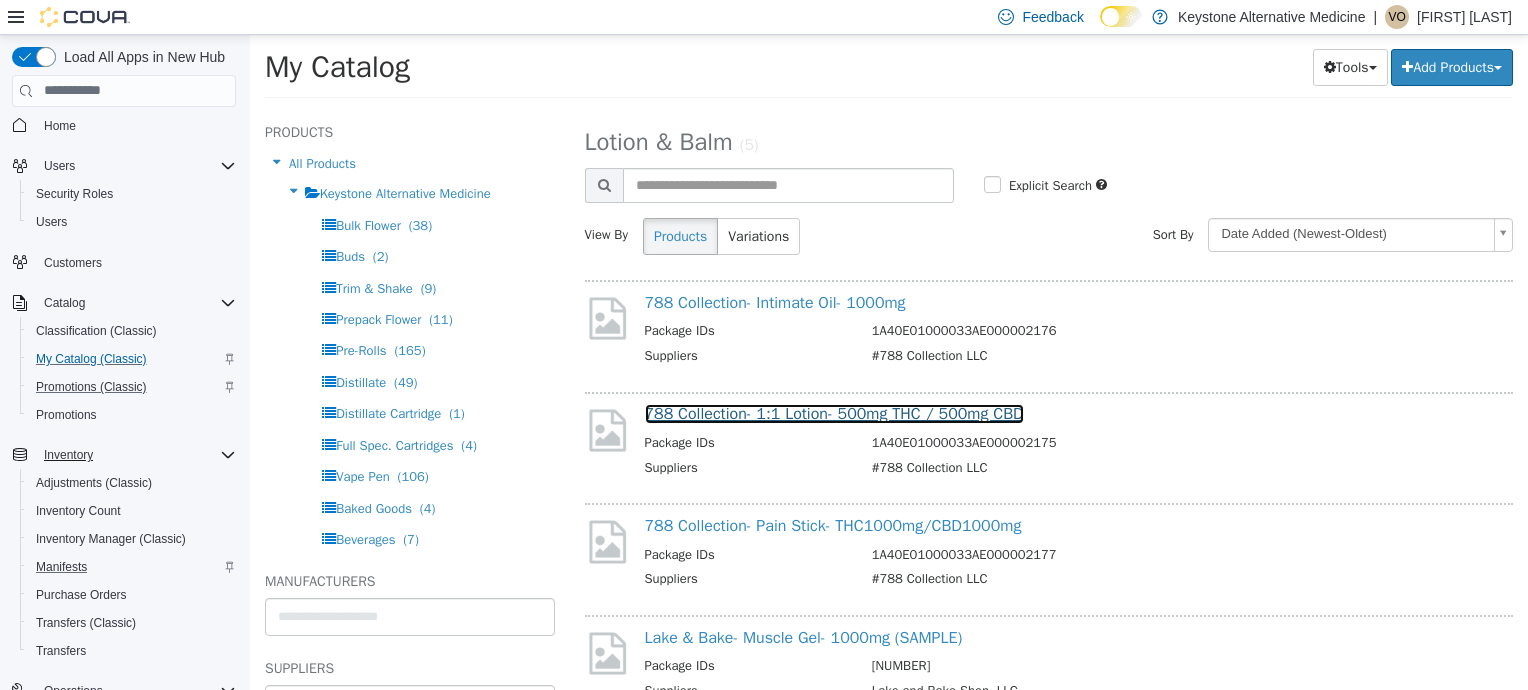 click on "788 Collection- 1:1 Lotion- 500mg THC / 500mg CBD" at bounding box center [834, 413] 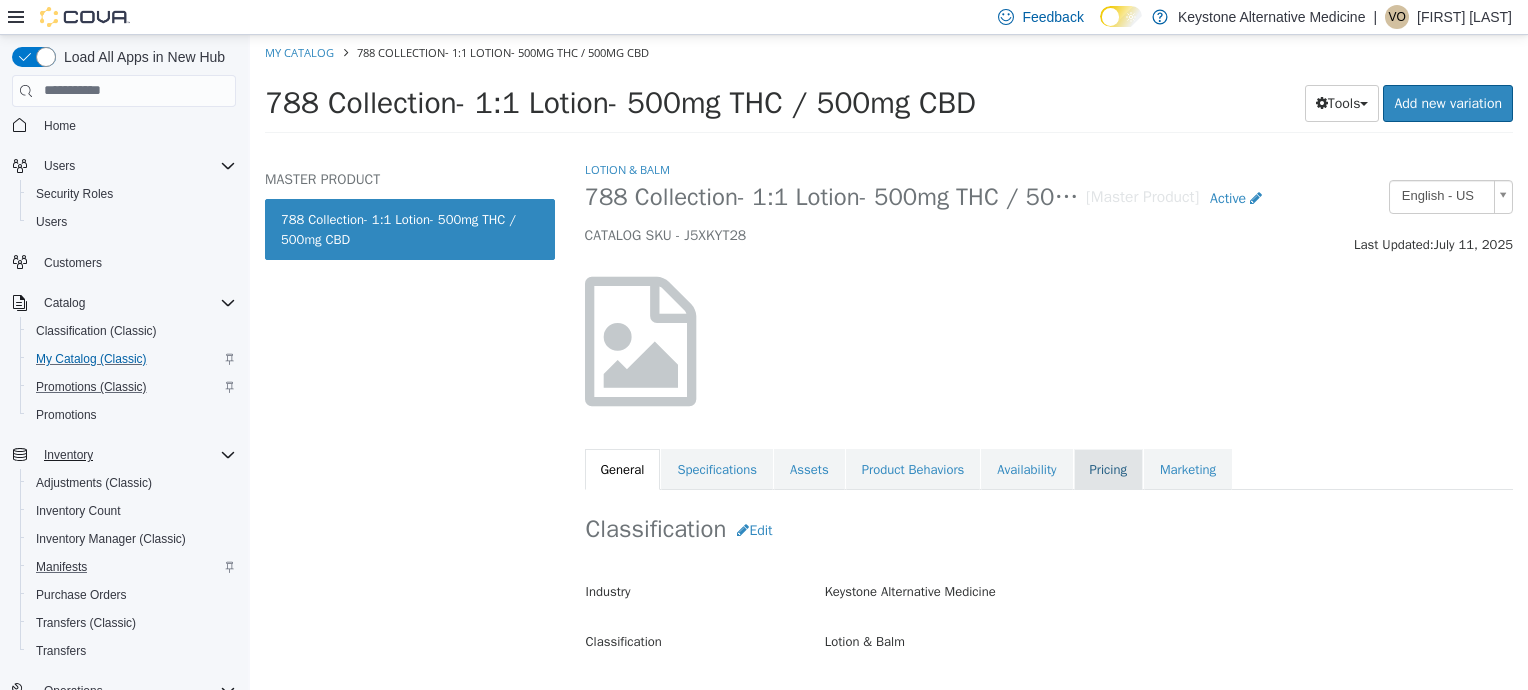 click on "Pricing" at bounding box center [1108, 469] 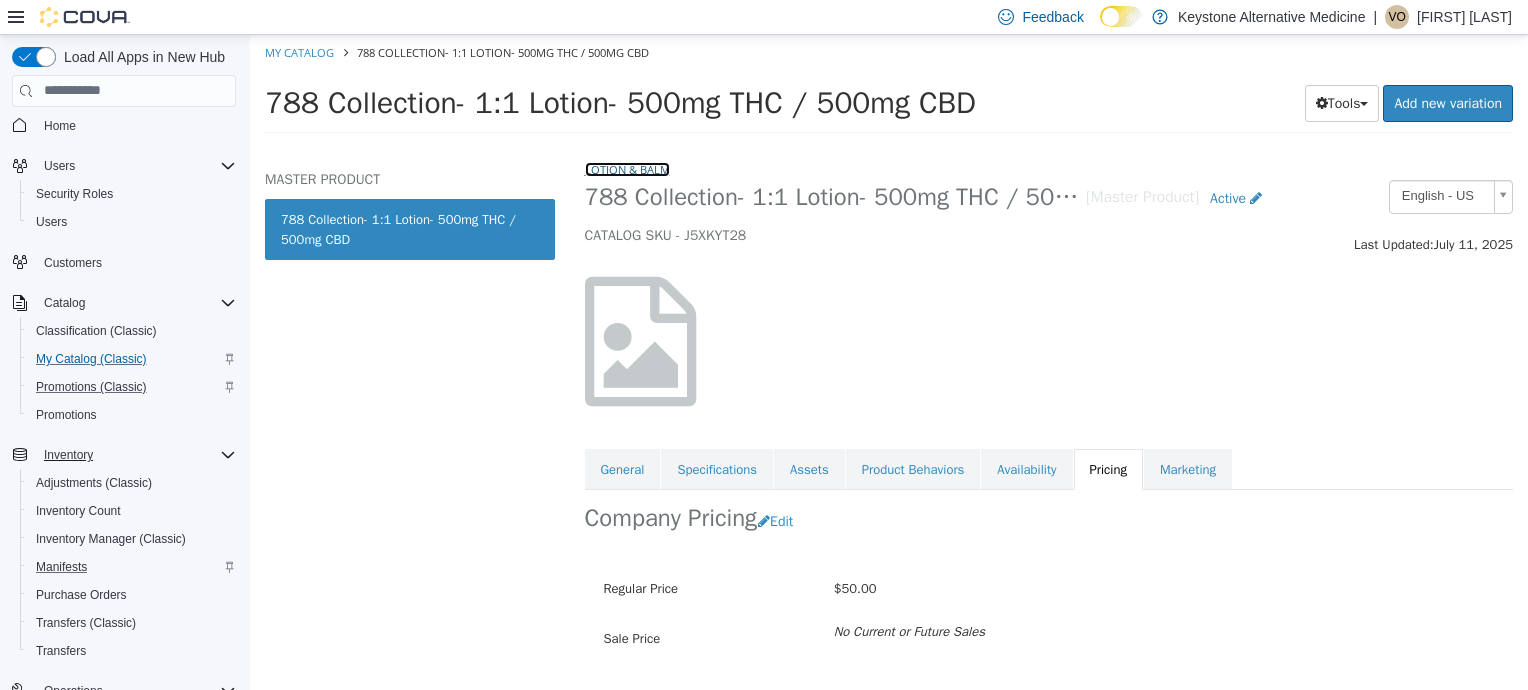 click on "Lotion & Balm" at bounding box center [627, 168] 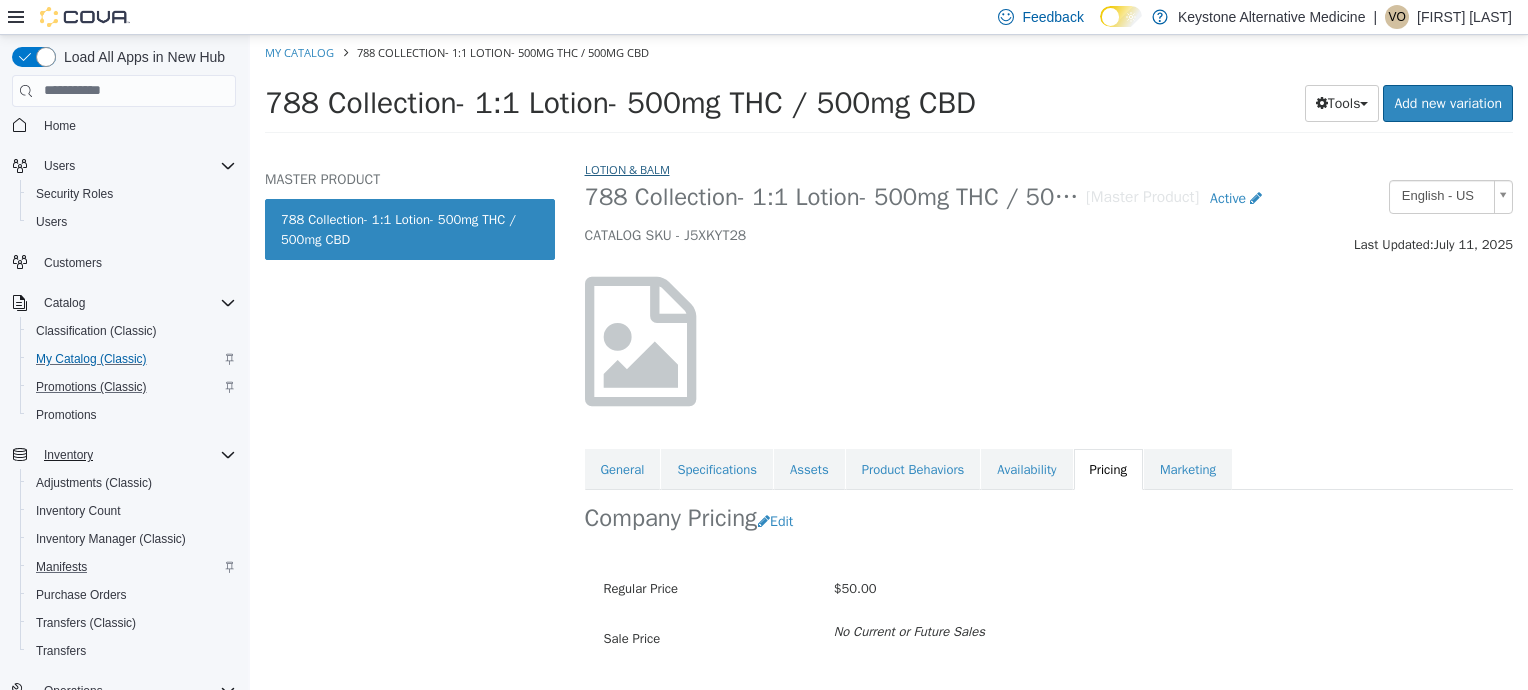 select on "**********" 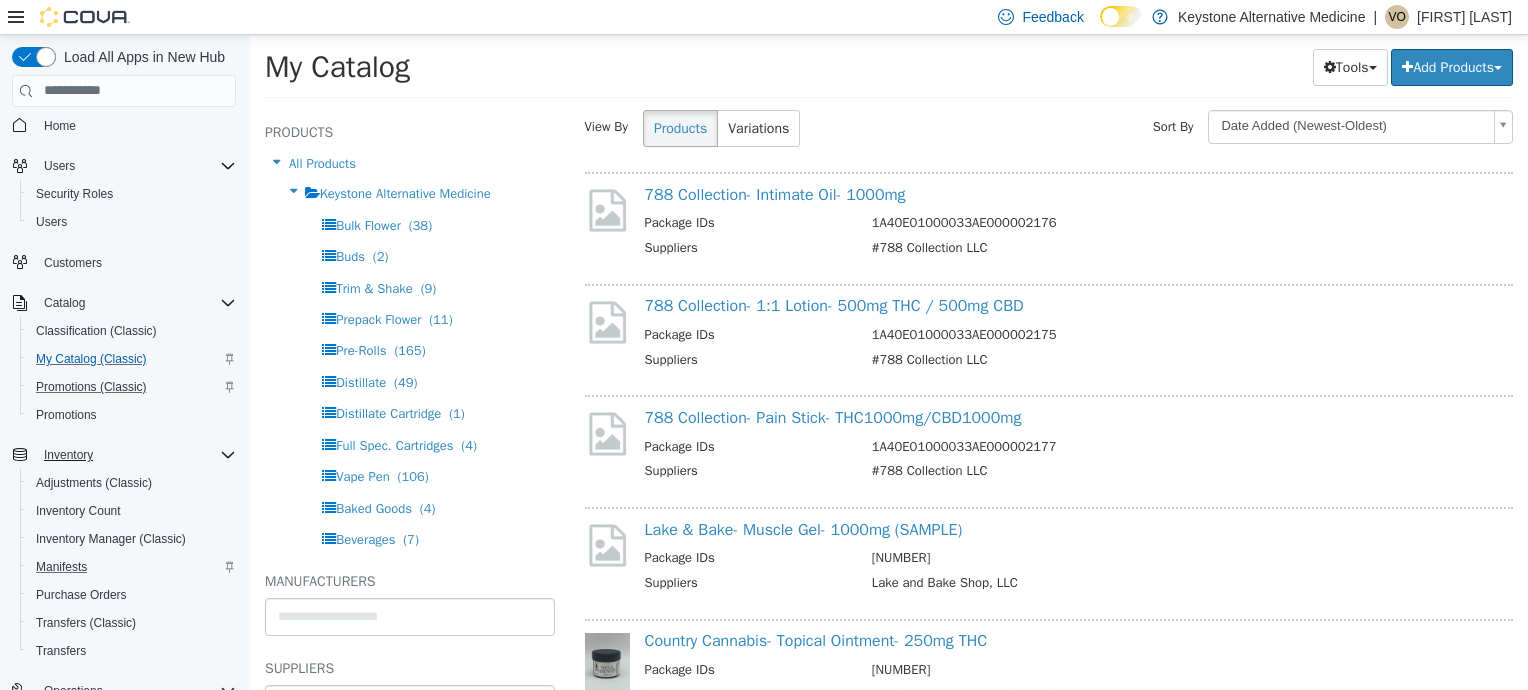 scroll, scrollTop: 119, scrollLeft: 0, axis: vertical 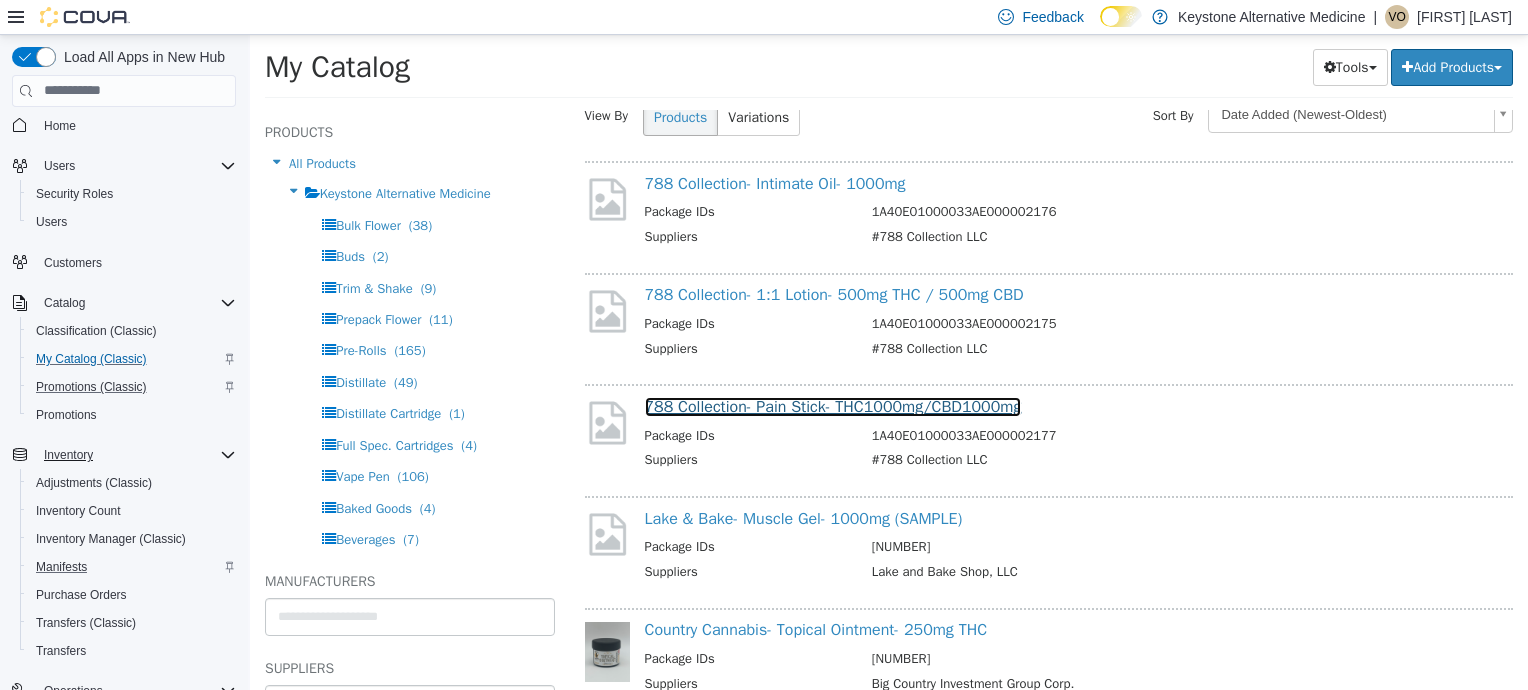 click on "788 Collection- Pain Stick- THC1000mg/CBD1000mg" at bounding box center (833, 406) 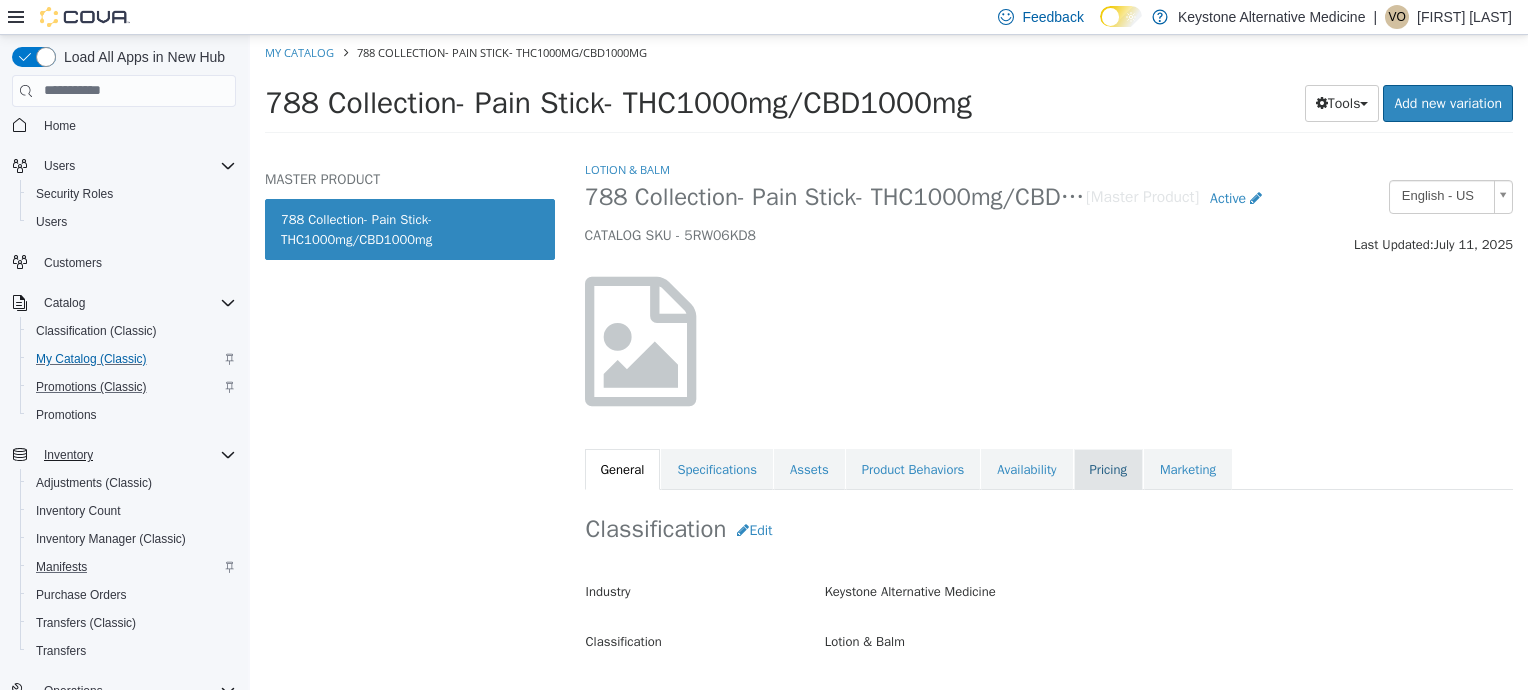 click on "Pricing" at bounding box center [1108, 469] 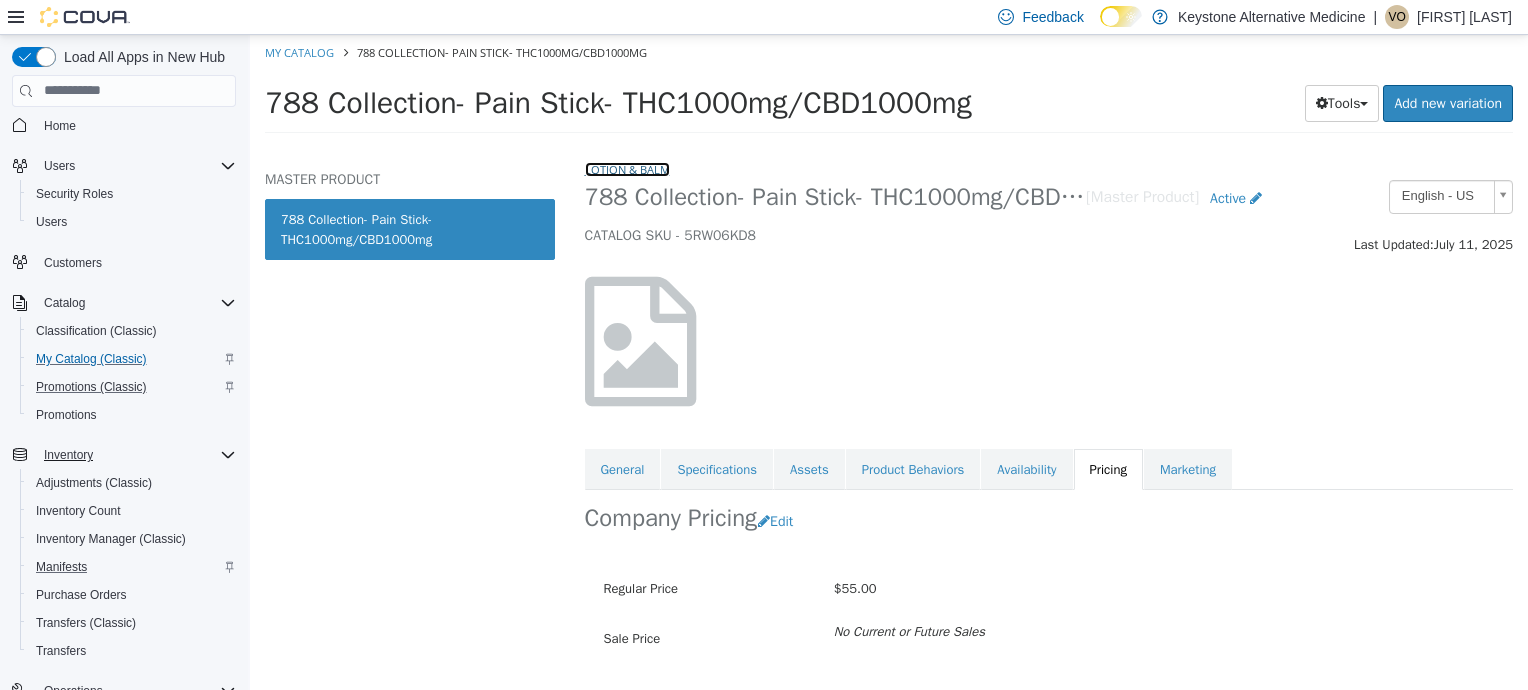 click on "Lotion & Balm" at bounding box center [627, 168] 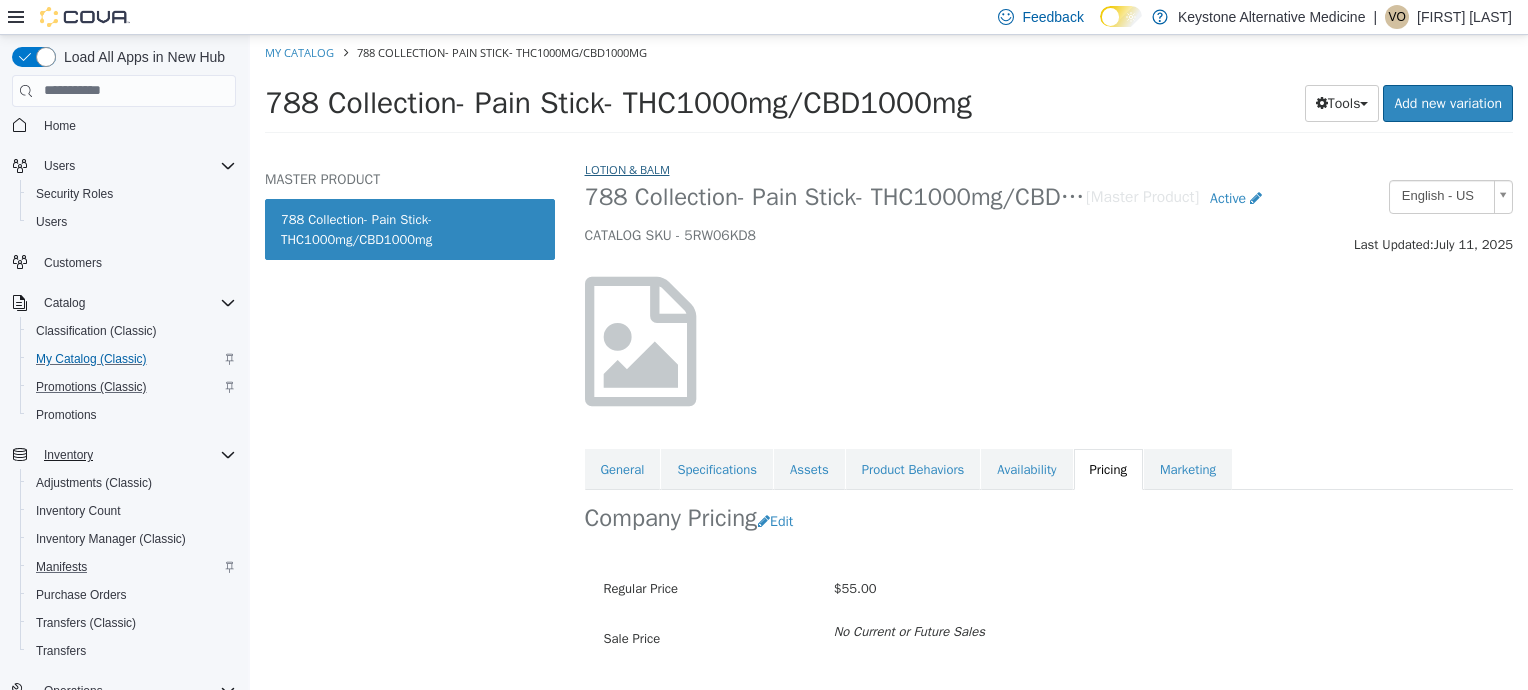 select on "**********" 